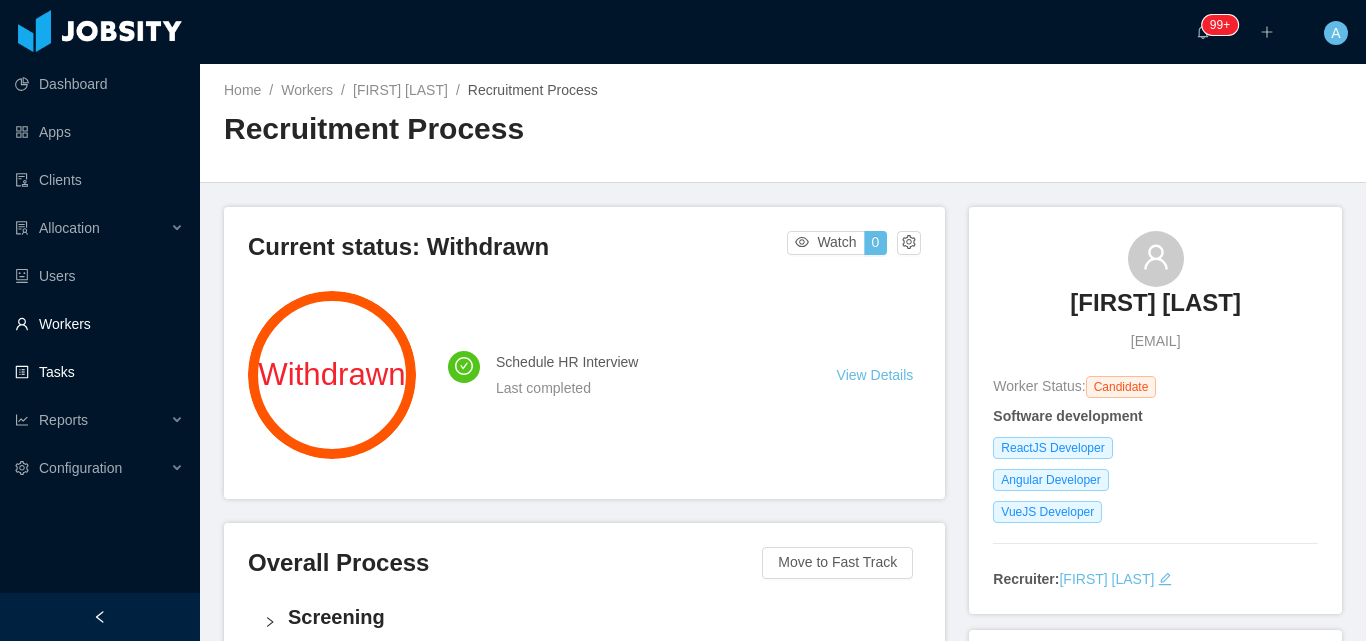 scroll, scrollTop: 0, scrollLeft: 0, axis: both 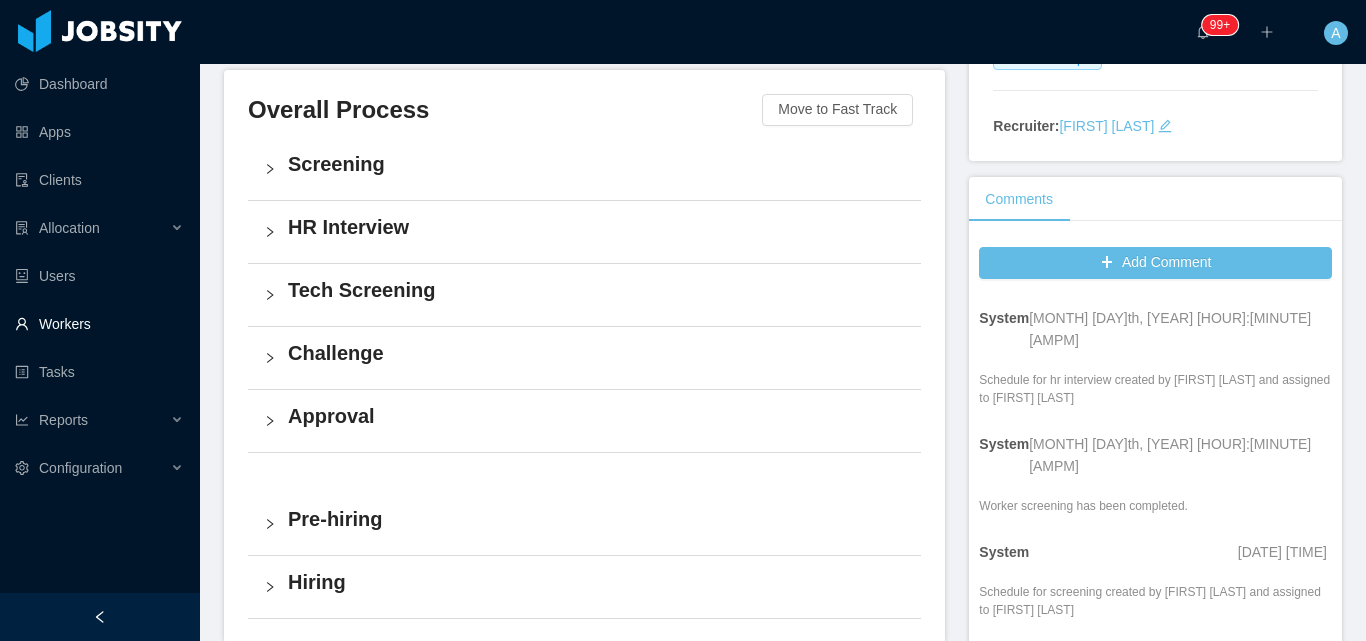 click on "Workers" at bounding box center (99, 324) 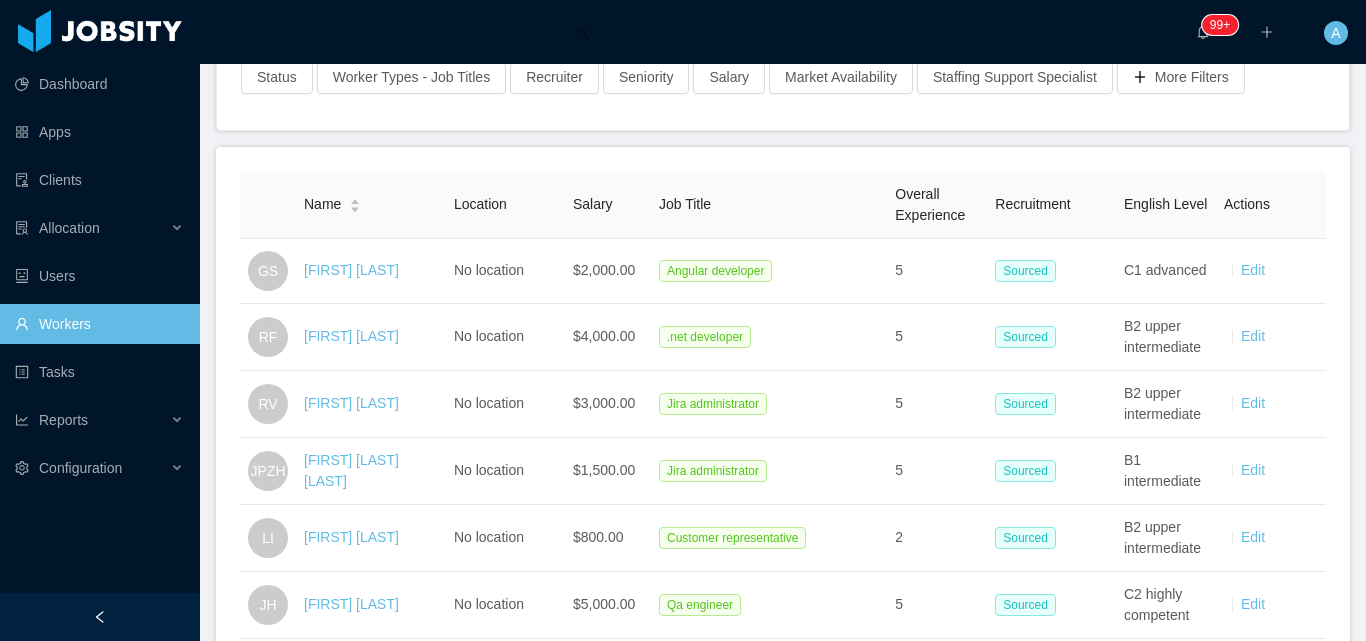 scroll, scrollTop: 0, scrollLeft: 0, axis: both 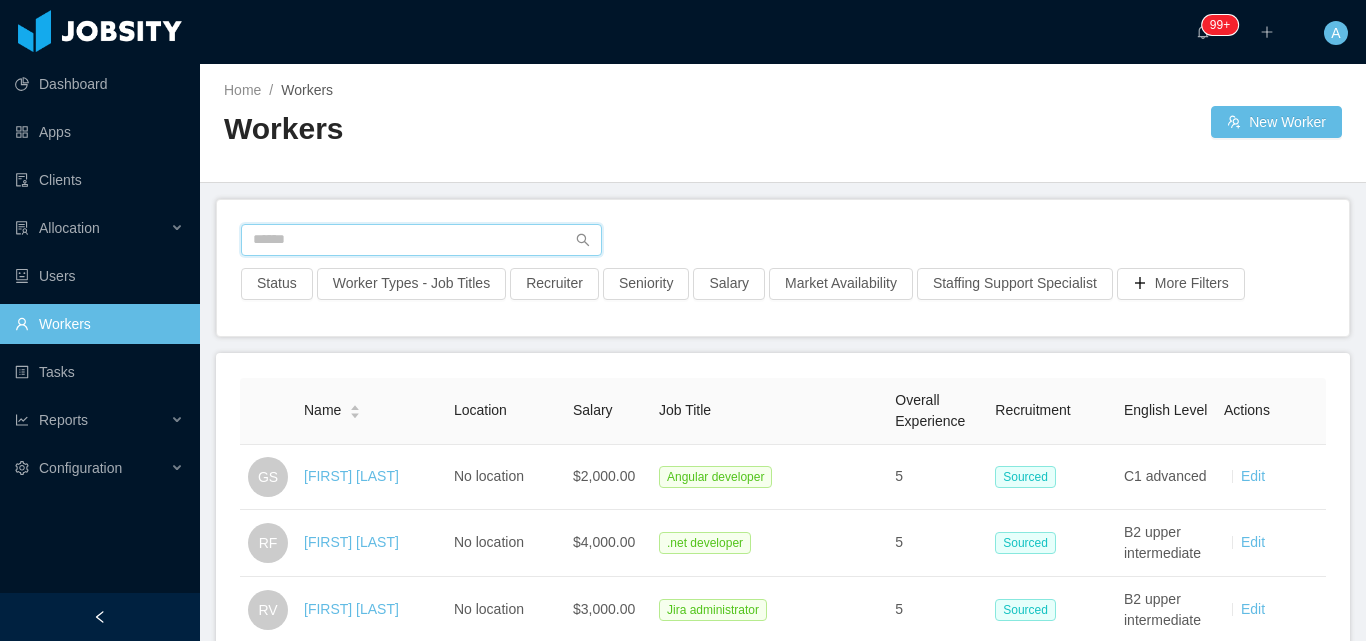 click at bounding box center (421, 240) 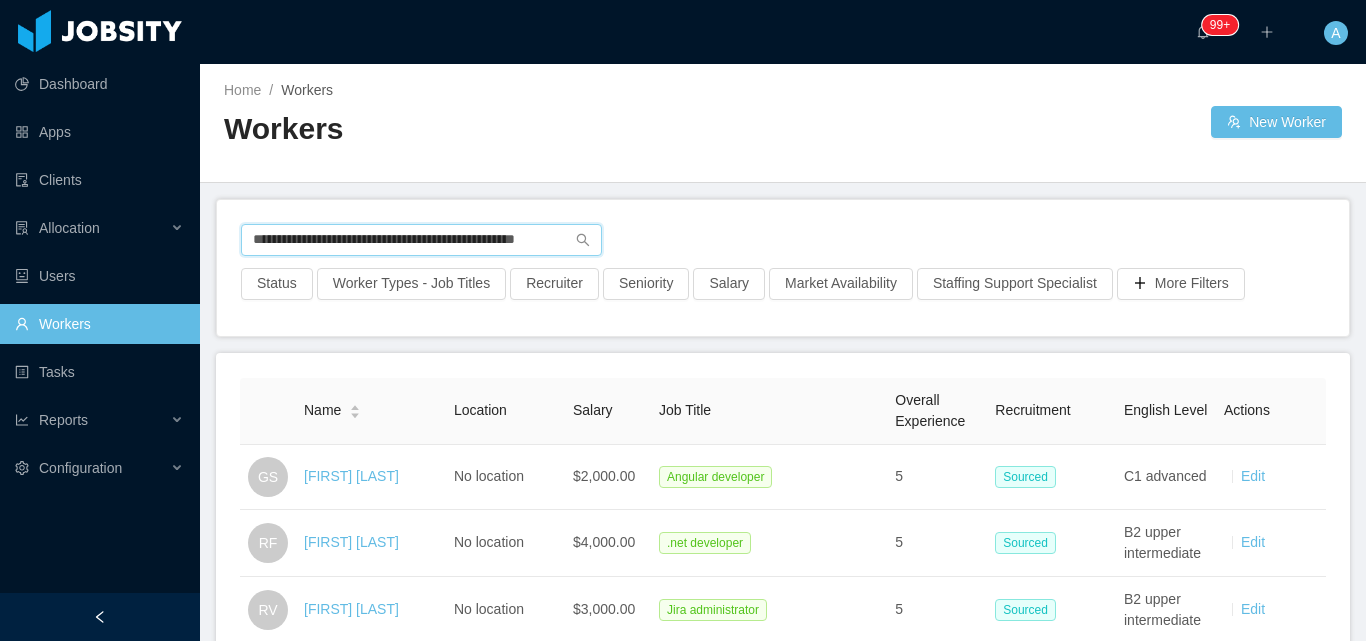 scroll, scrollTop: 0, scrollLeft: 24, axis: horizontal 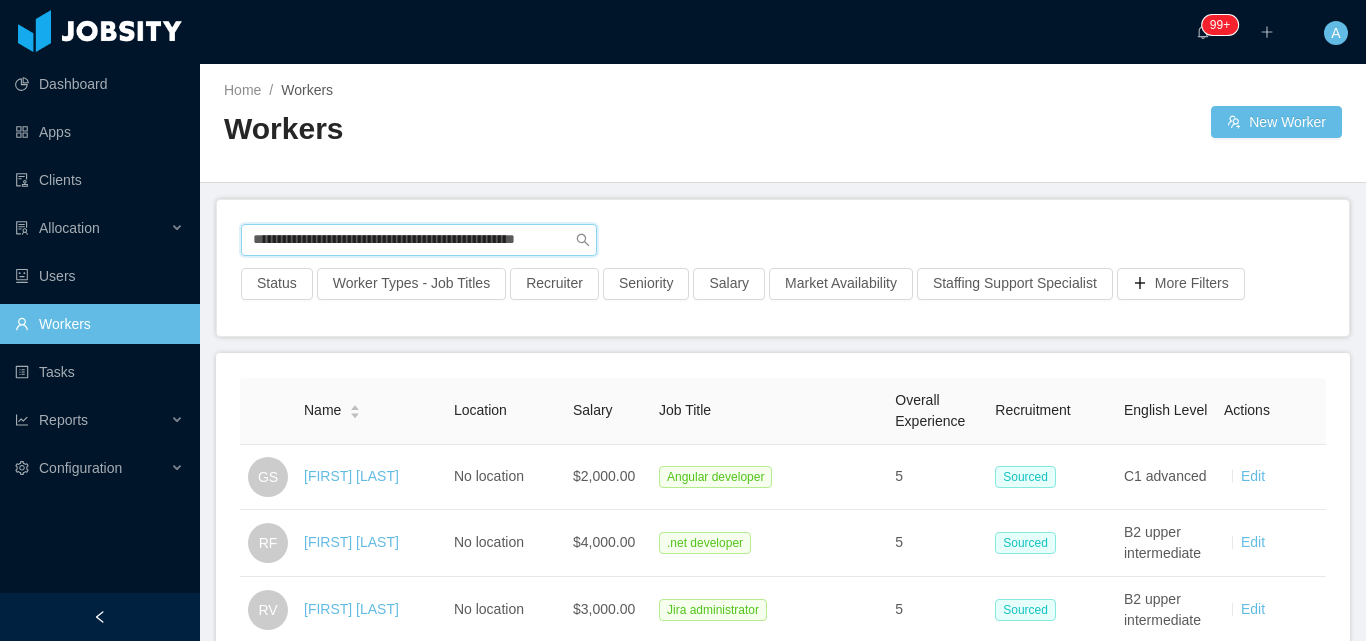 type on "**********" 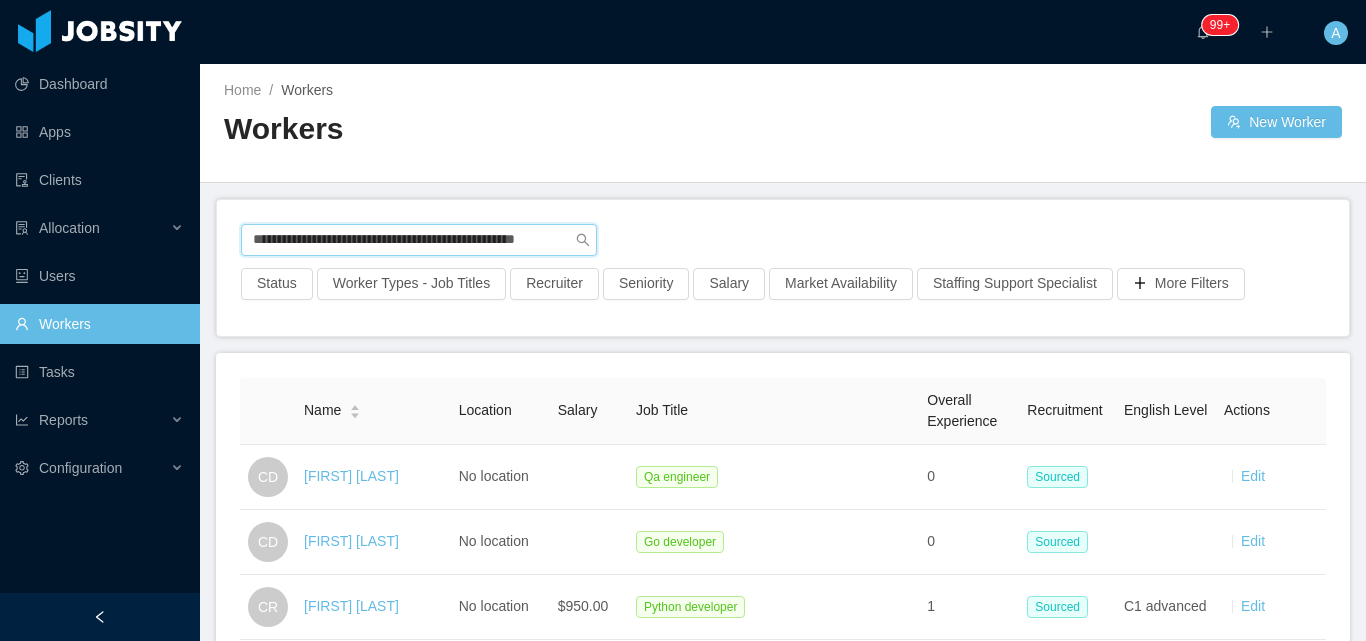 scroll, scrollTop: 0, scrollLeft: 0, axis: both 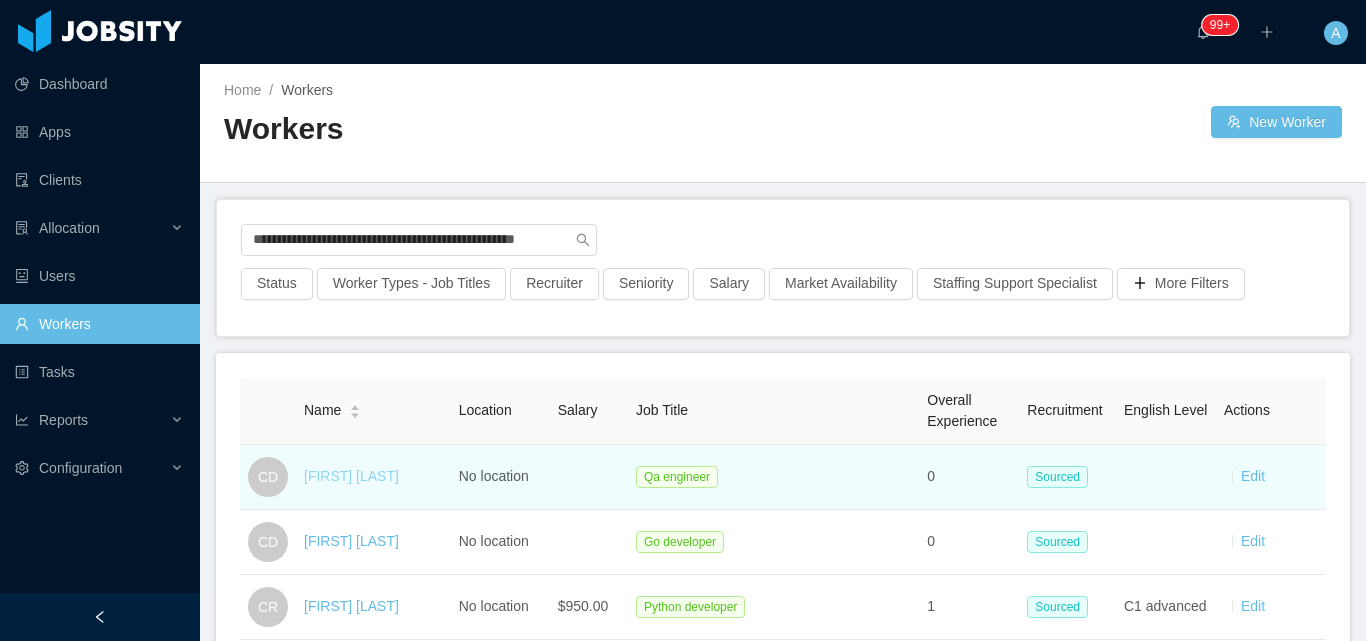click on "[FIRST] [LAST]" at bounding box center [351, 476] 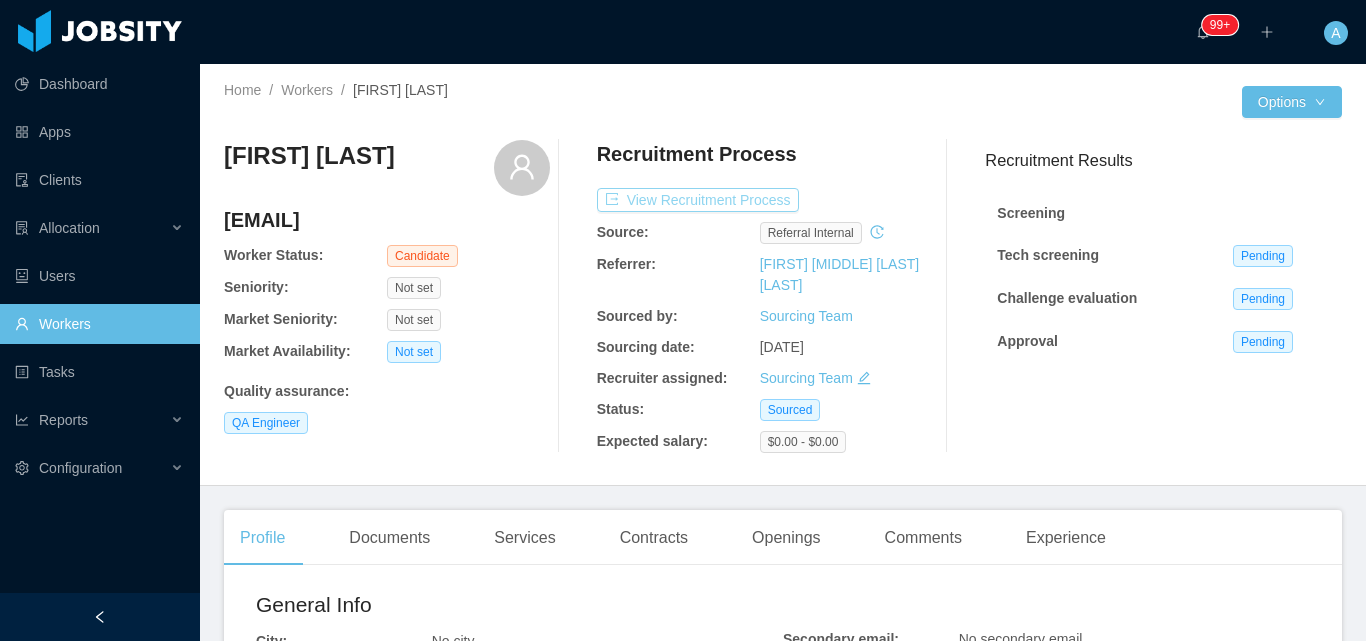 click on "View Recruitment Process" at bounding box center (698, 200) 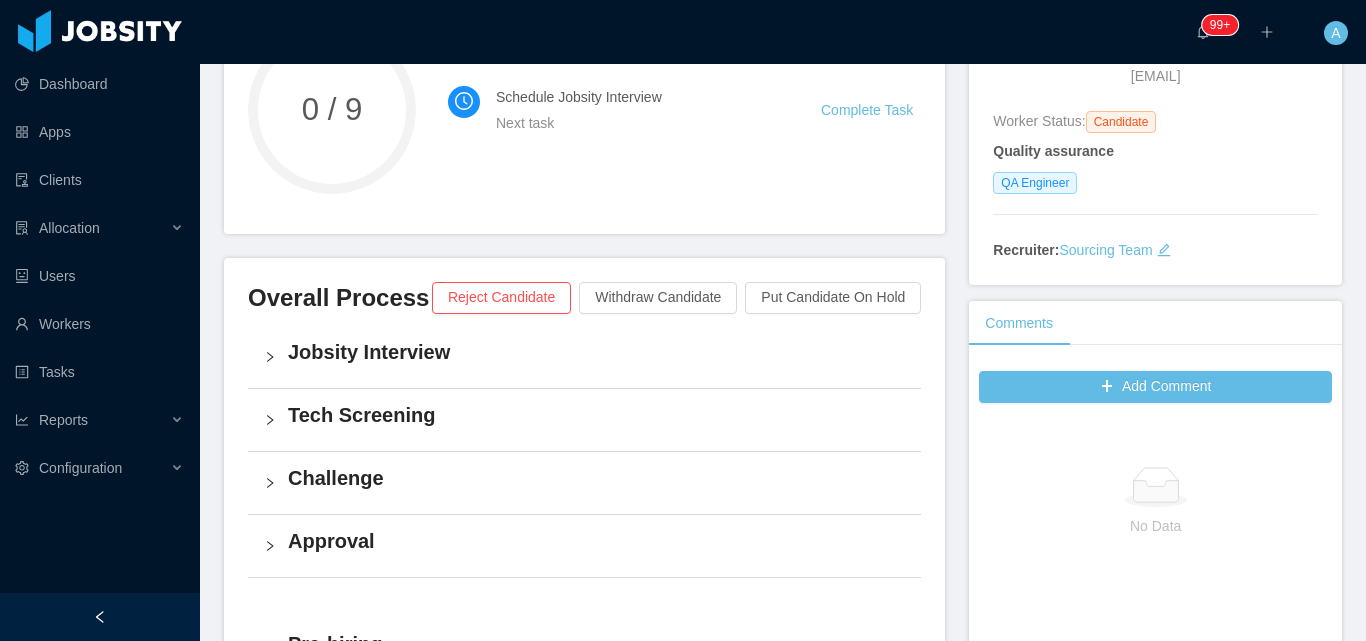 scroll, scrollTop: 254, scrollLeft: 0, axis: vertical 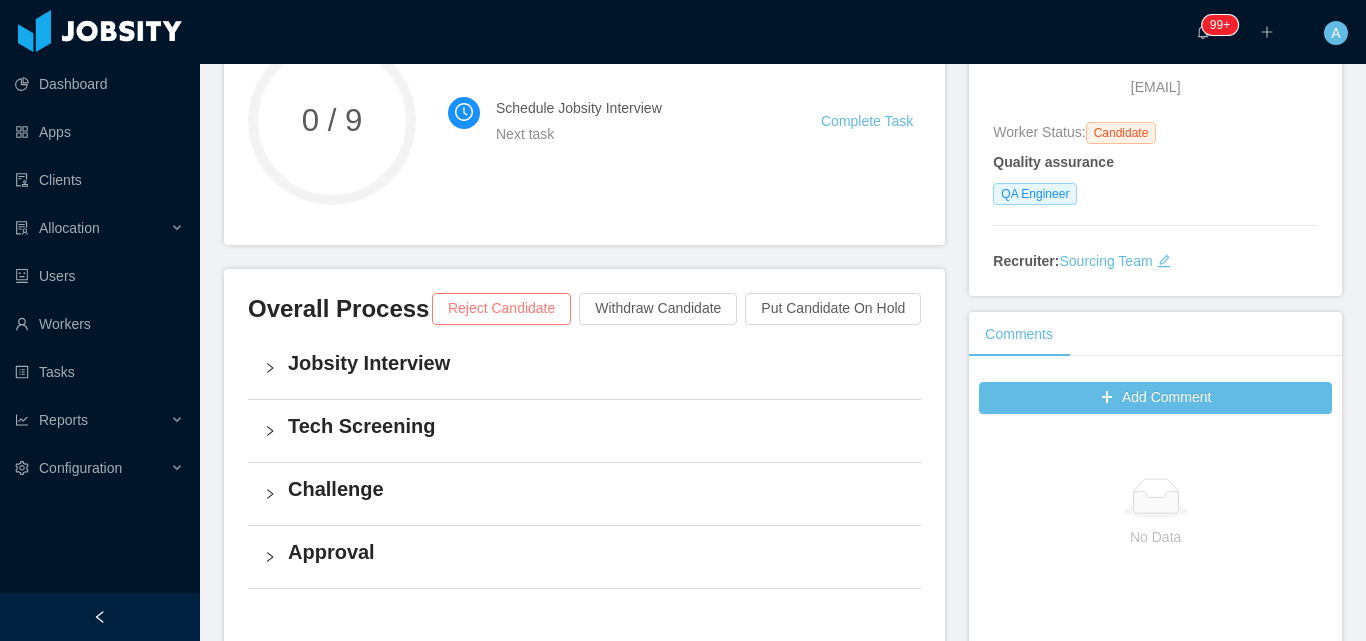 click on "Reject Candidate" at bounding box center (501, 309) 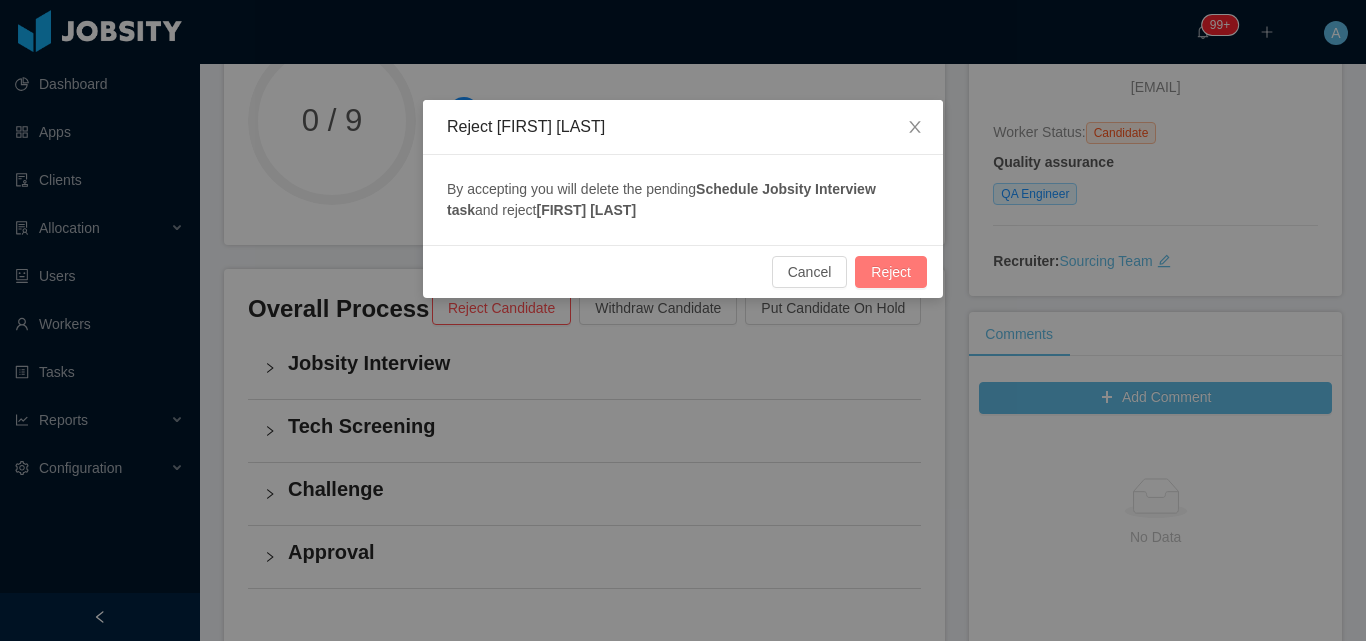 click on "Reject" at bounding box center [891, 272] 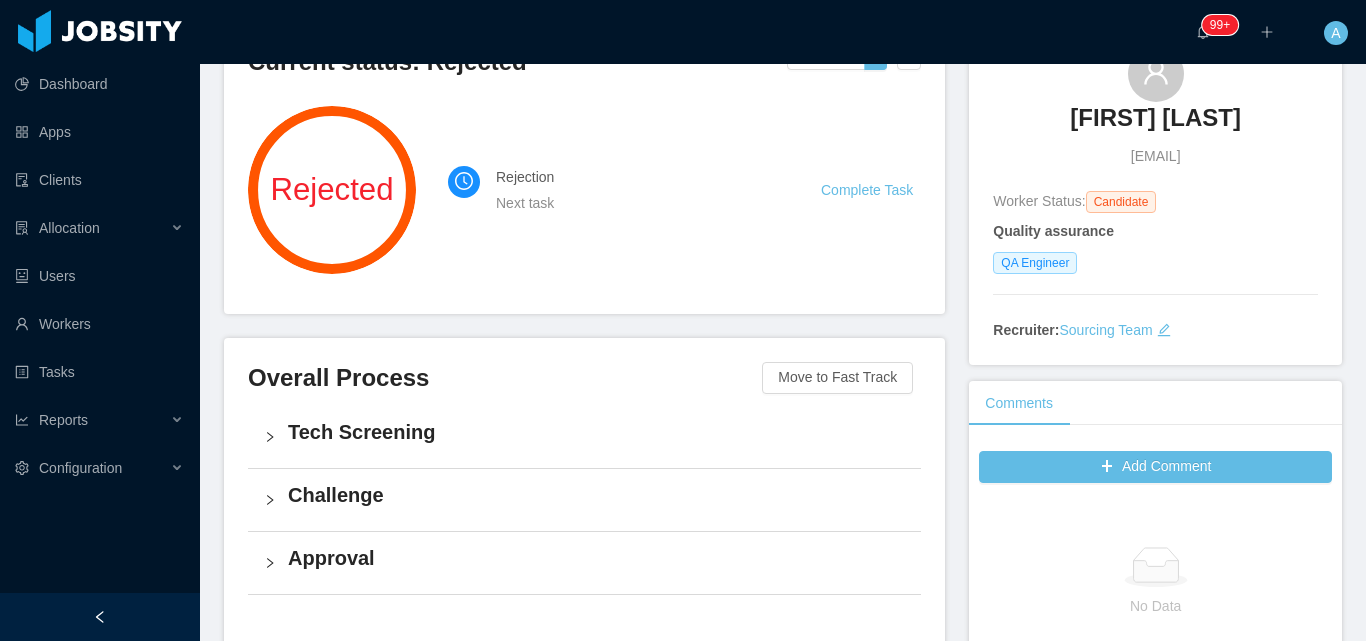scroll, scrollTop: 154, scrollLeft: 0, axis: vertical 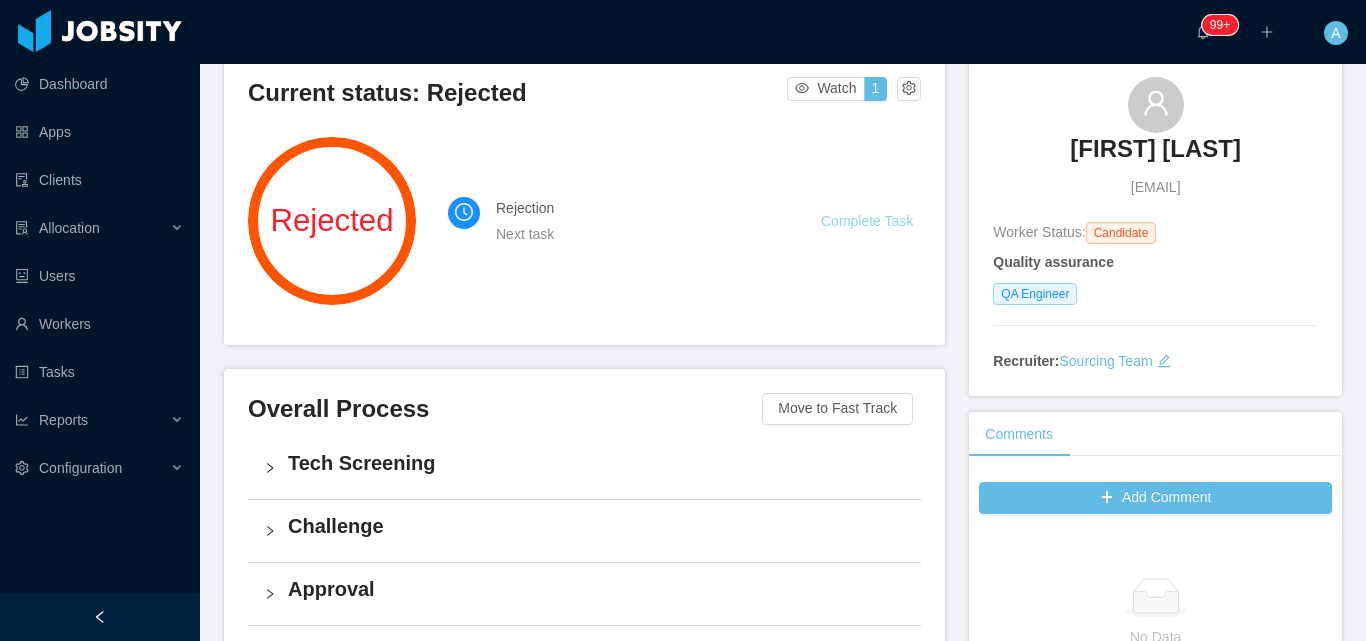 click on "Complete Task" at bounding box center [867, 221] 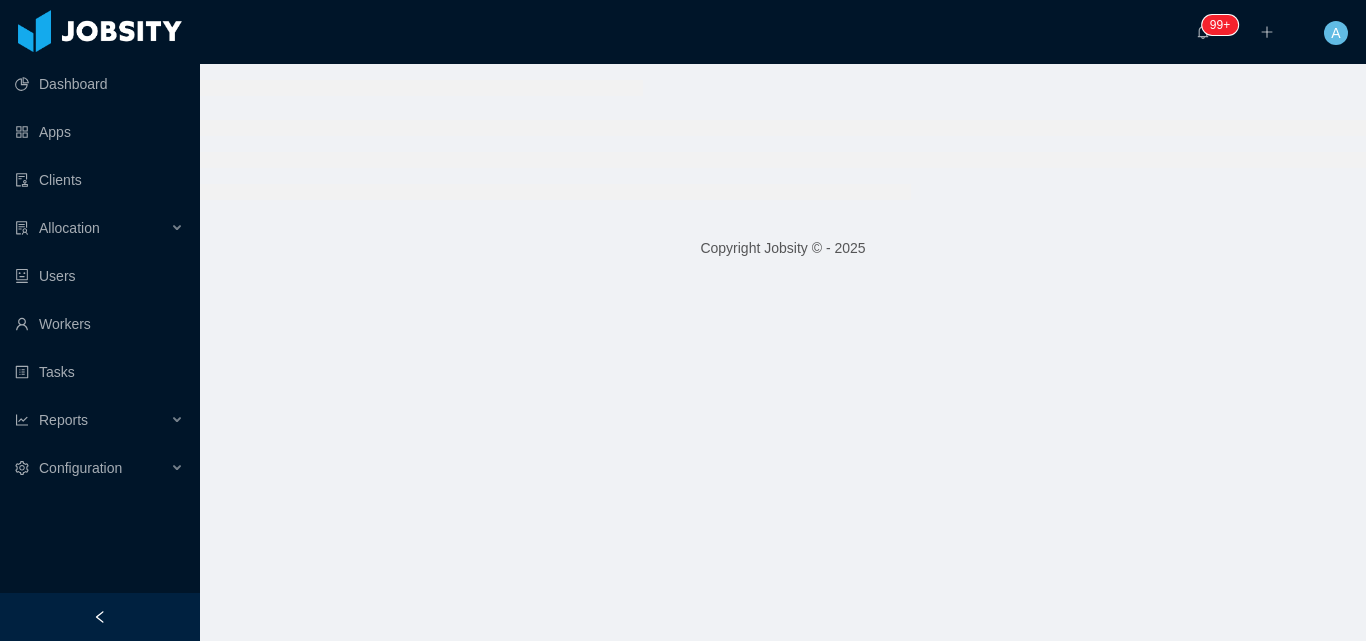 scroll, scrollTop: 0, scrollLeft: 0, axis: both 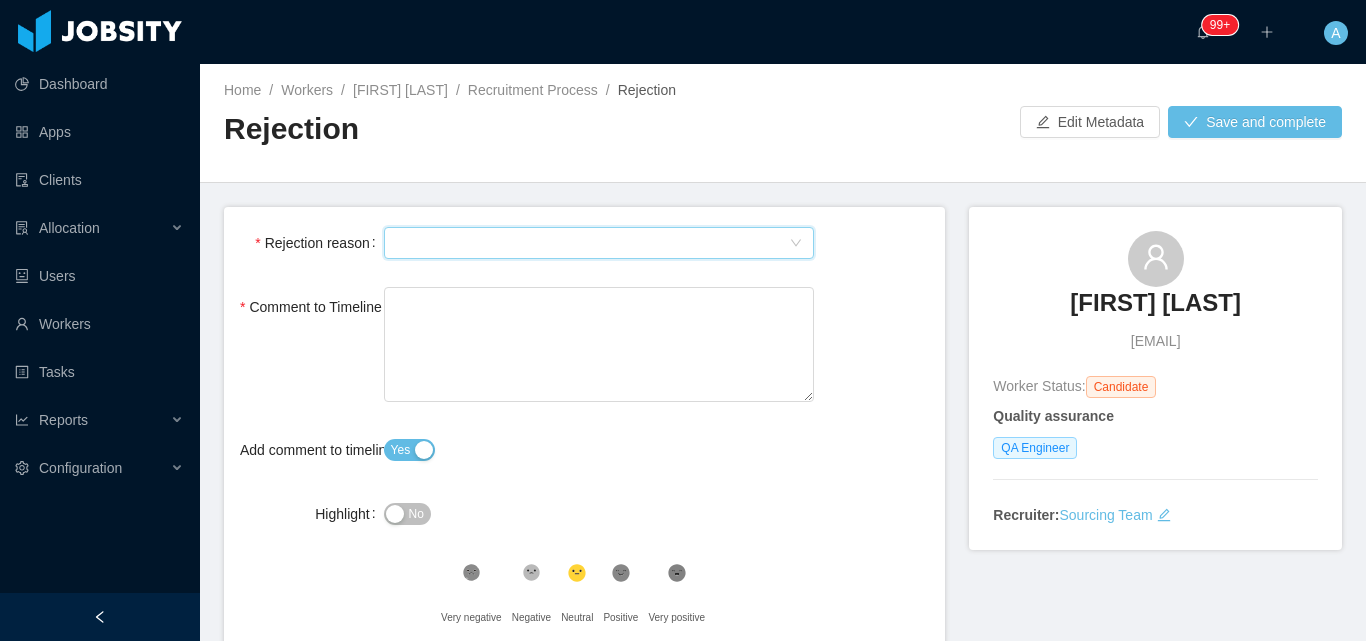 click on "Select Type" at bounding box center (593, 243) 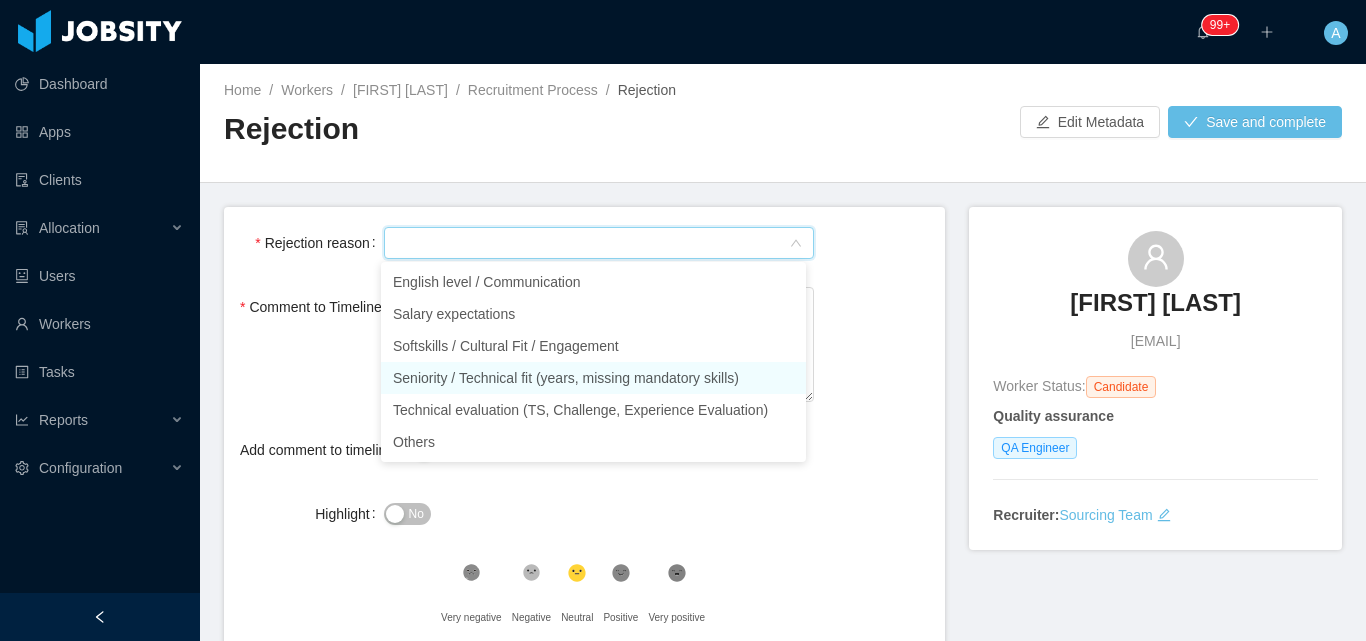 click on "Seniority / Technical fit (years, missing mandatory skills)" at bounding box center [593, 378] 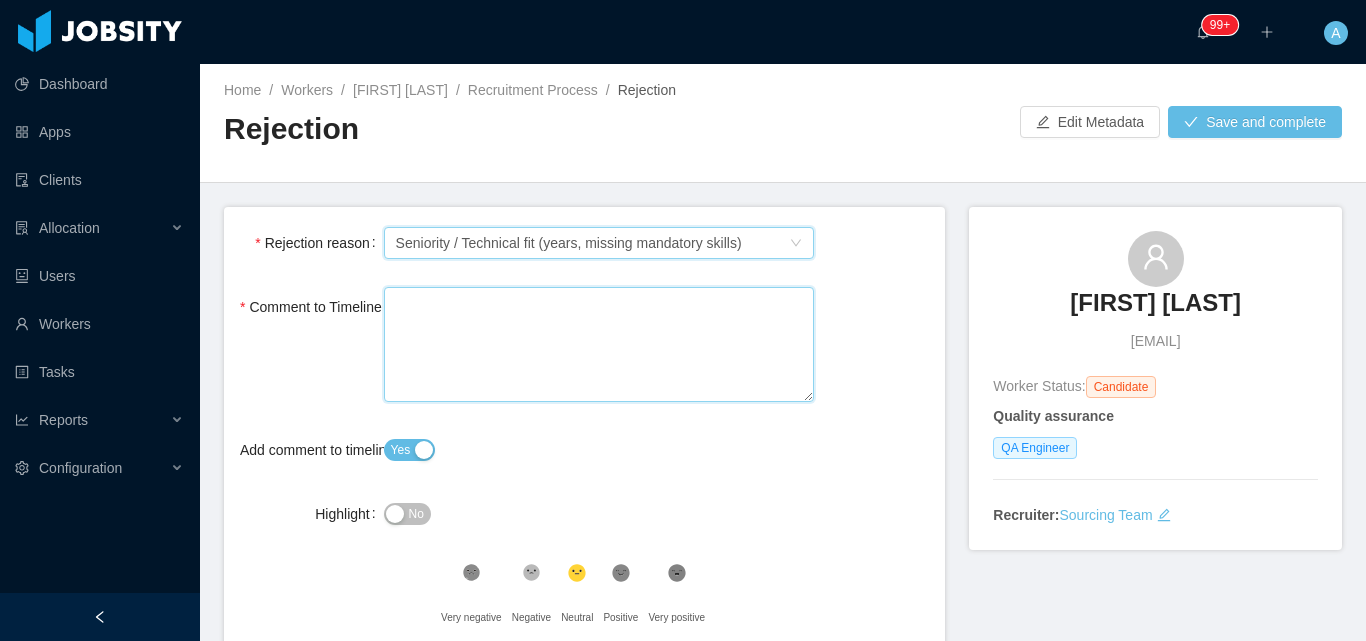 click on "Comment to Timeline" at bounding box center [599, 344] 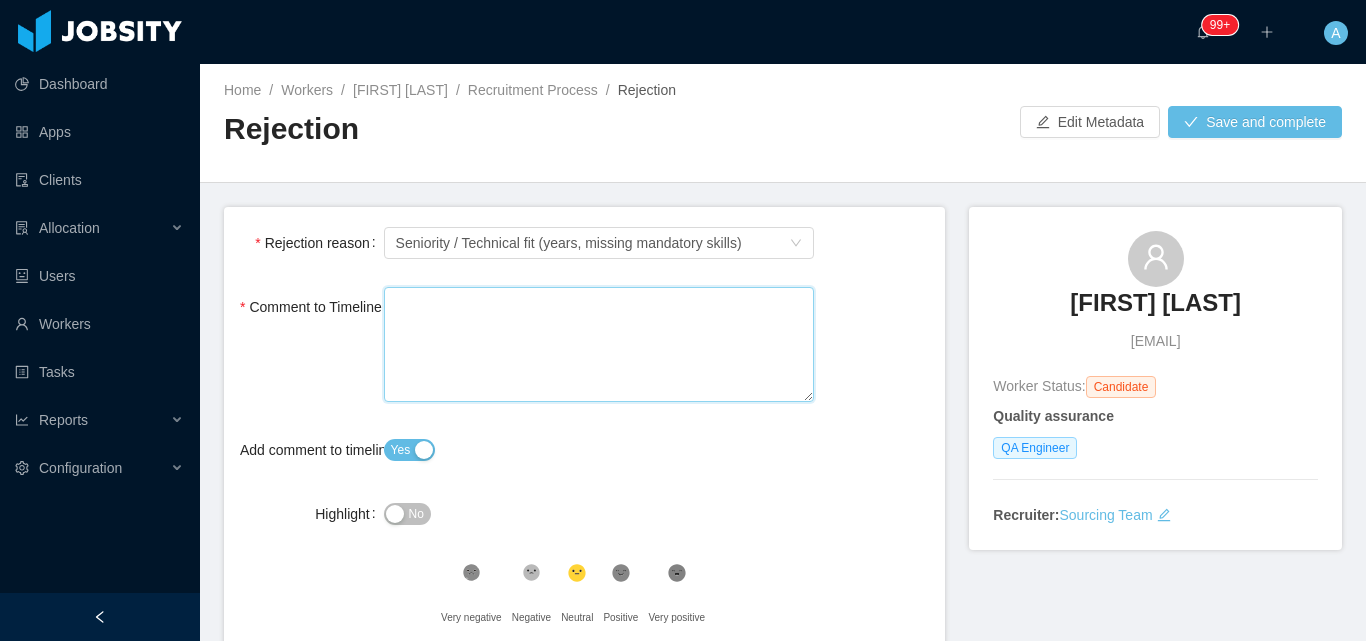 type 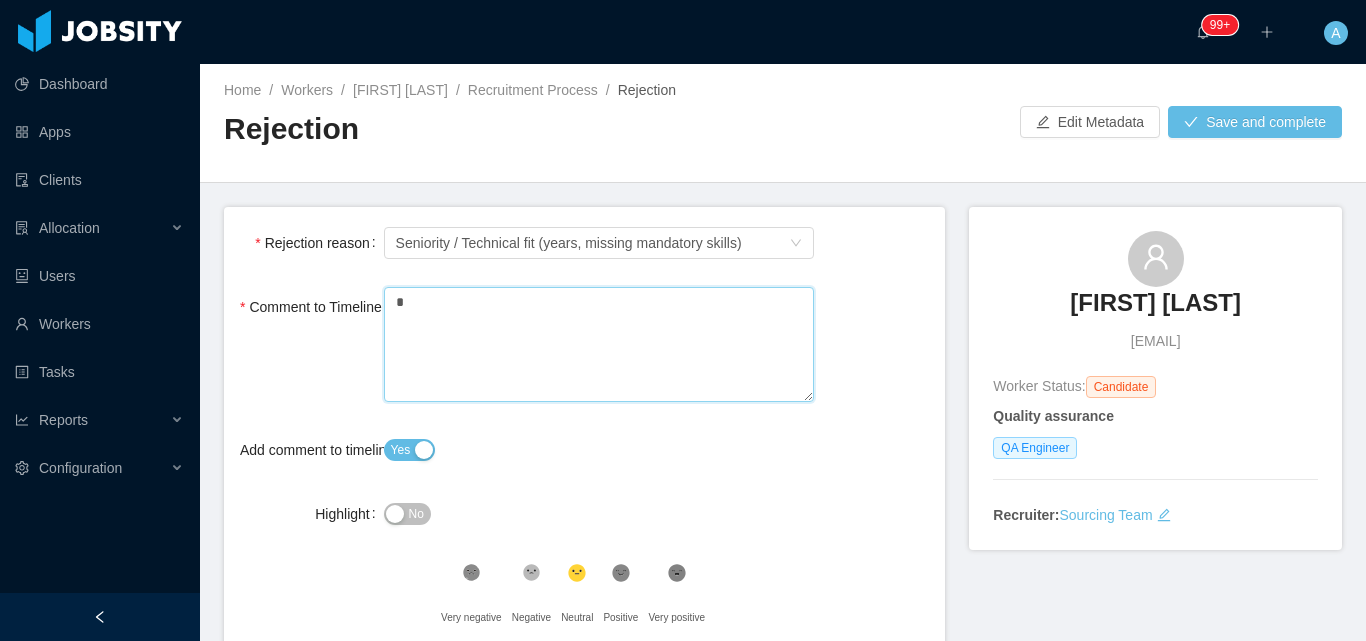 type 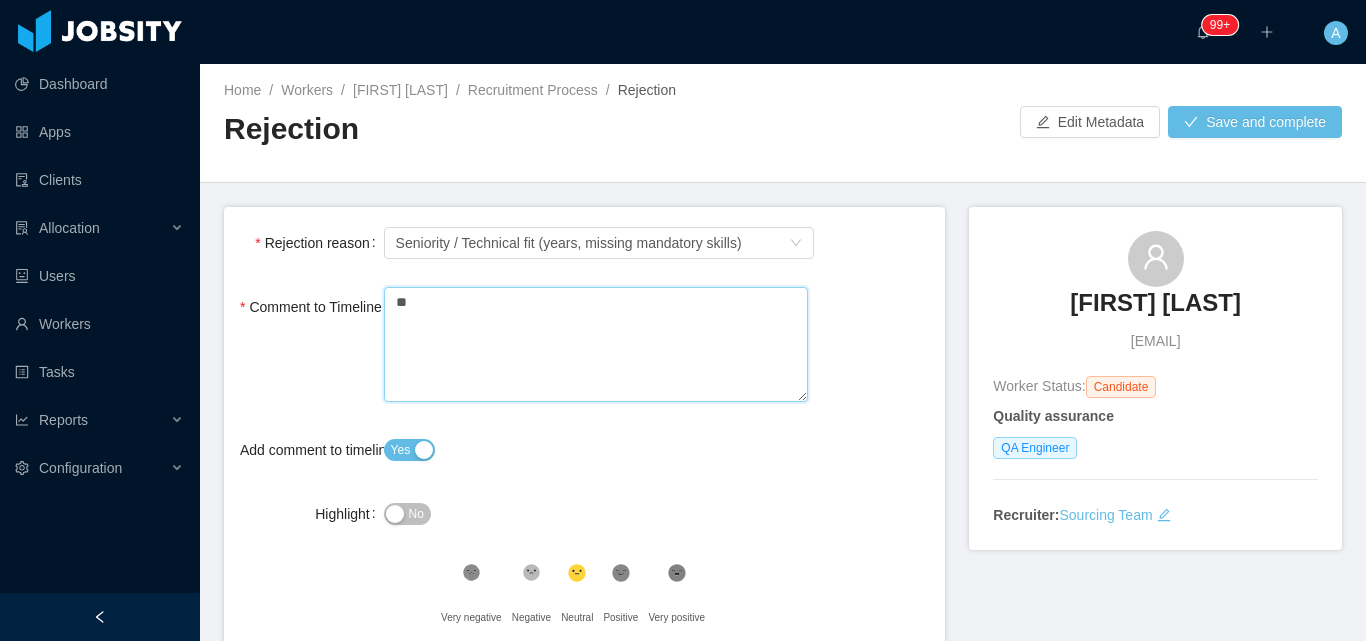 type 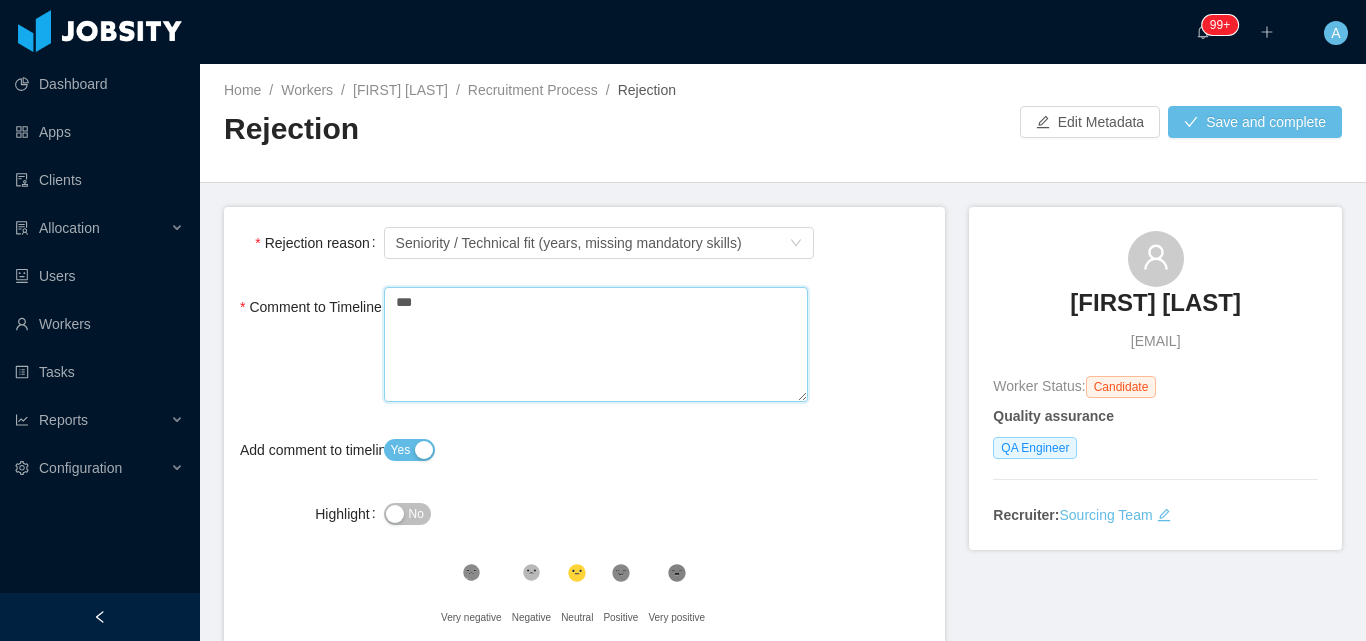 type 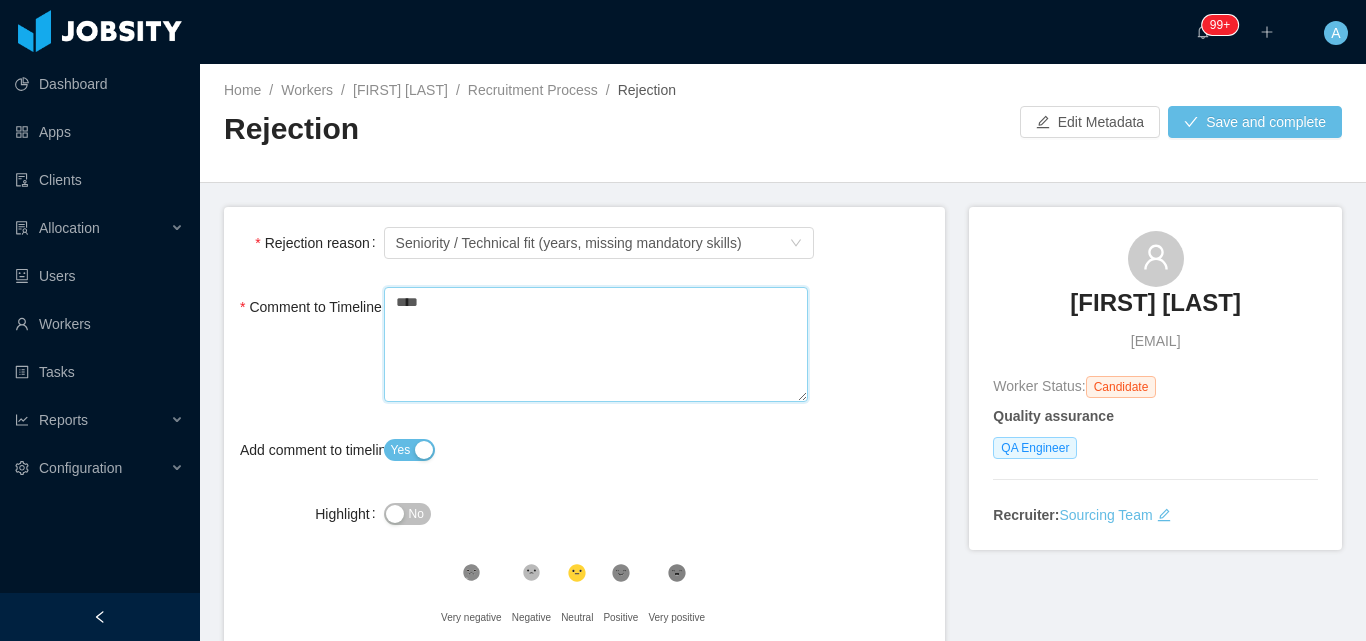 type 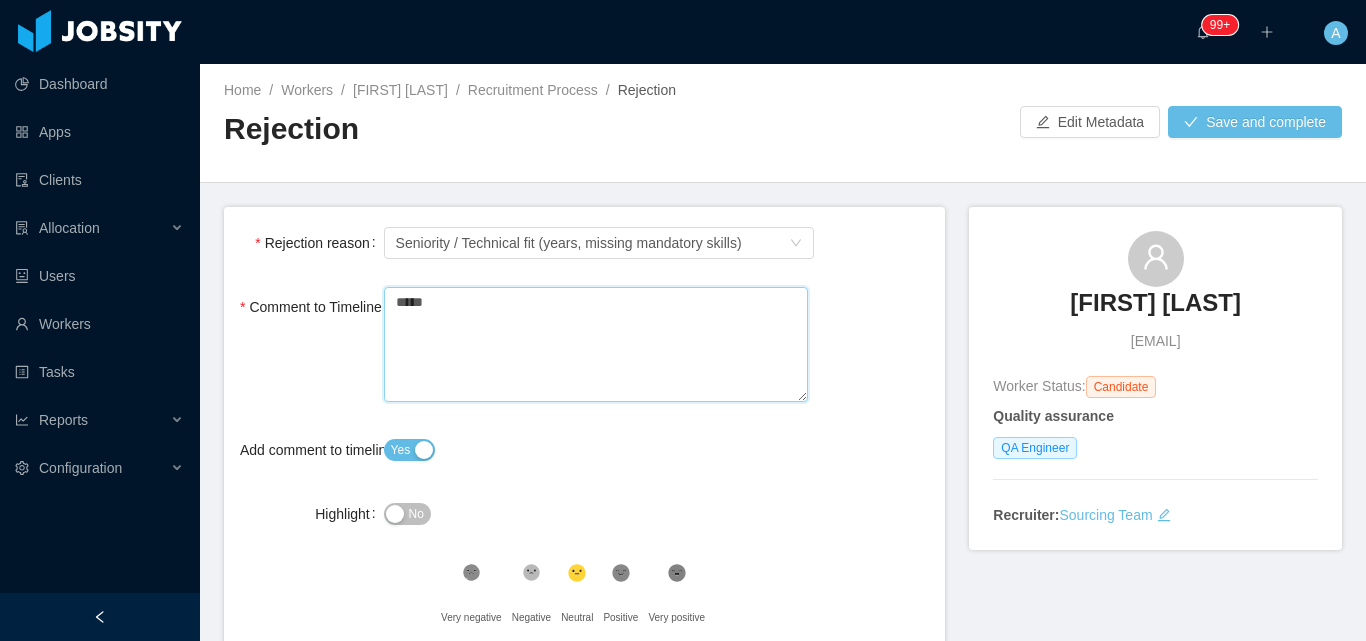 type 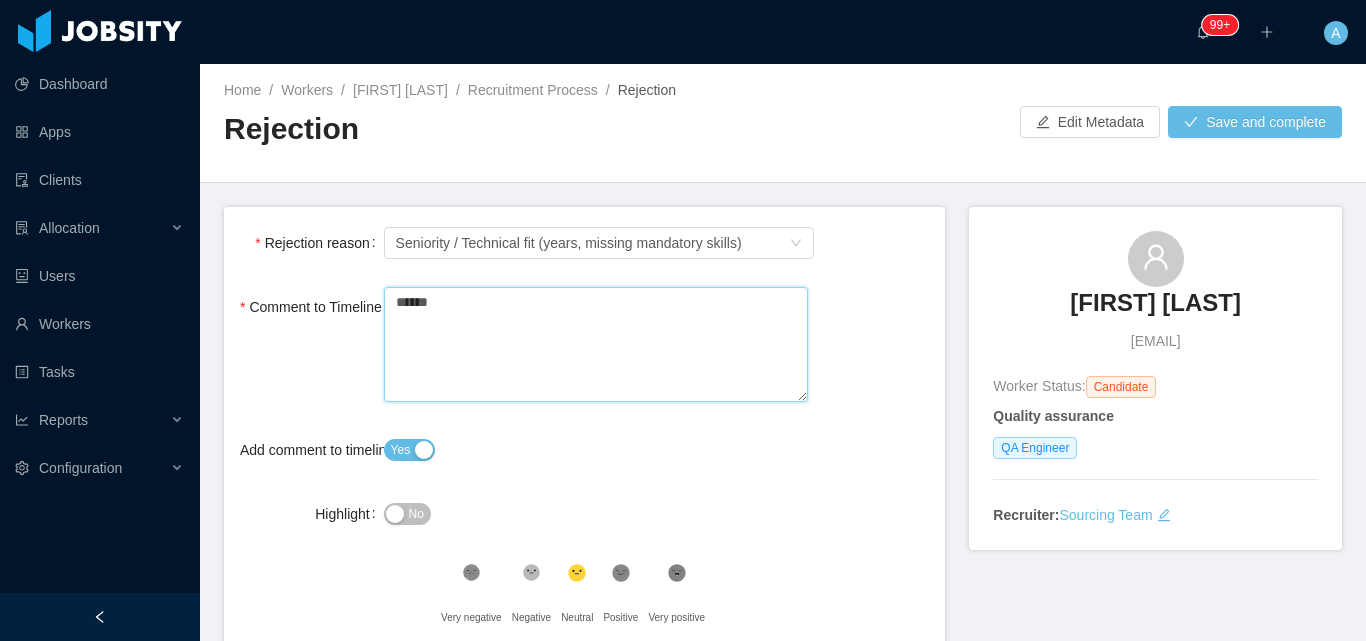 type 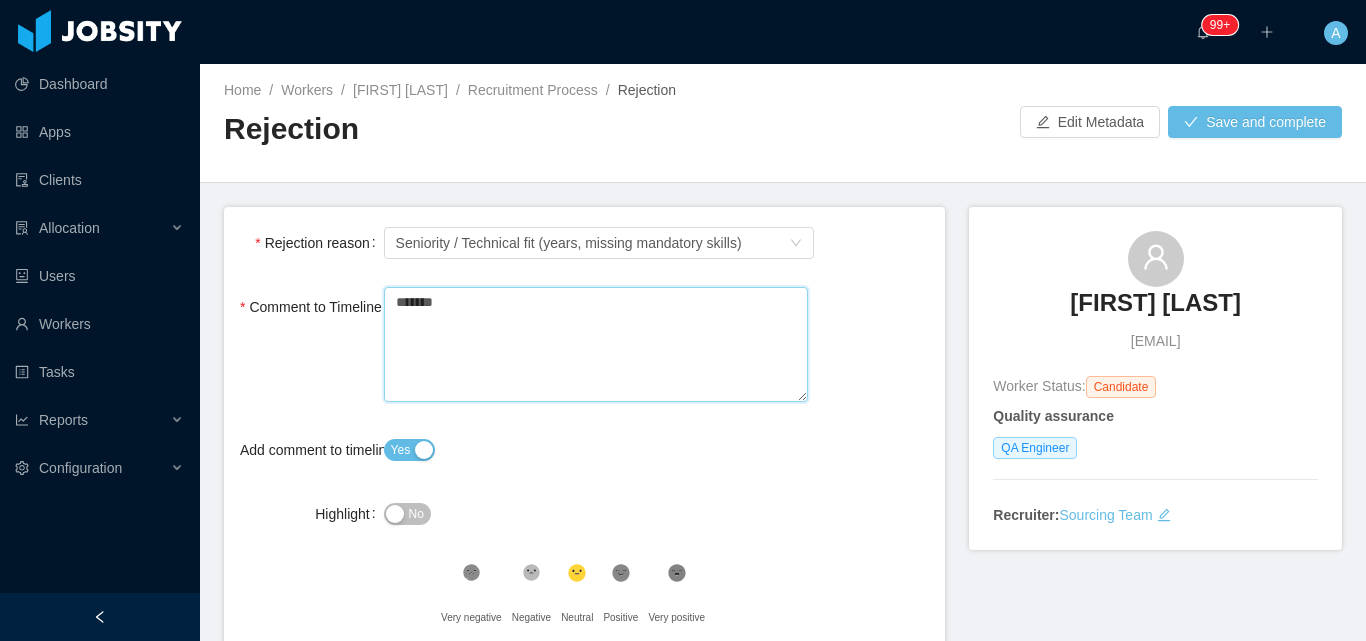 type 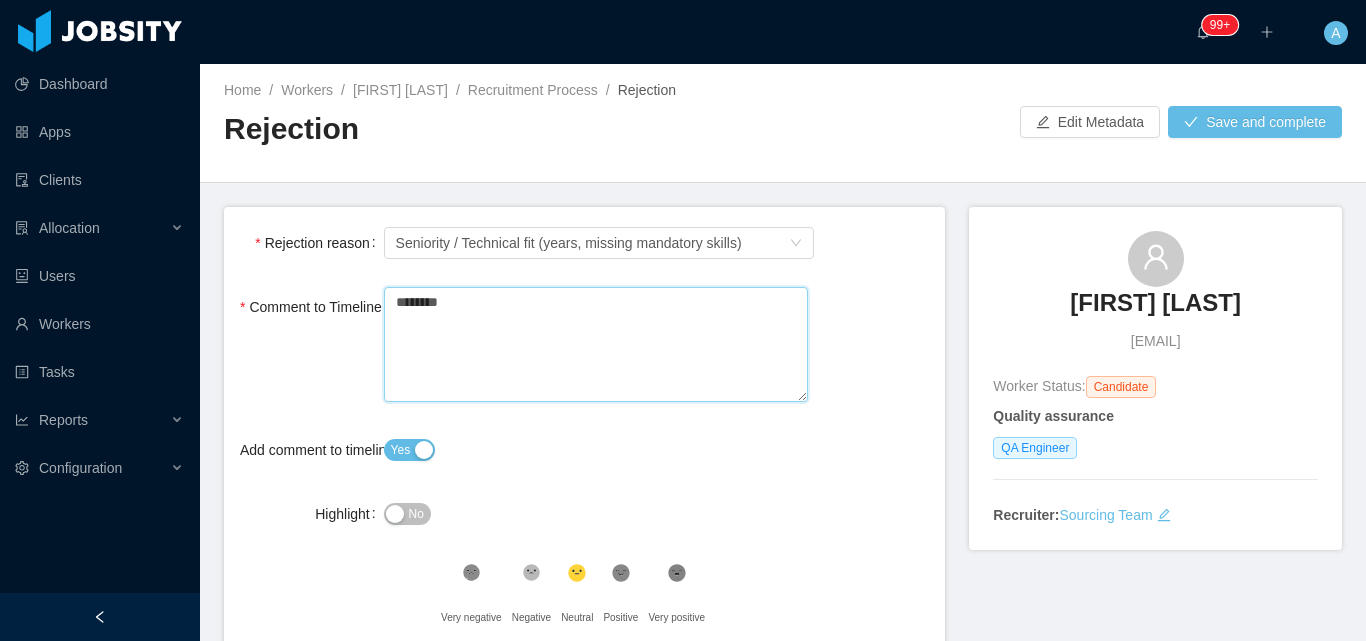 type 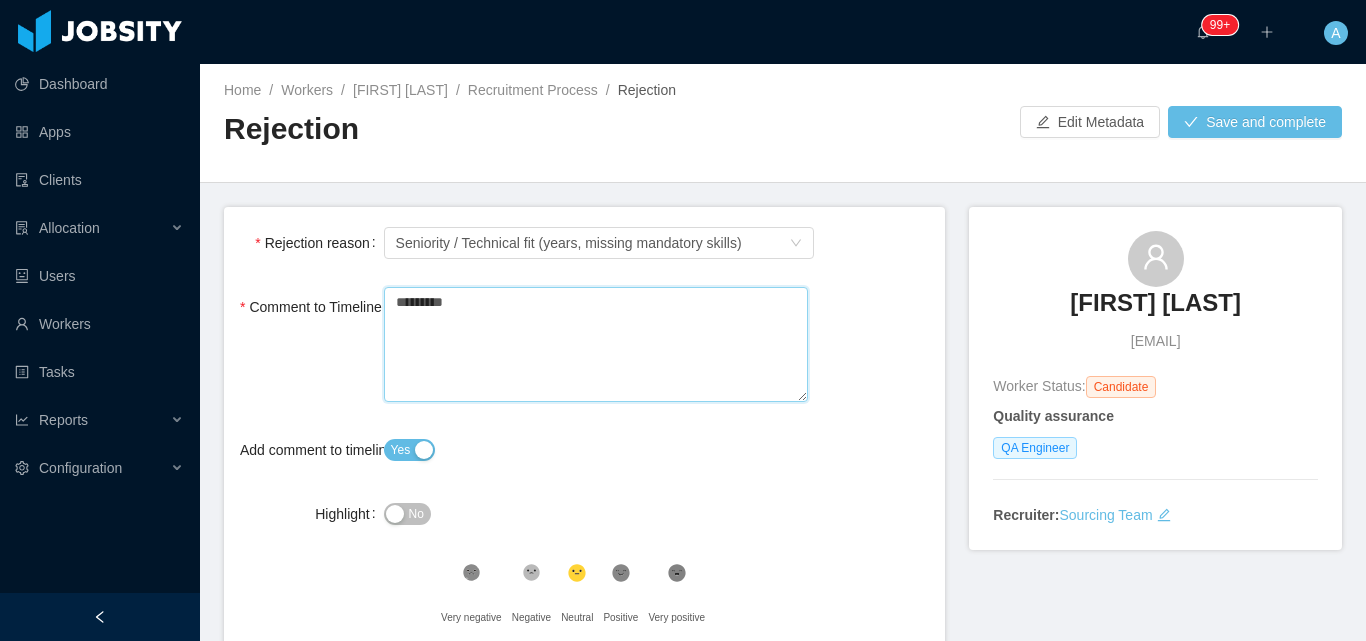 type 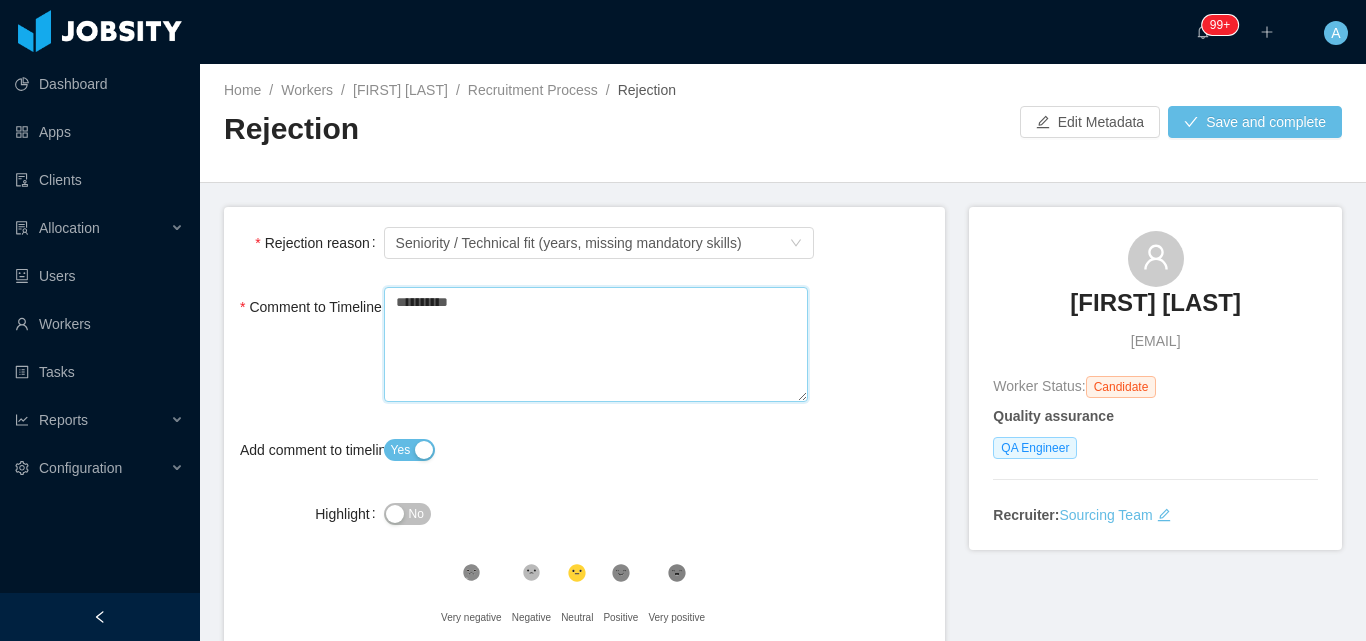 type 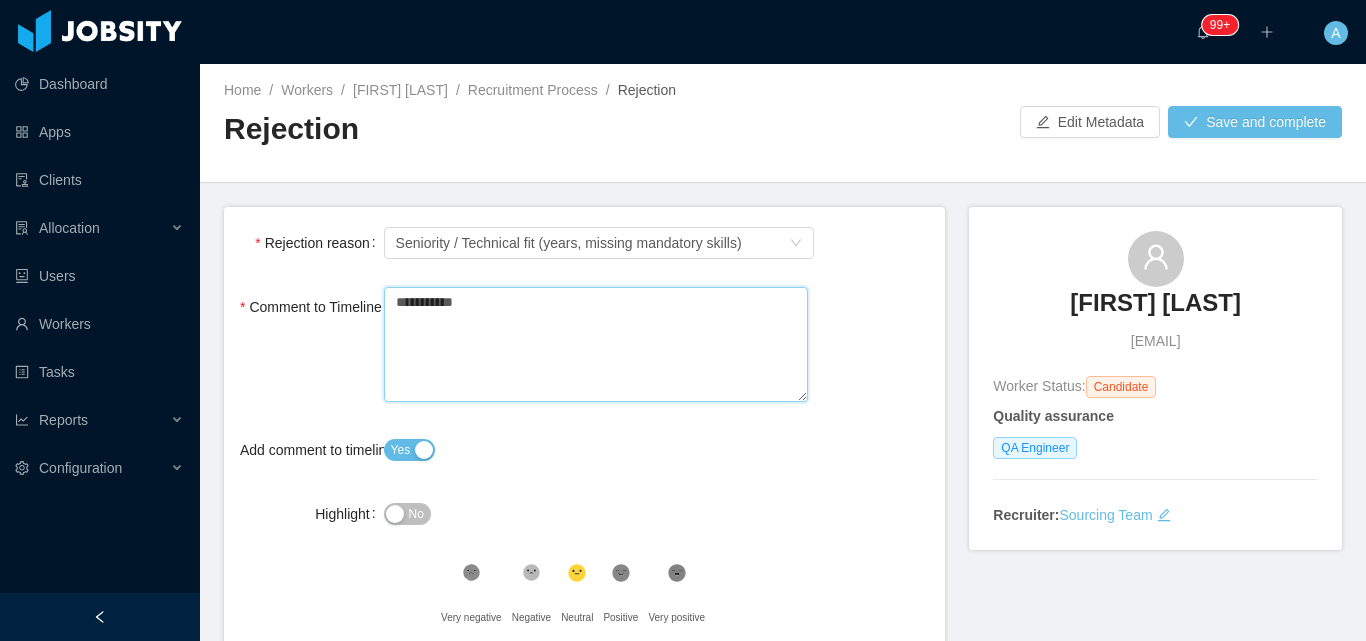 type 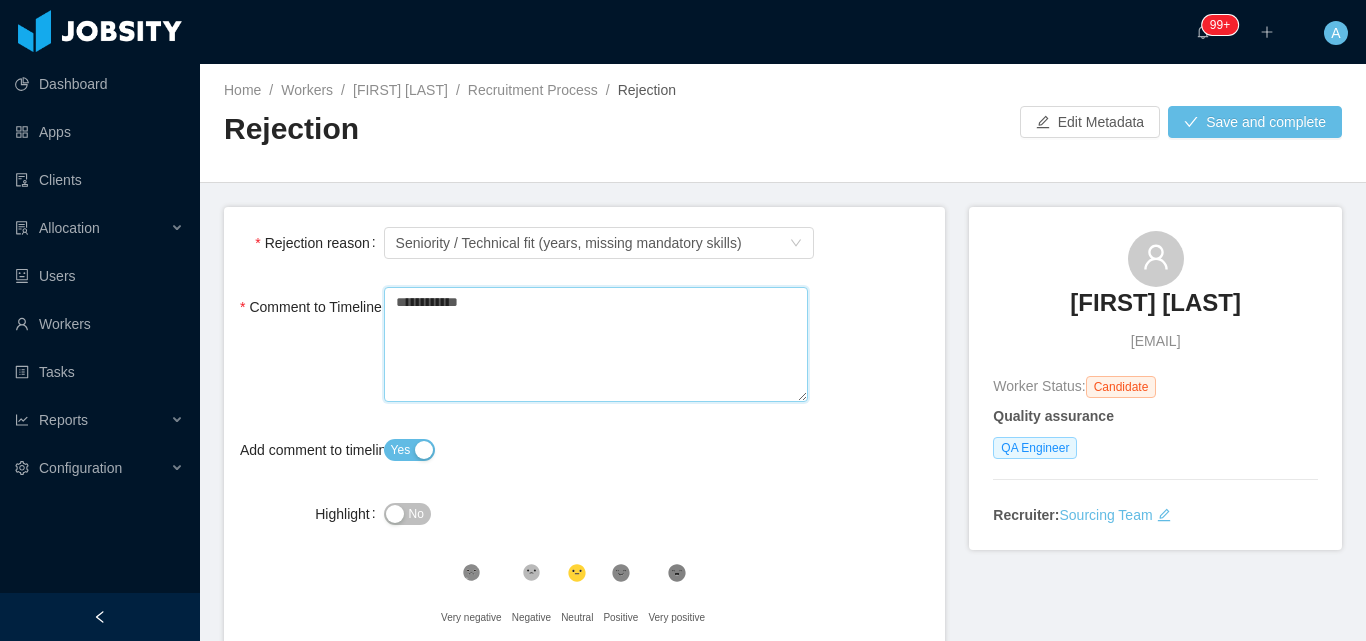 type 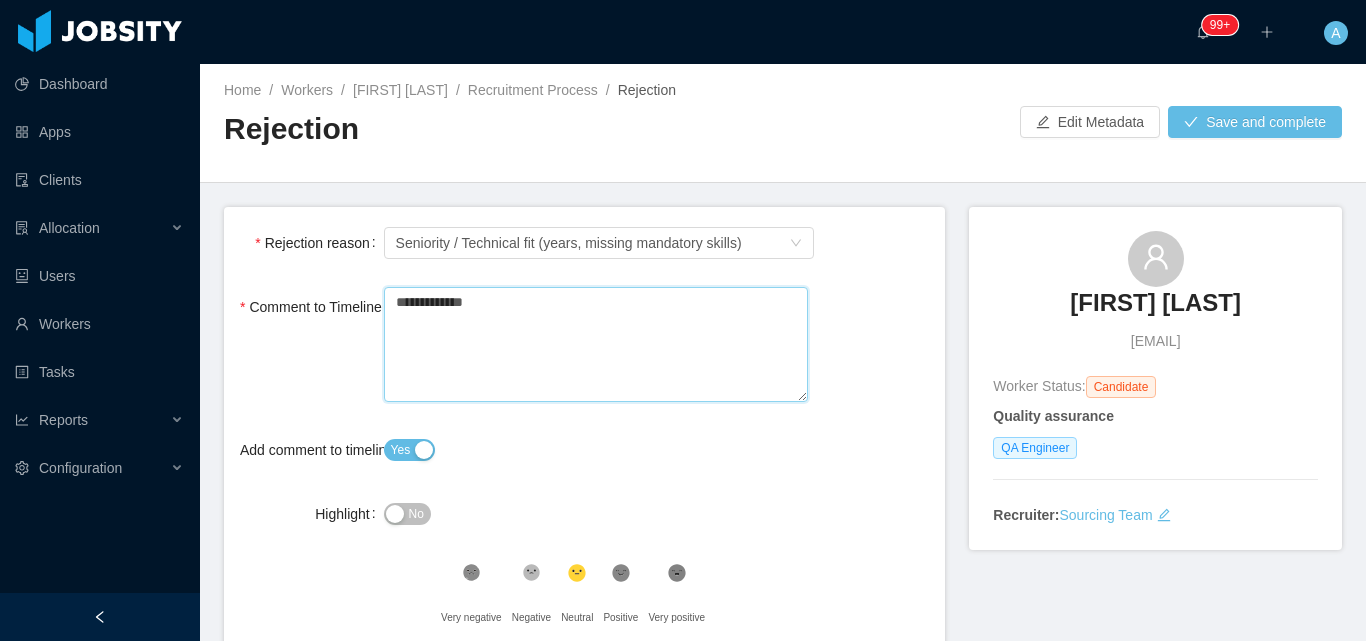 type 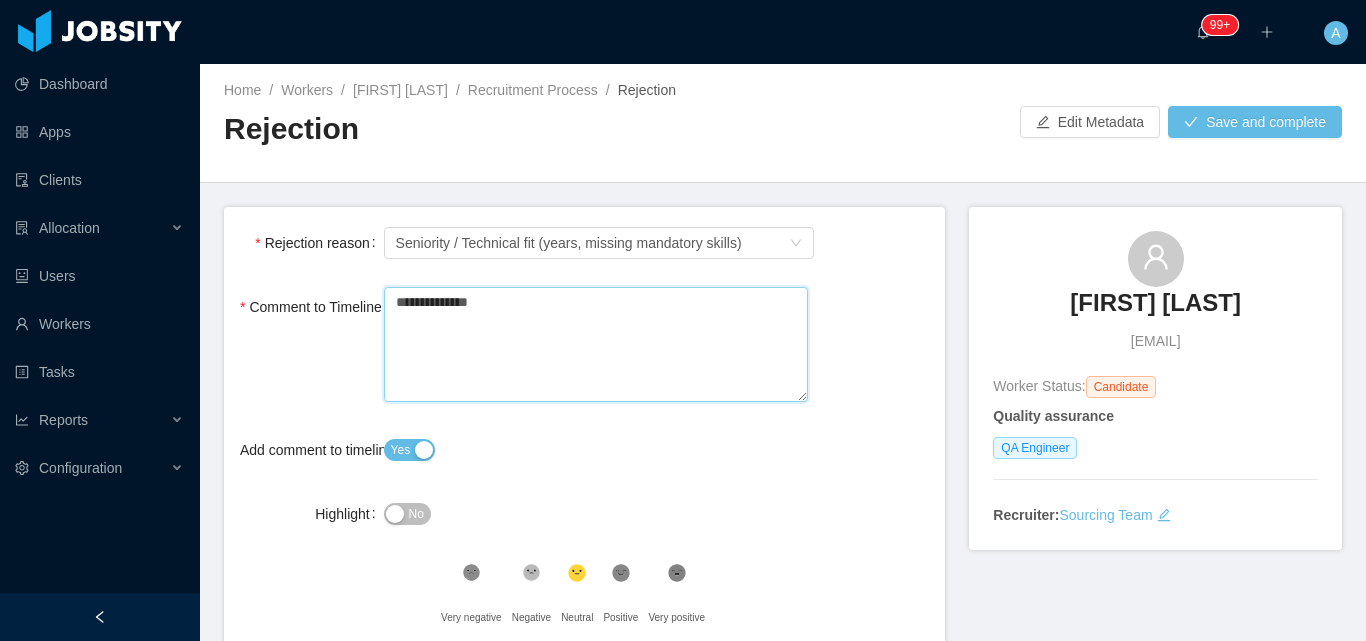 type 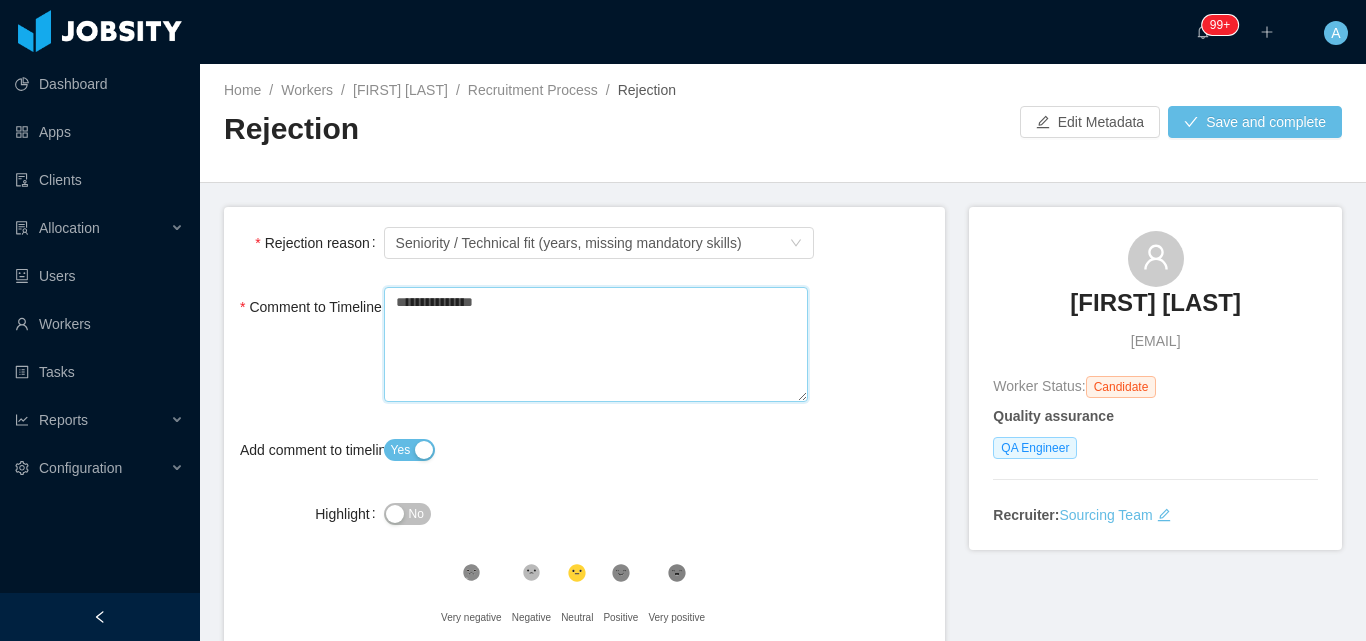 type 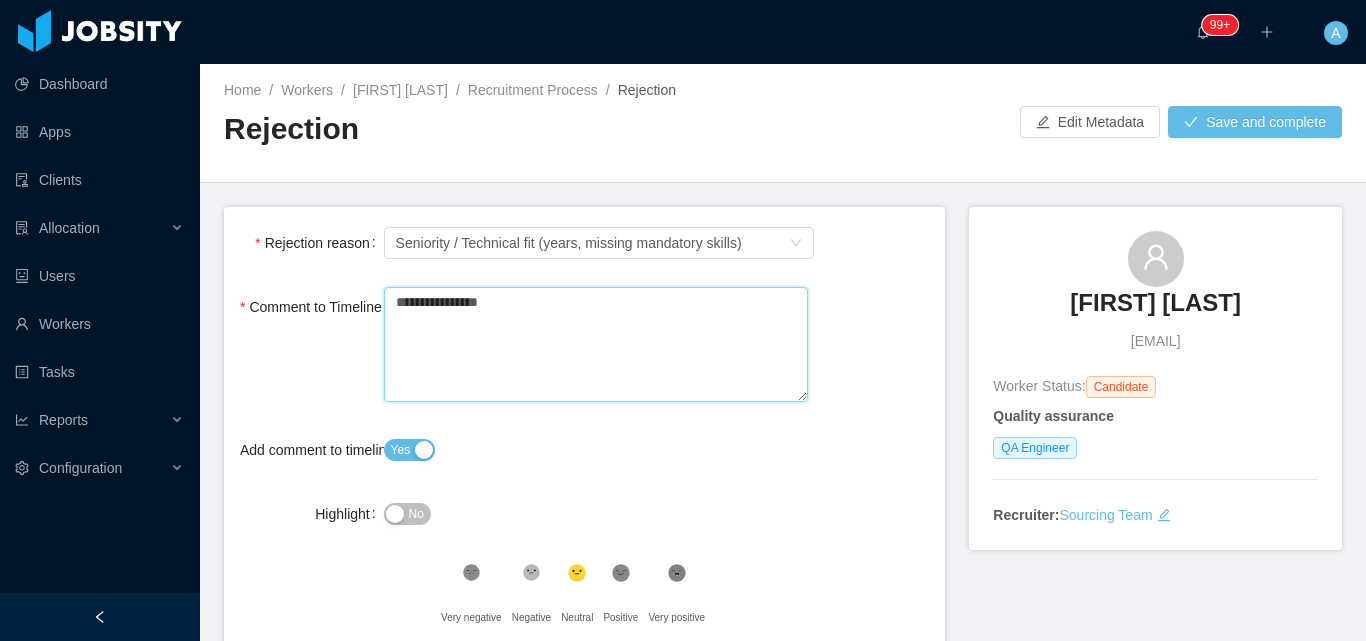 type 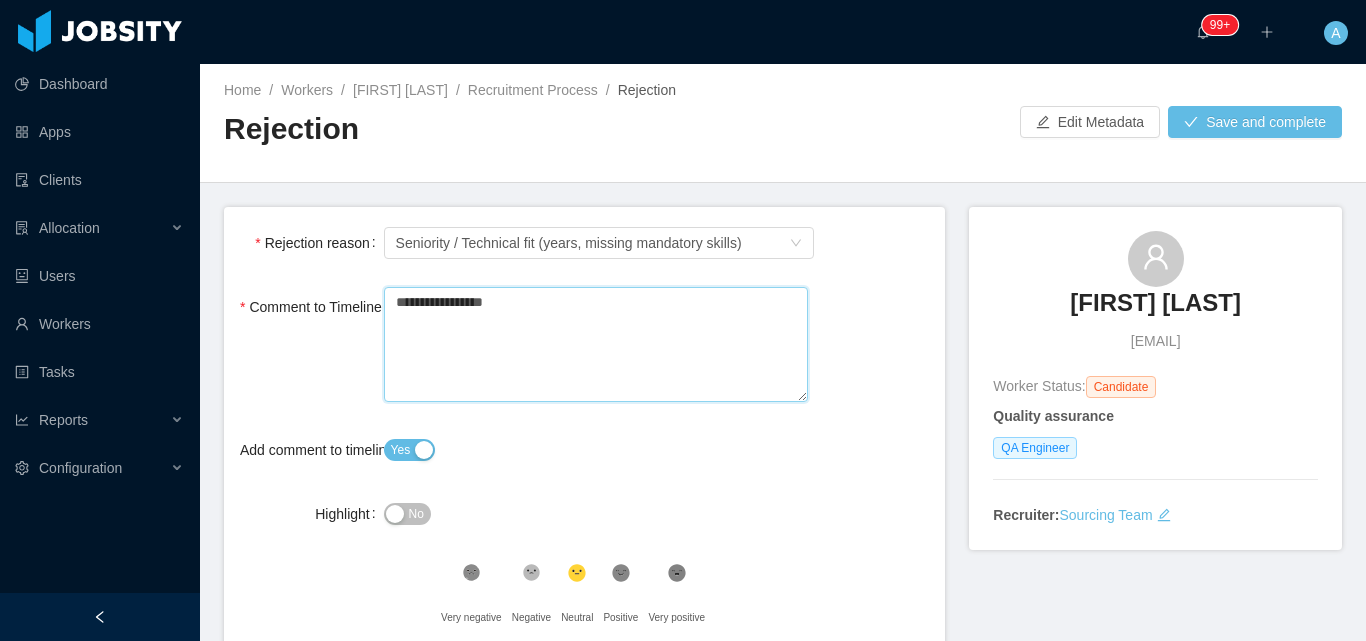 type 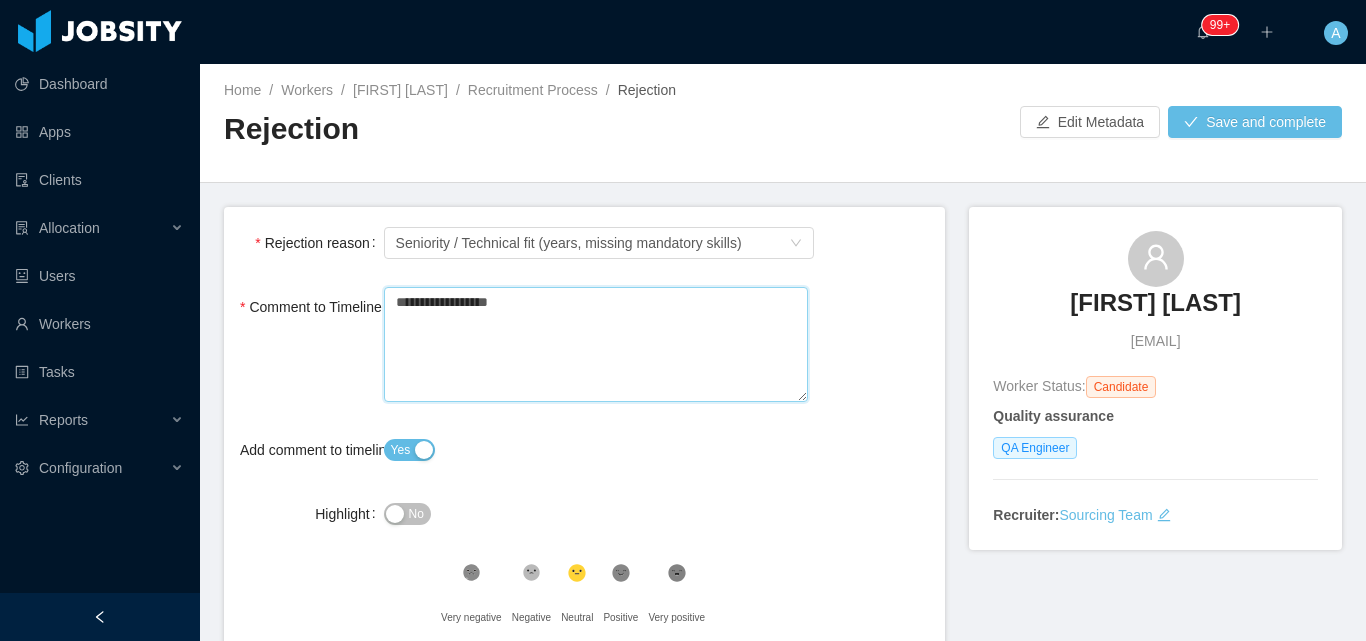 type 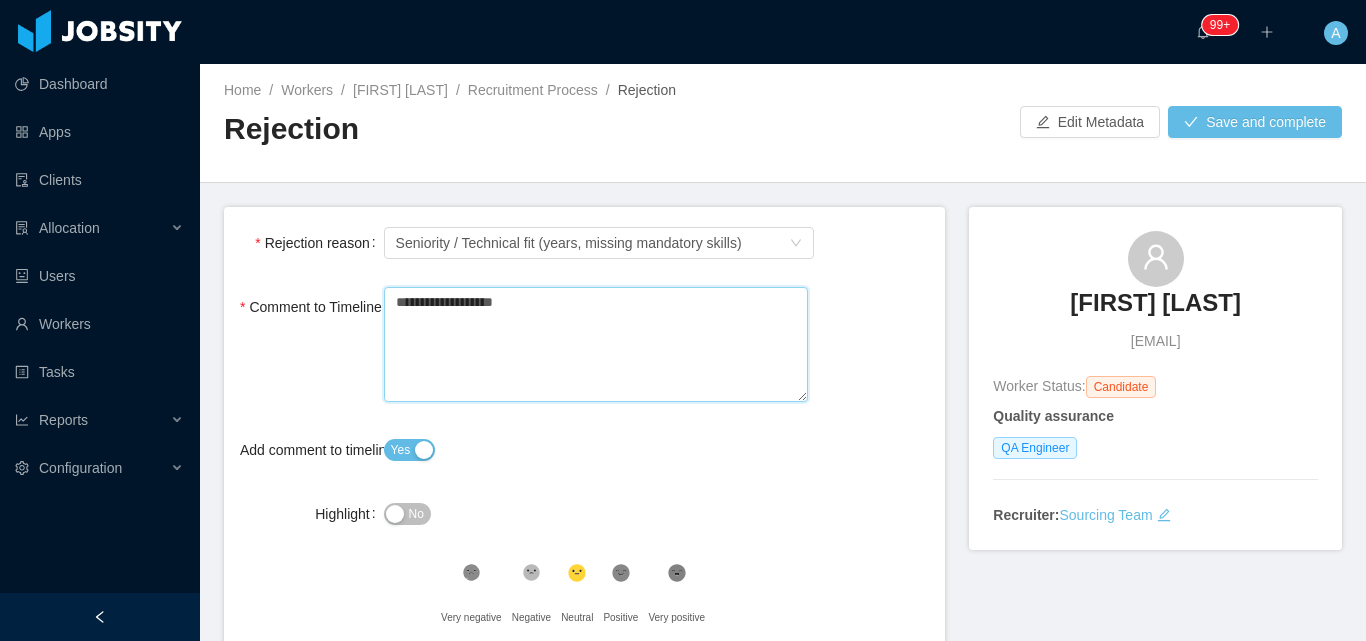 type 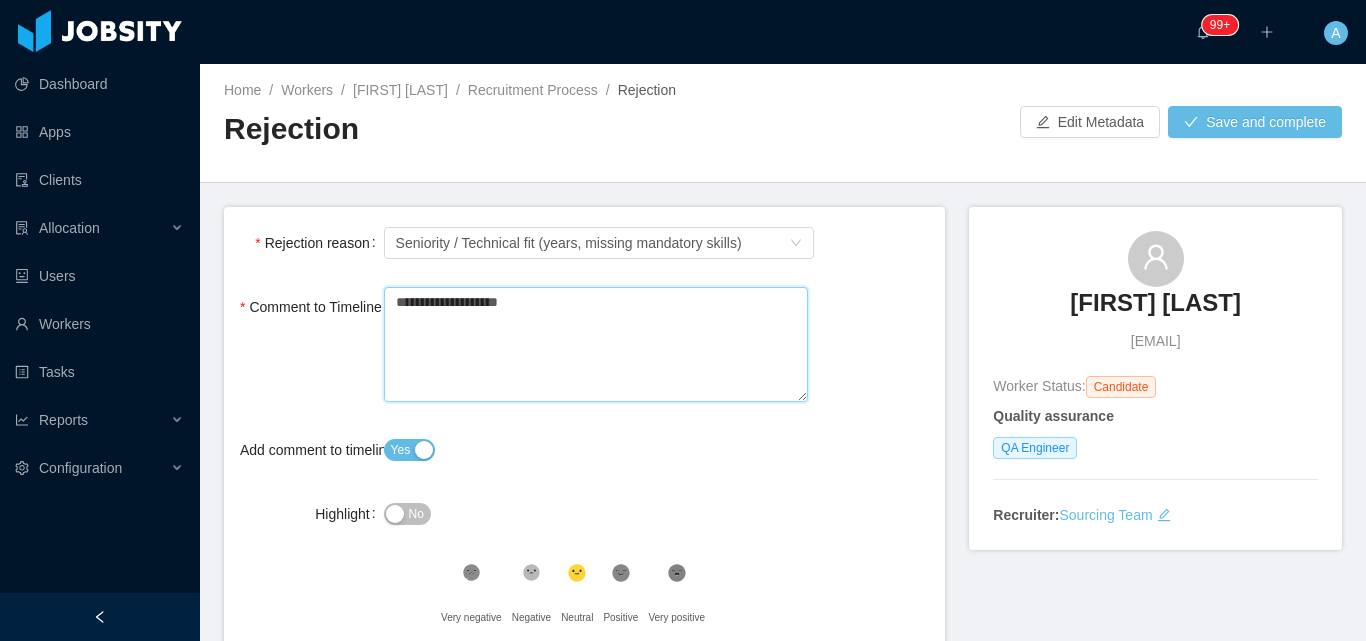 type 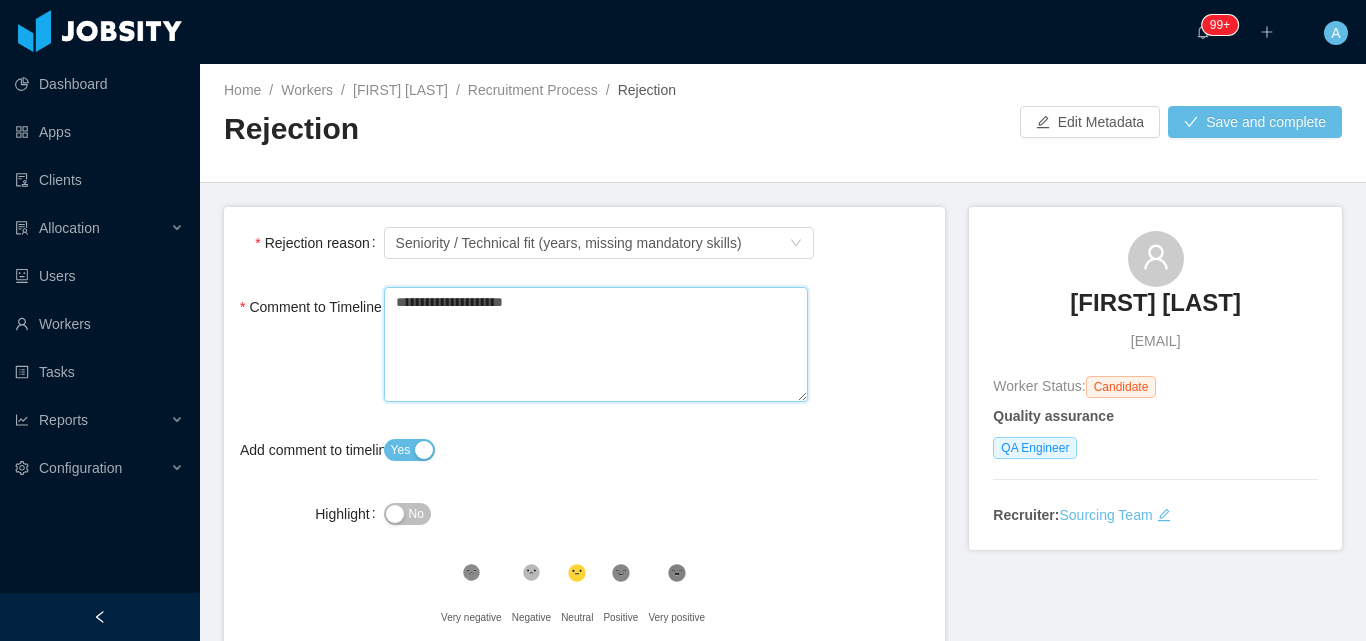 type 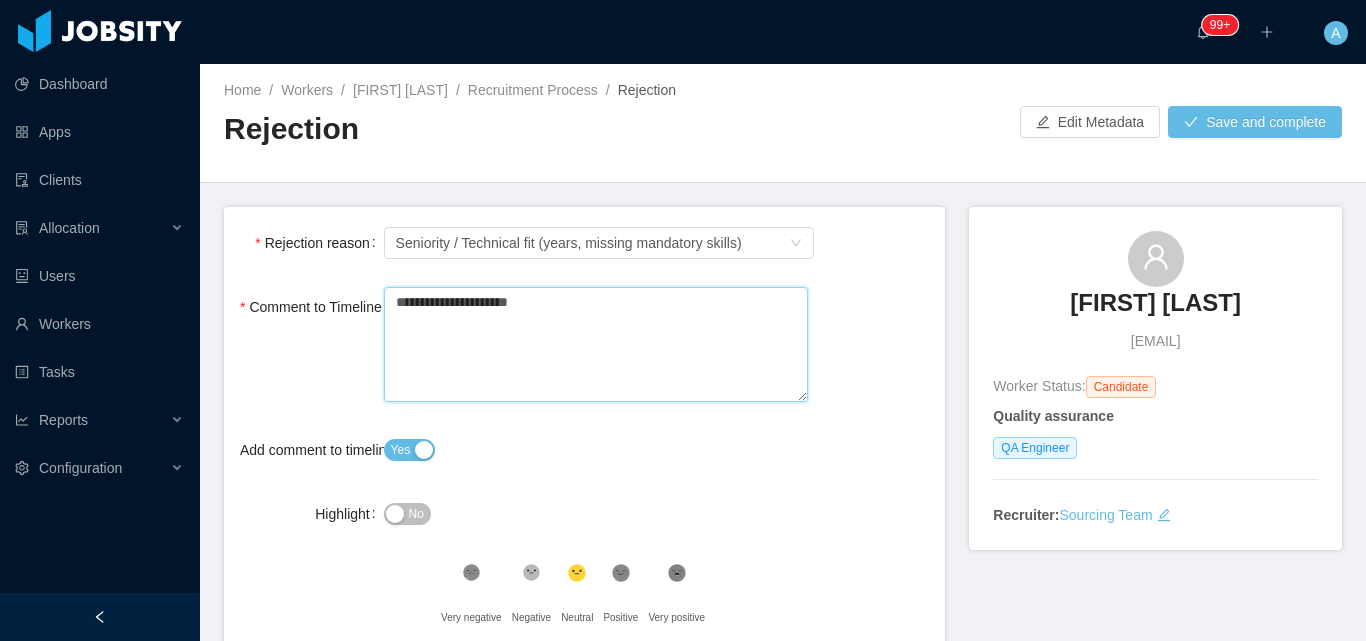 type 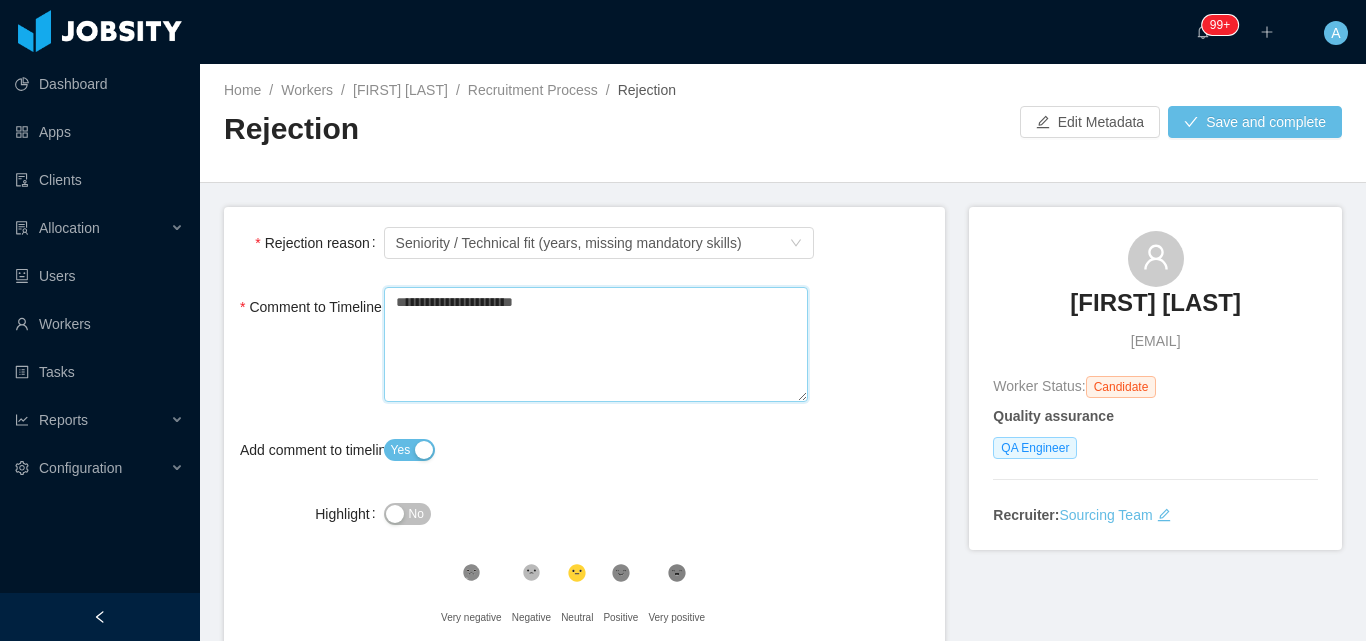 type 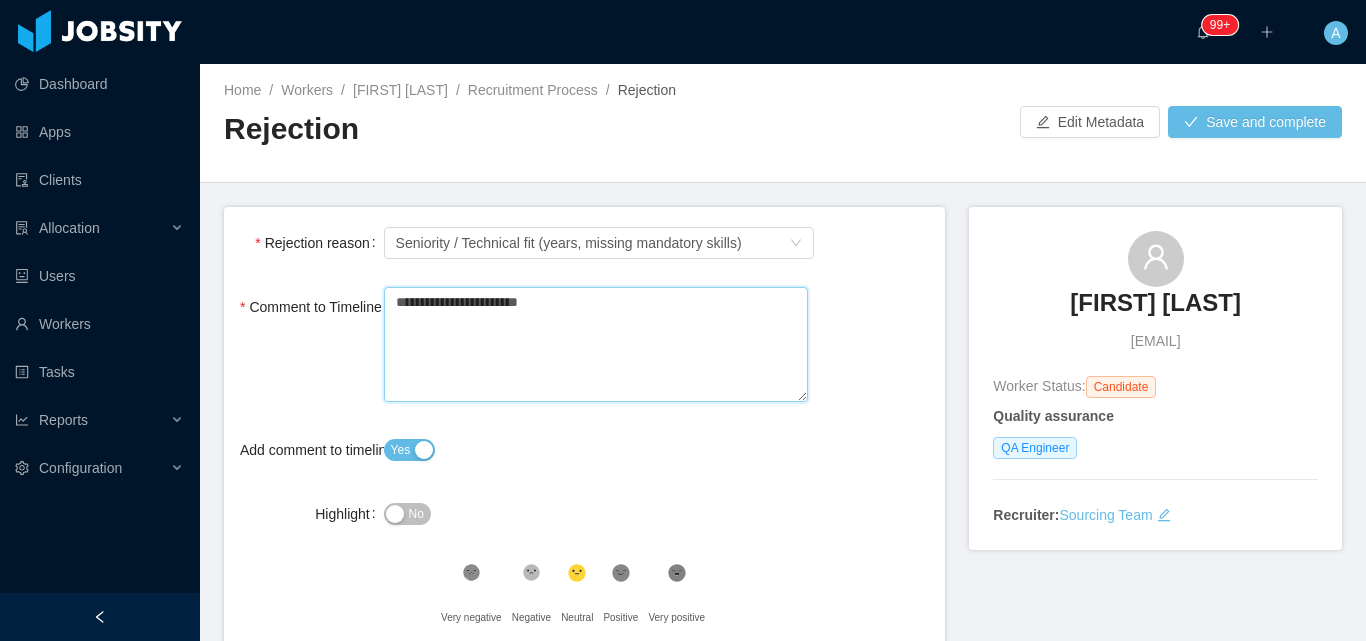 click on "**********" at bounding box center [596, 344] 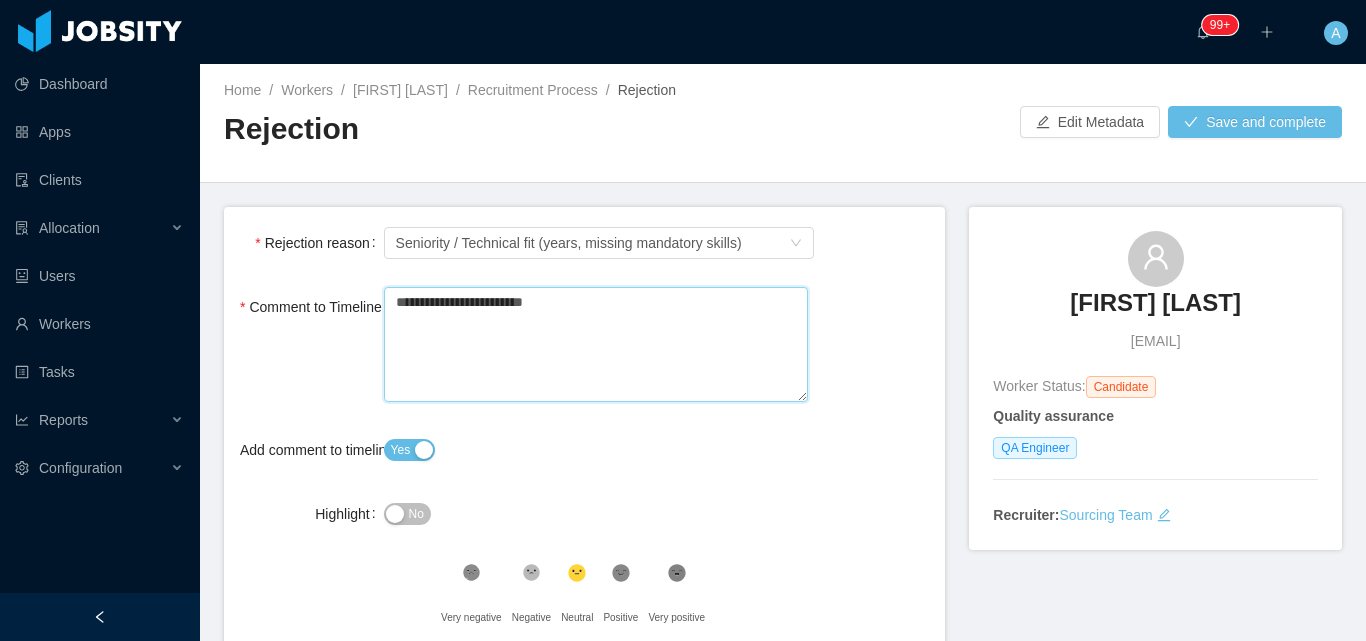 click on "**********" at bounding box center [596, 344] 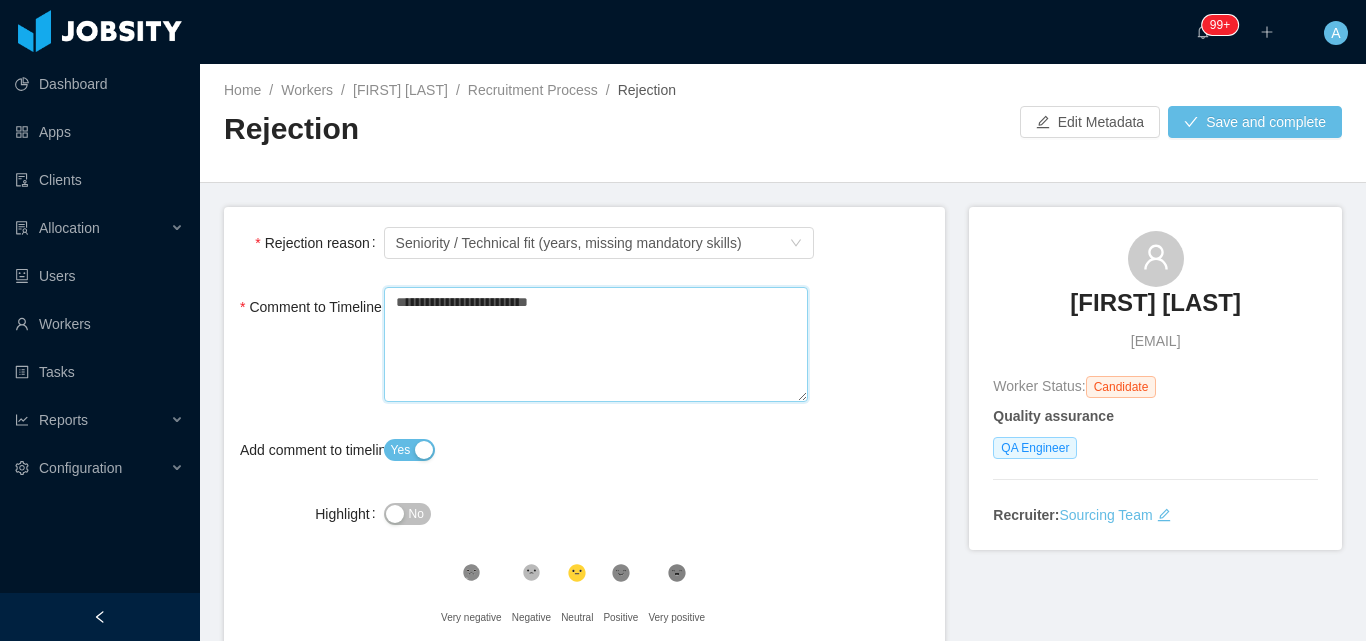 type on "**********" 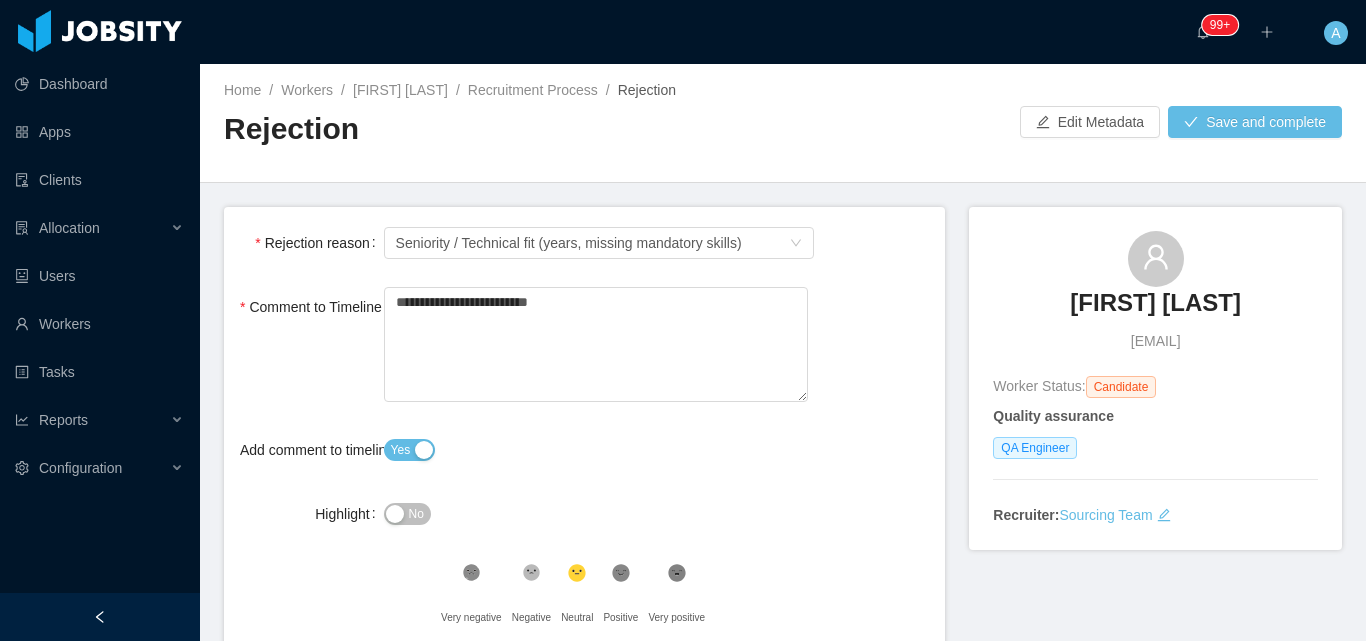 click on "**********" at bounding box center (584, 346) 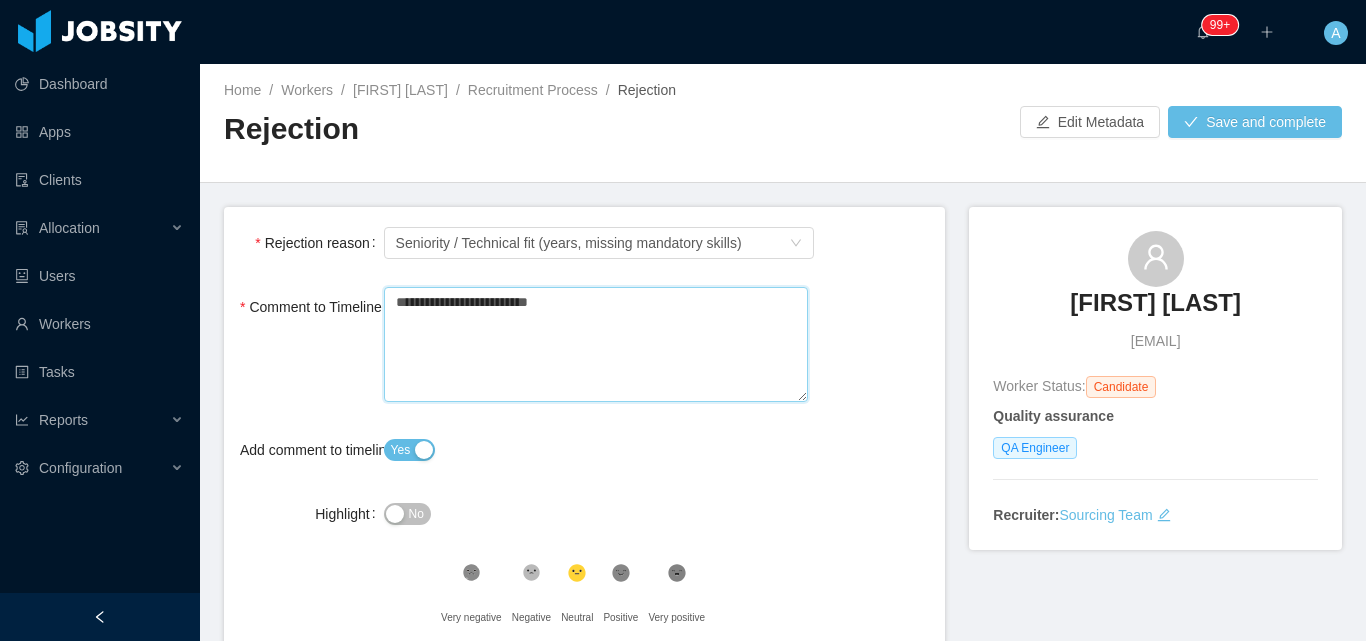 click on "**********" at bounding box center (596, 344) 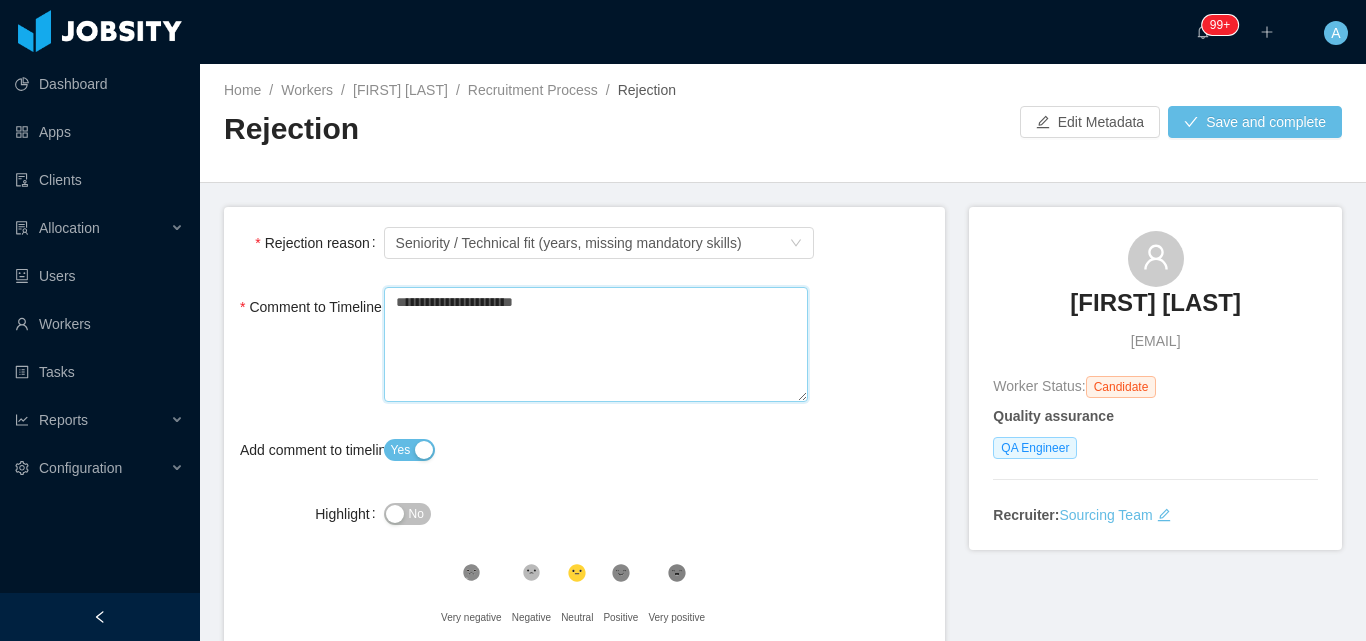 type 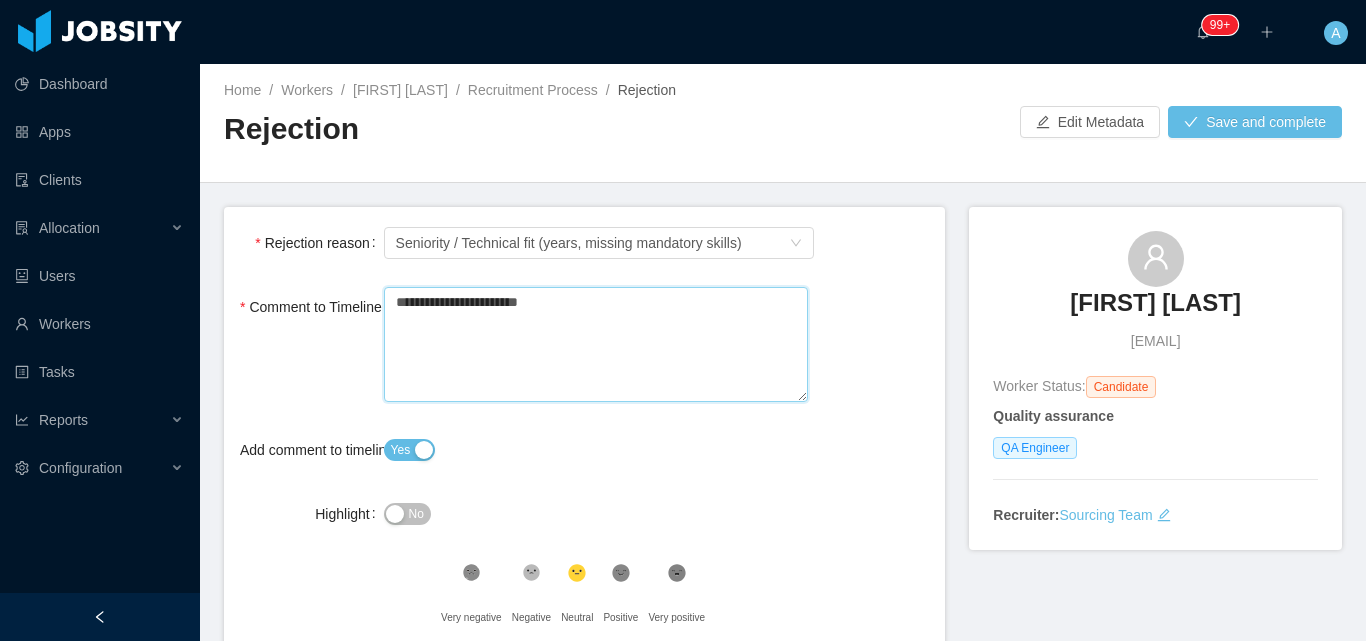 type 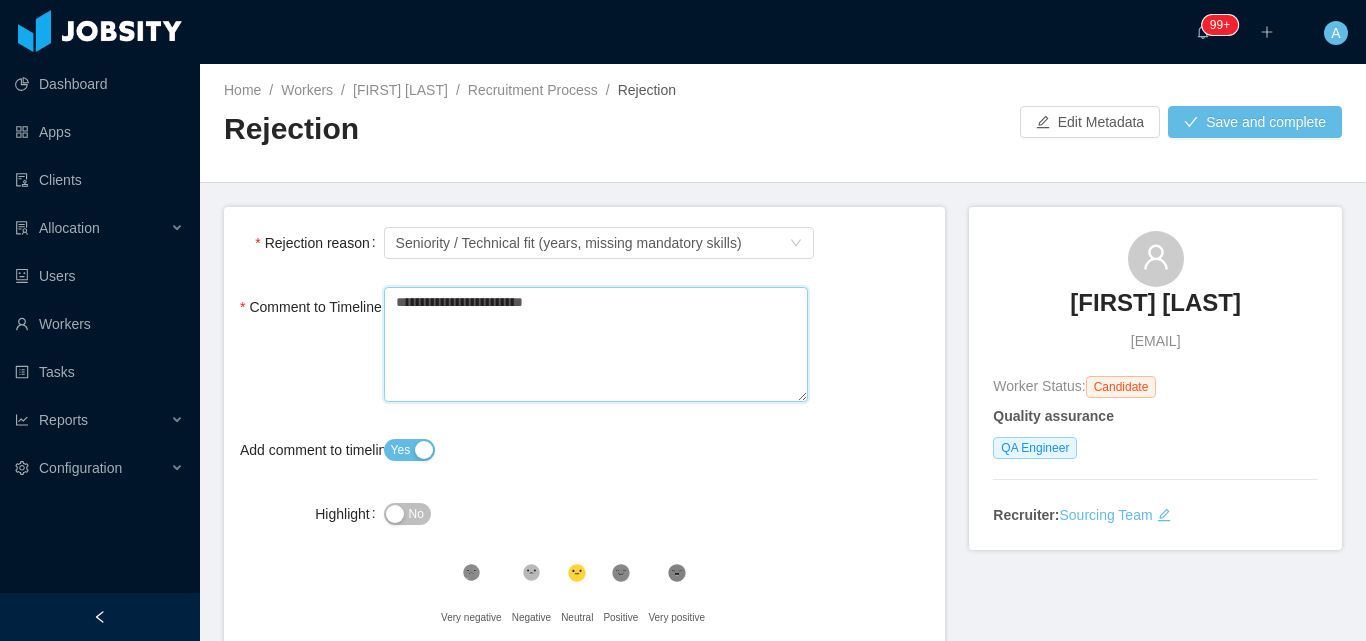 type 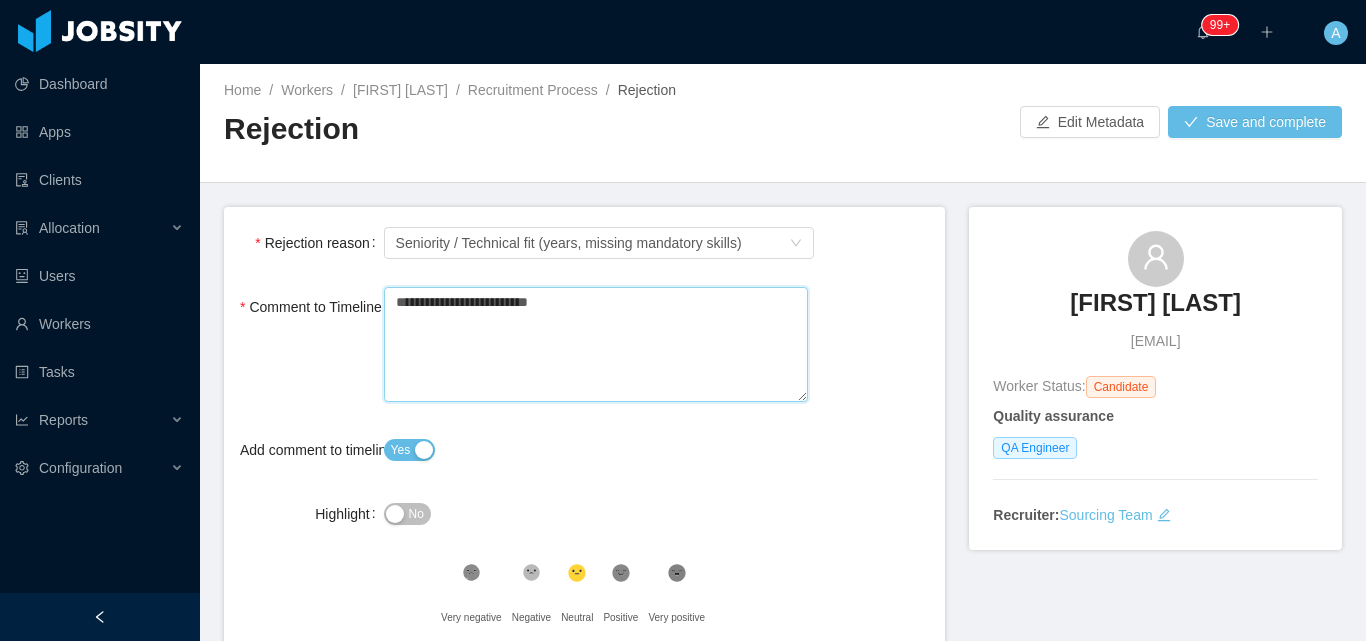 type on "**********" 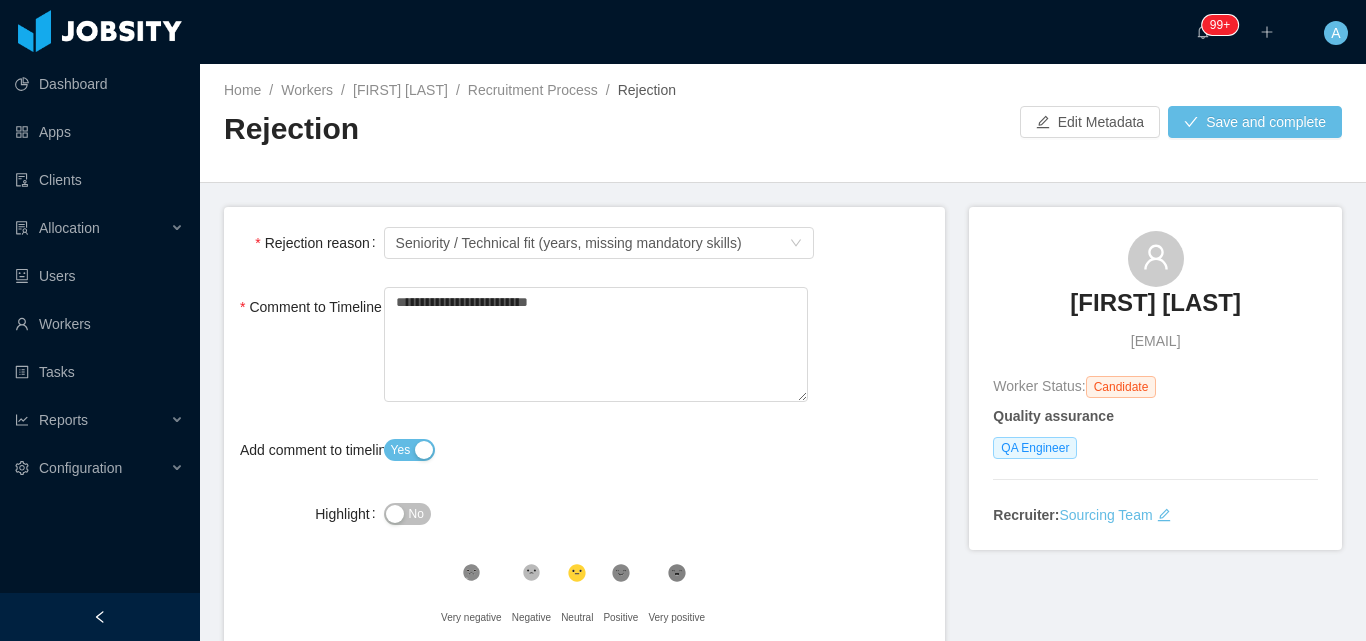 click on "**********" at bounding box center [584, 474] 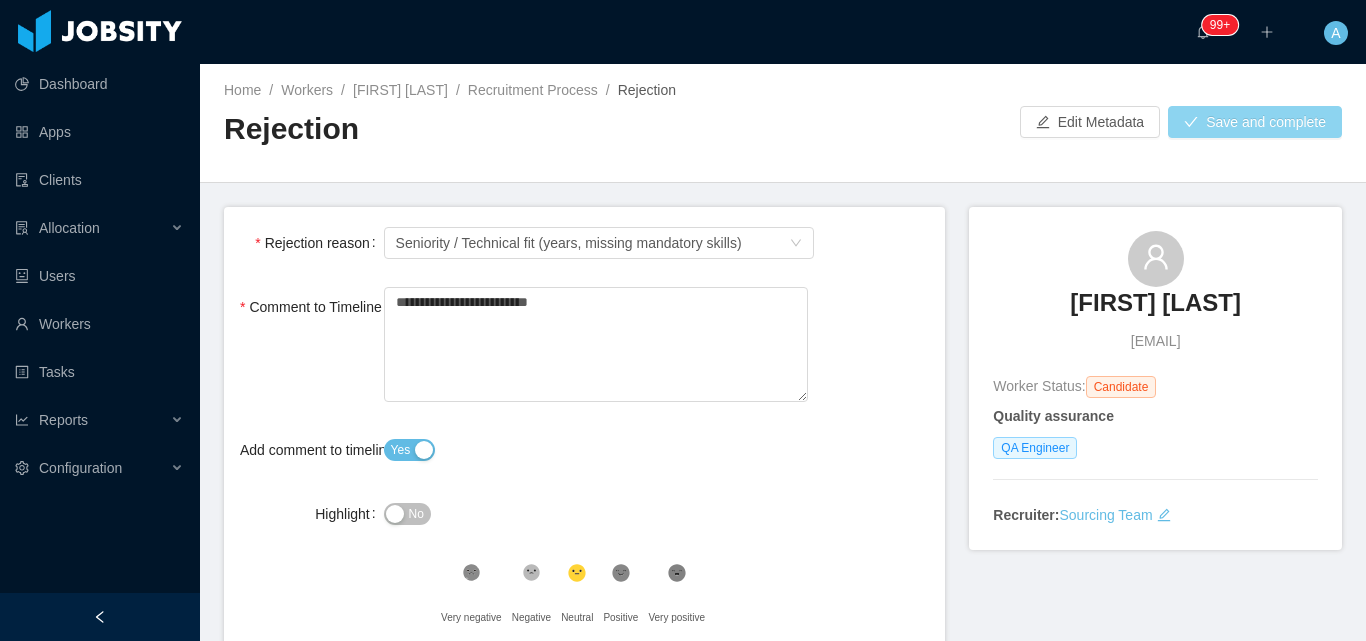 click on "Save and complete" at bounding box center [1255, 122] 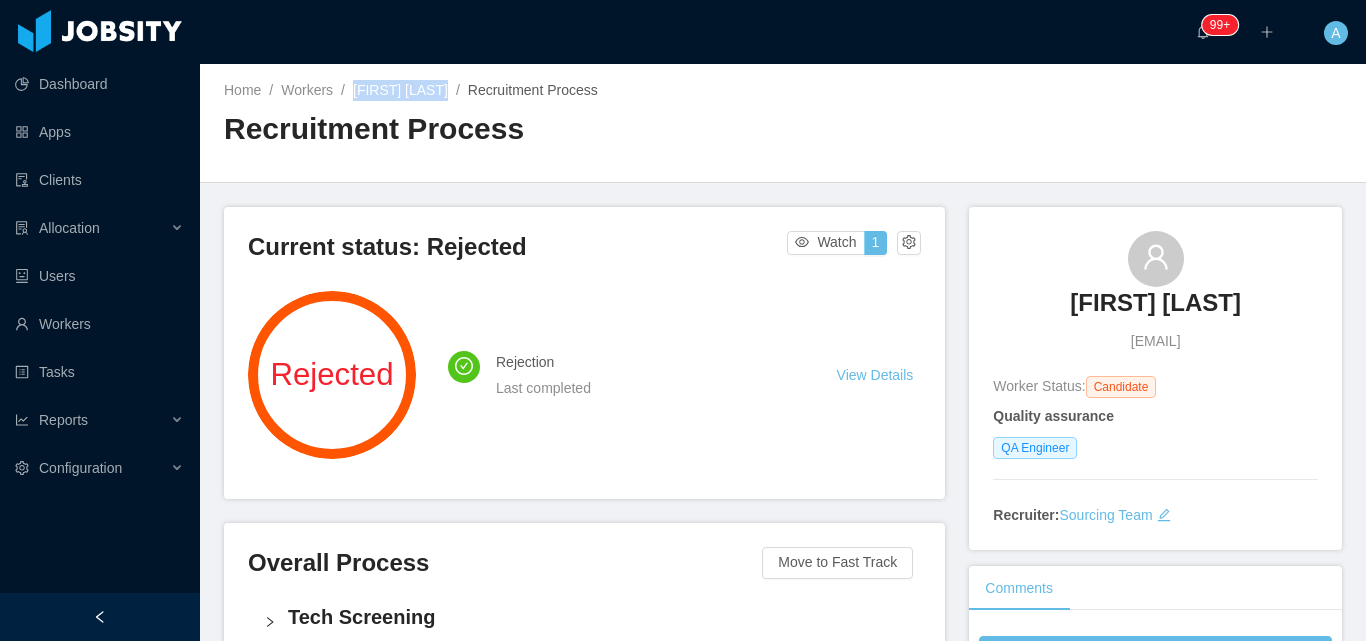 drag, startPoint x: 348, startPoint y: 95, endPoint x: 443, endPoint y: 87, distance: 95.33625 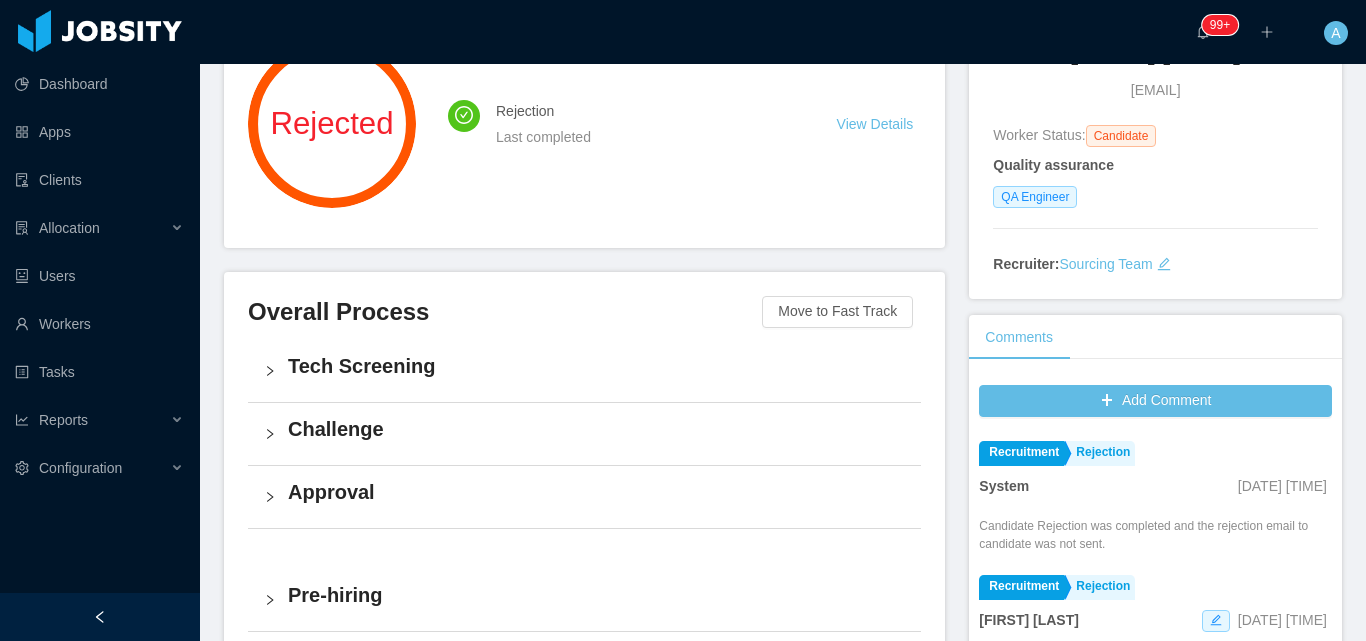 scroll, scrollTop: 0, scrollLeft: 0, axis: both 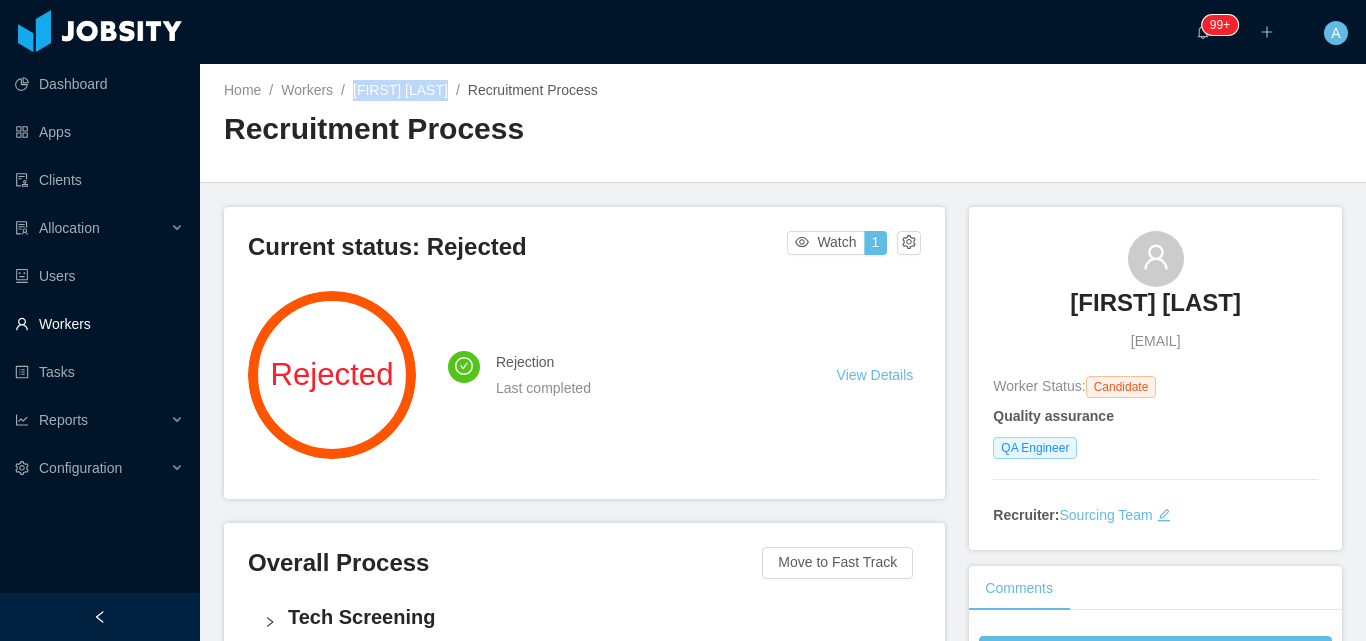 click on "Workers" at bounding box center [99, 324] 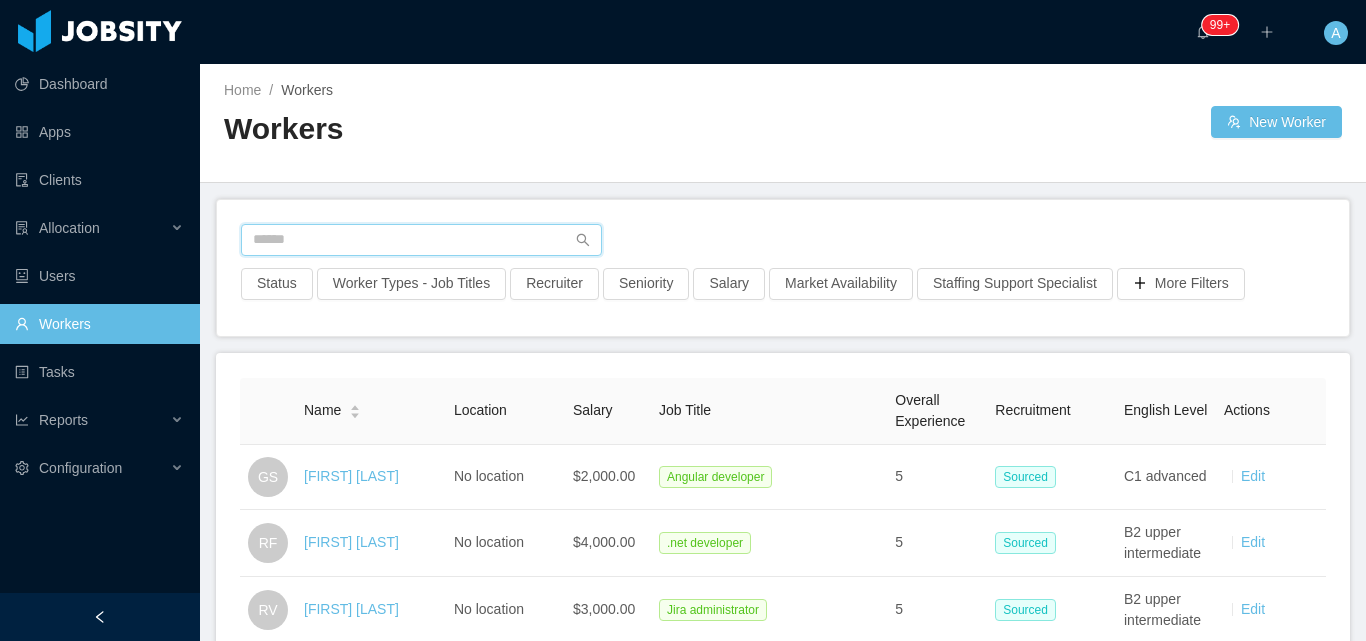 click at bounding box center (421, 240) 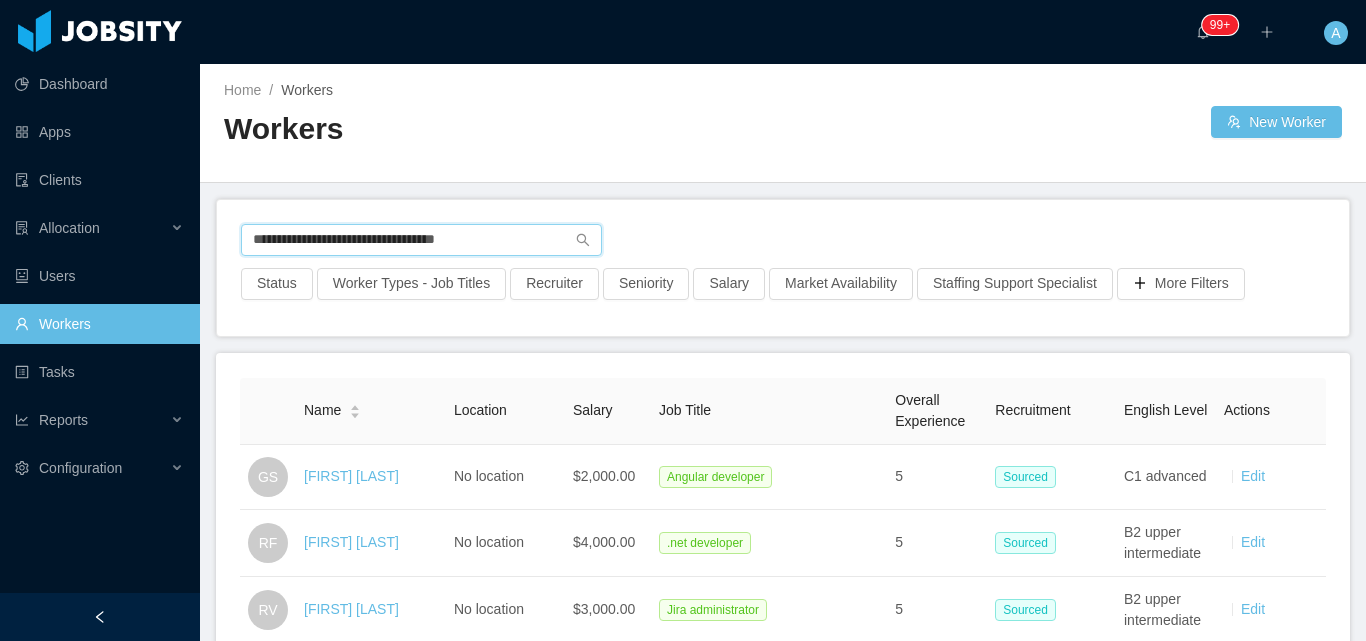 type on "**********" 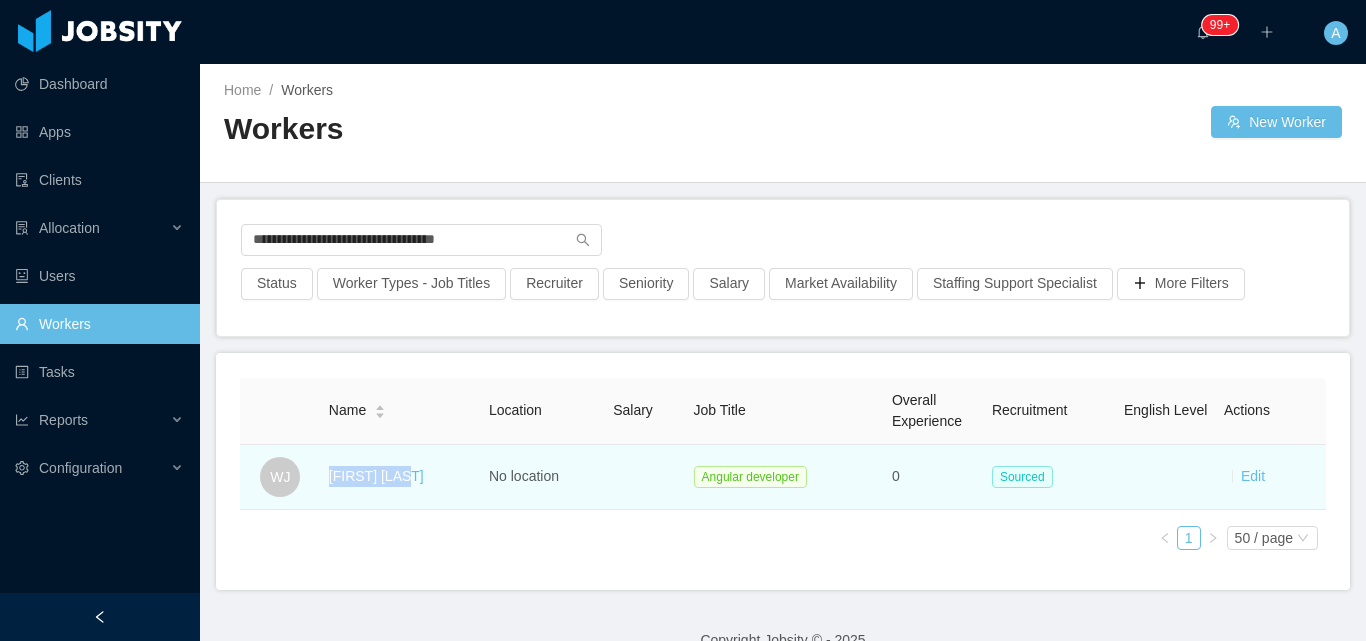 drag, startPoint x: 325, startPoint y: 480, endPoint x: 420, endPoint y: 489, distance: 95.42536 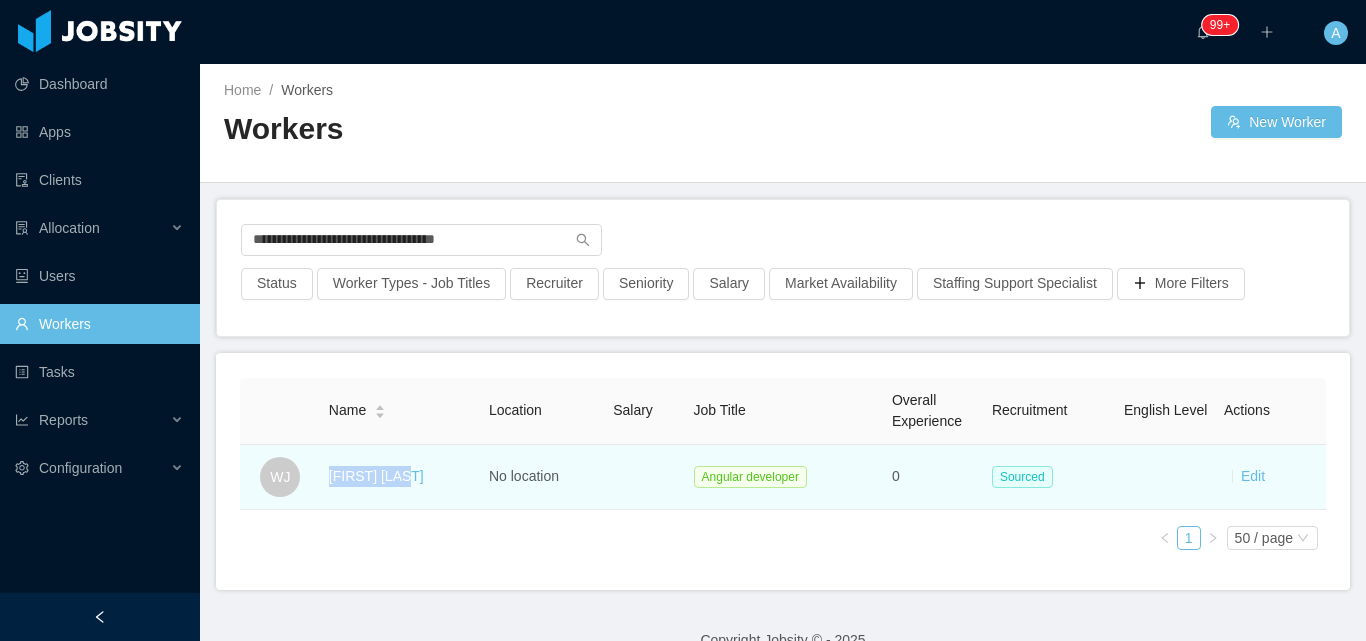 copy on "[FIRST] [LAST]" 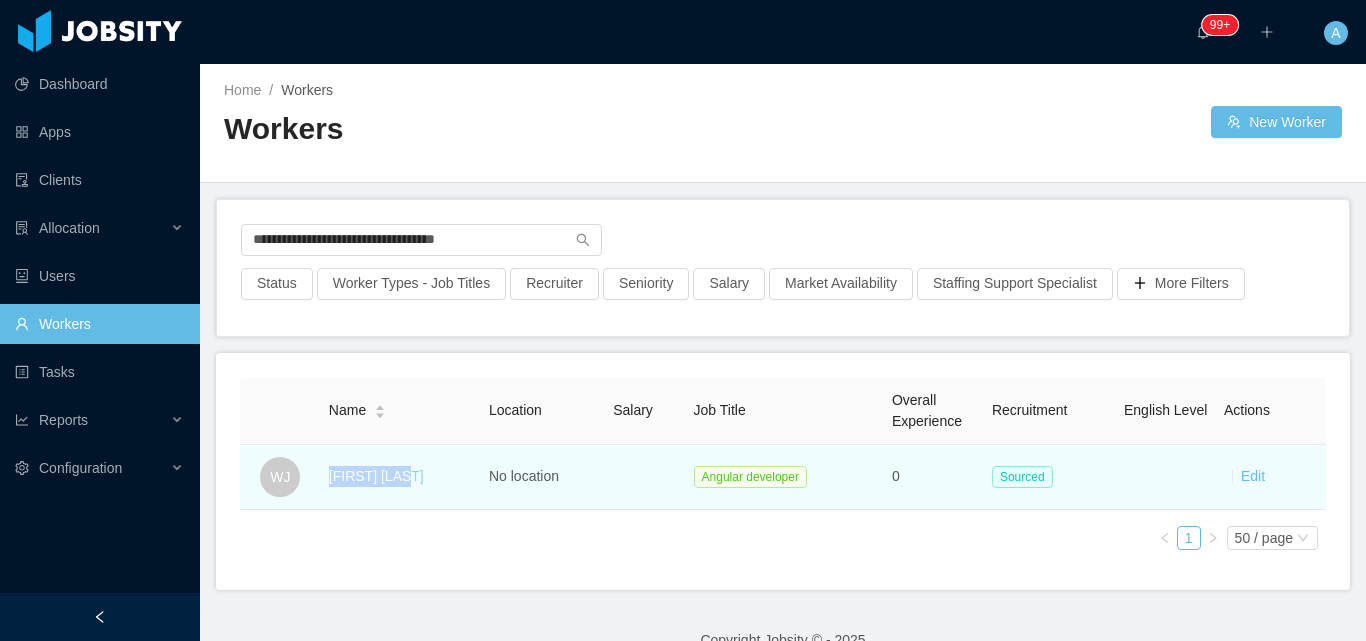 click on "[FIRST] [LAST]" at bounding box center (376, 476) 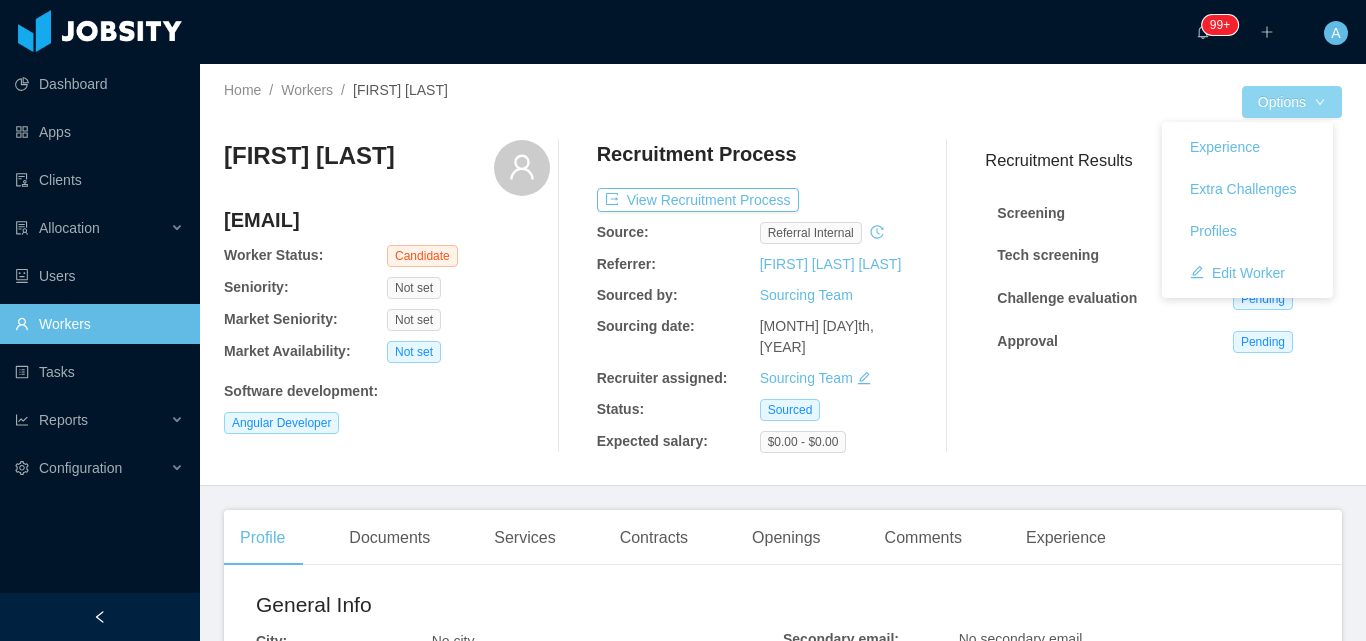click on "Options" at bounding box center (1292, 102) 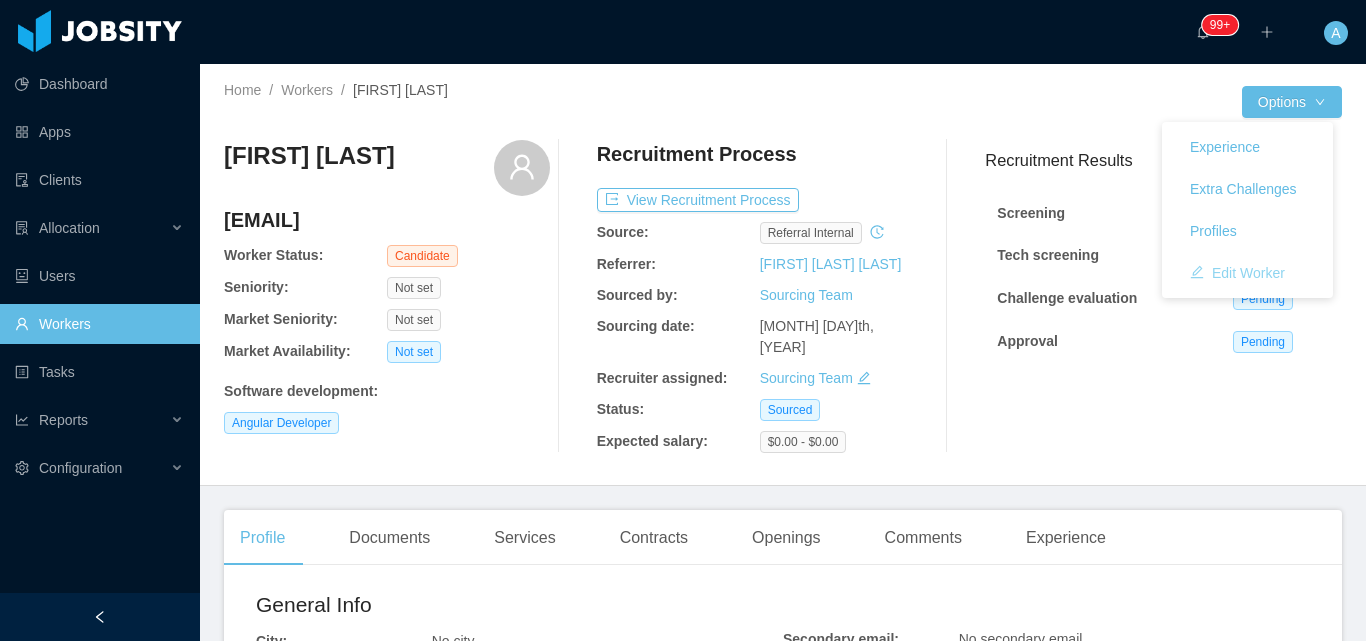 click on "Edit Worker" at bounding box center (1237, 273) 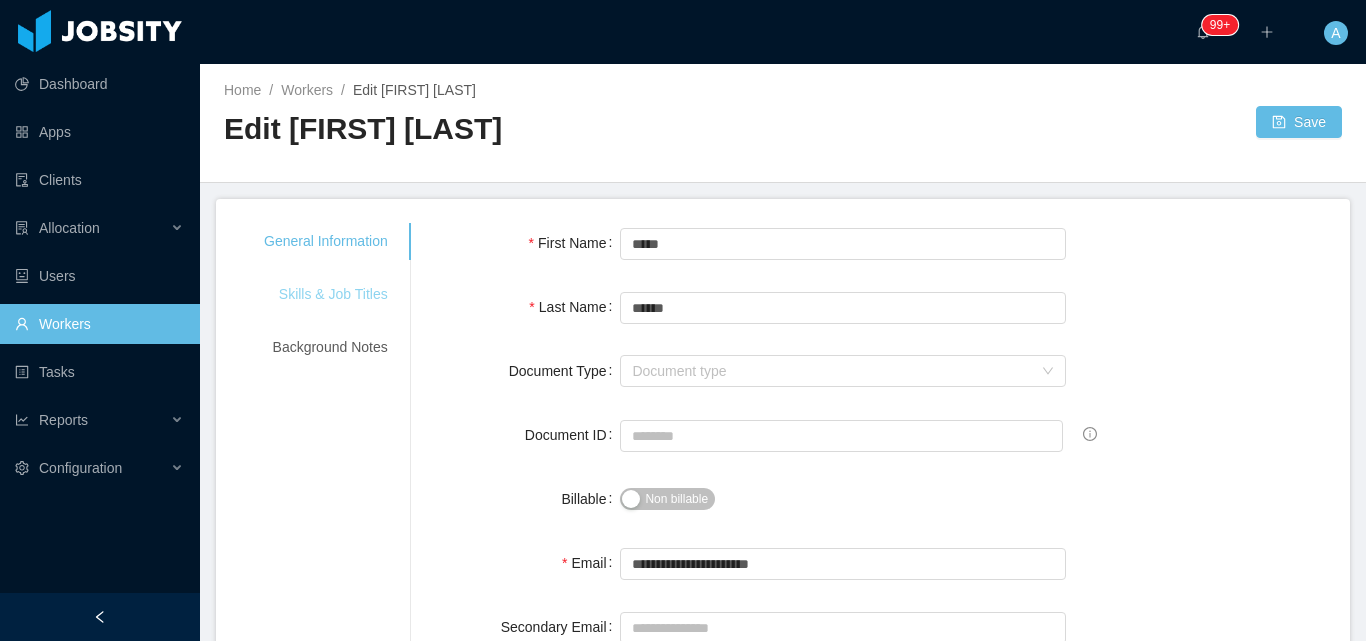 click on "Skills & Job Titles" at bounding box center (326, 294) 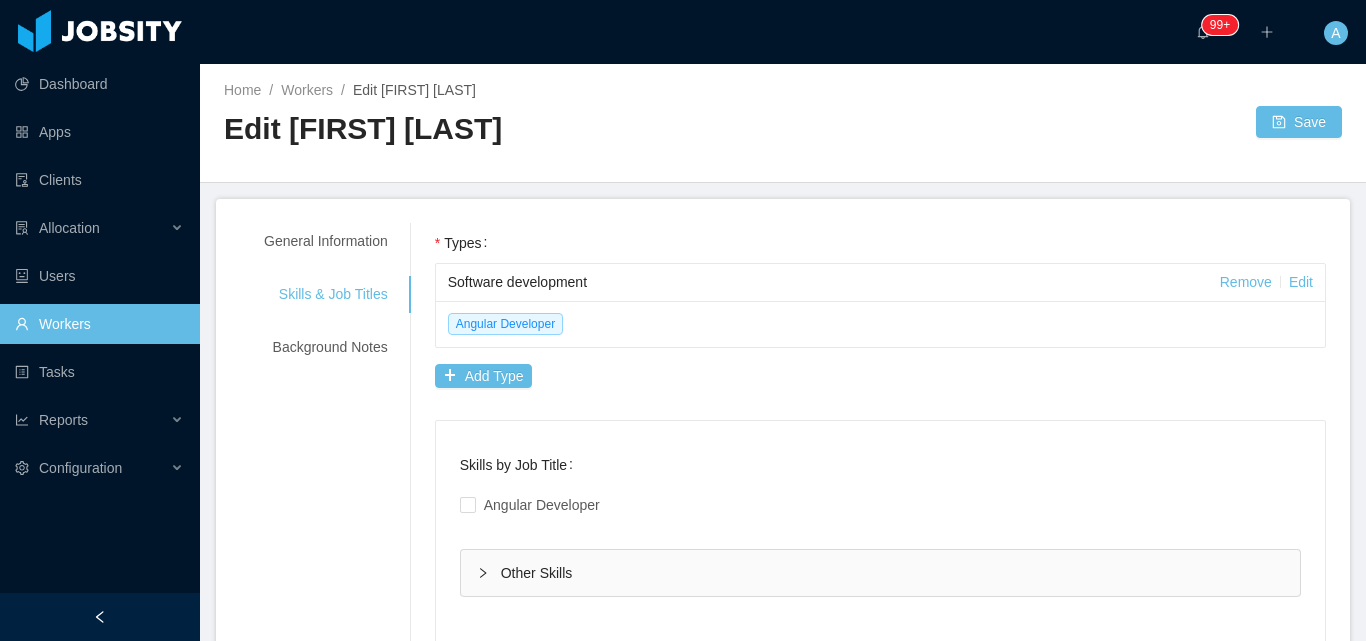 click on "Angular Developer" at bounding box center [880, 324] 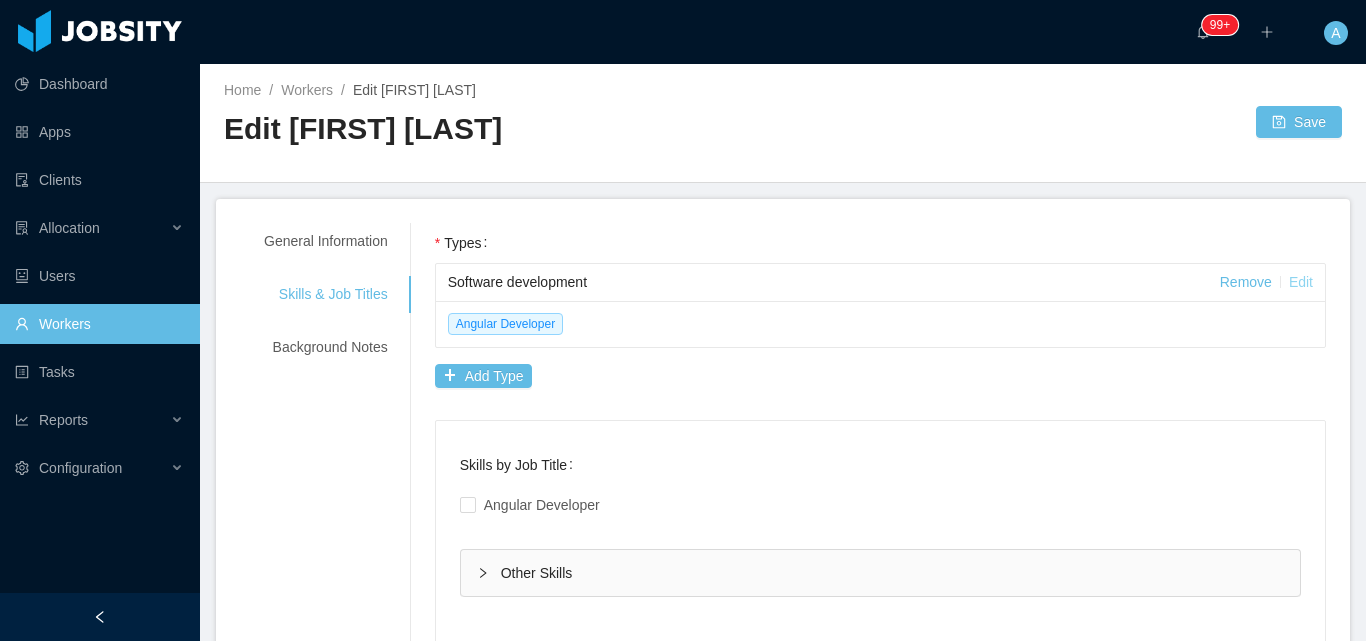 click on "Edit" at bounding box center [1301, 282] 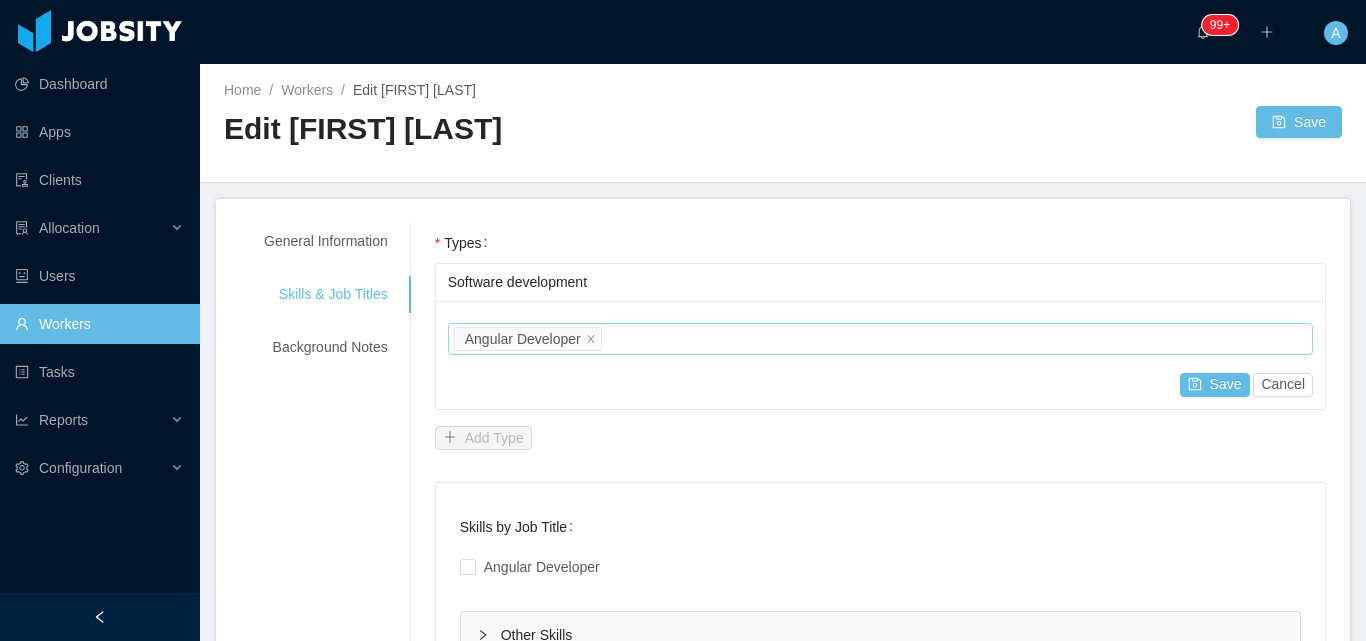 click on "Job titles Angular Developer" at bounding box center (877, 339) 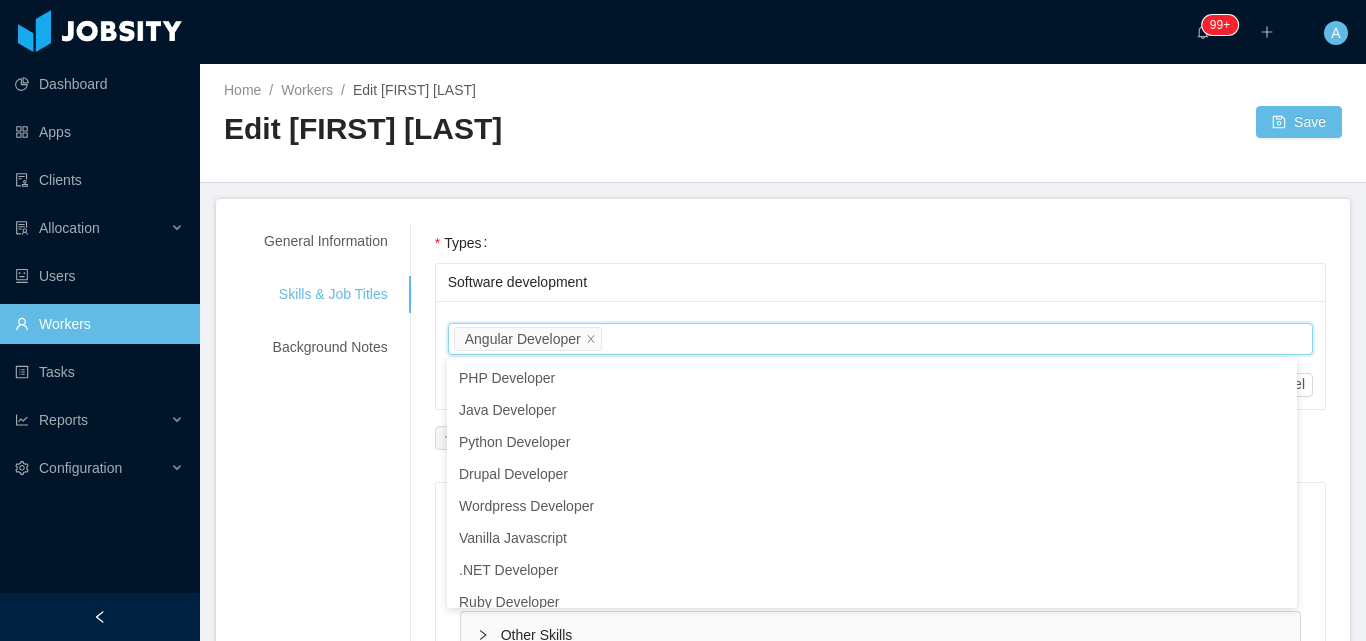 scroll, scrollTop: 330, scrollLeft: 0, axis: vertical 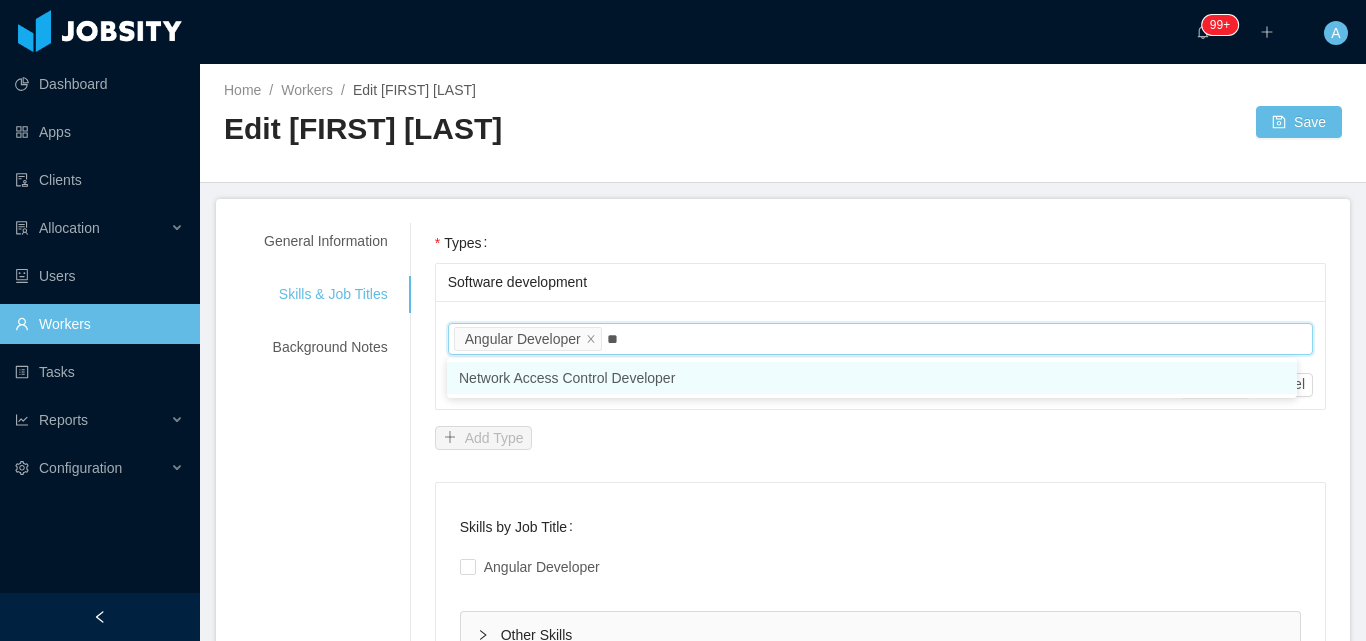 type on "*" 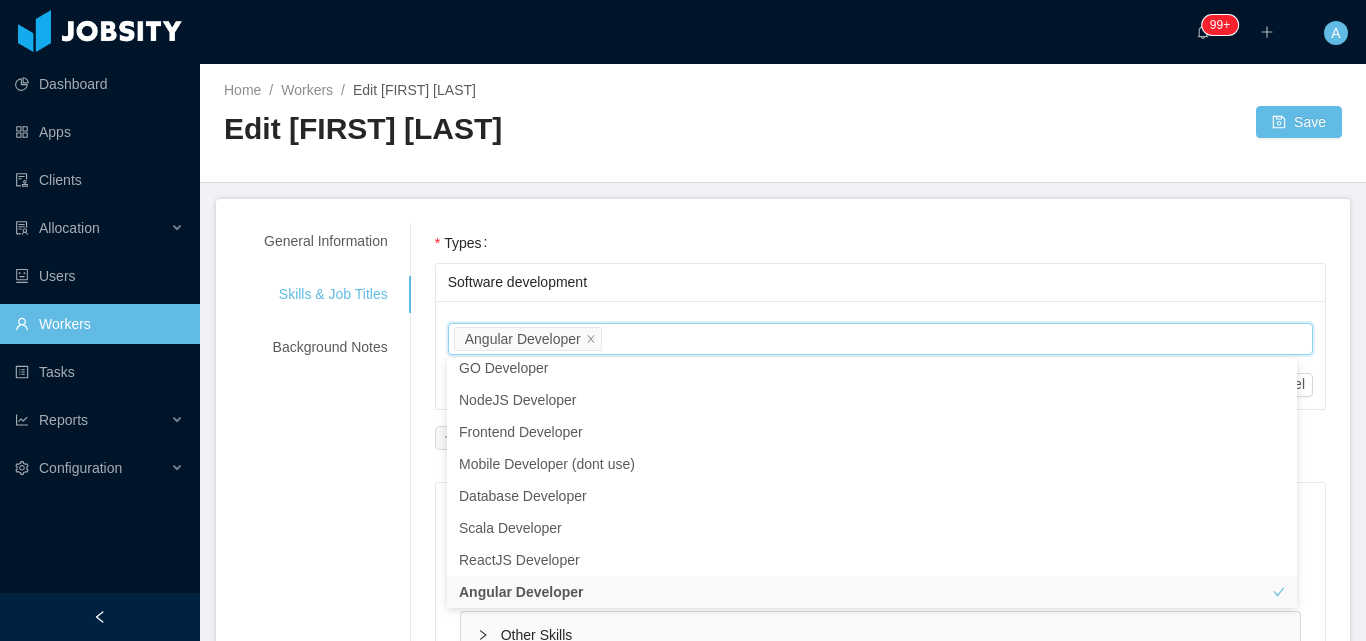 type on "*" 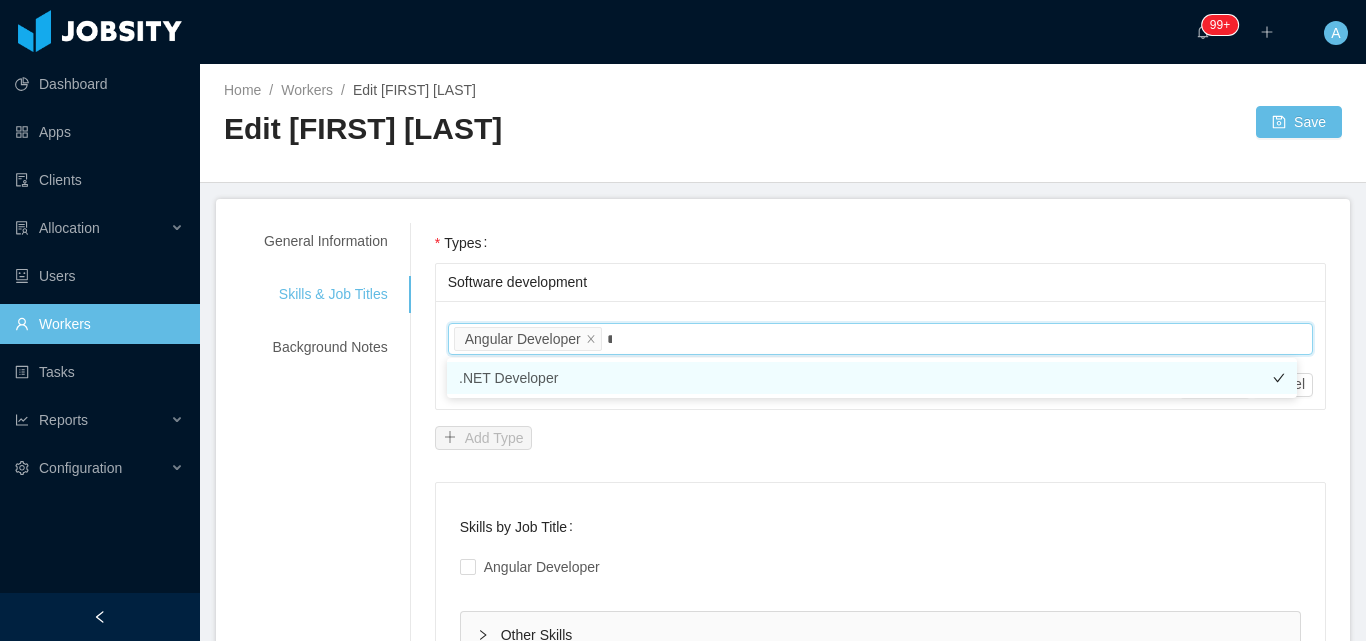 click on ".NET Developer" at bounding box center [872, 378] 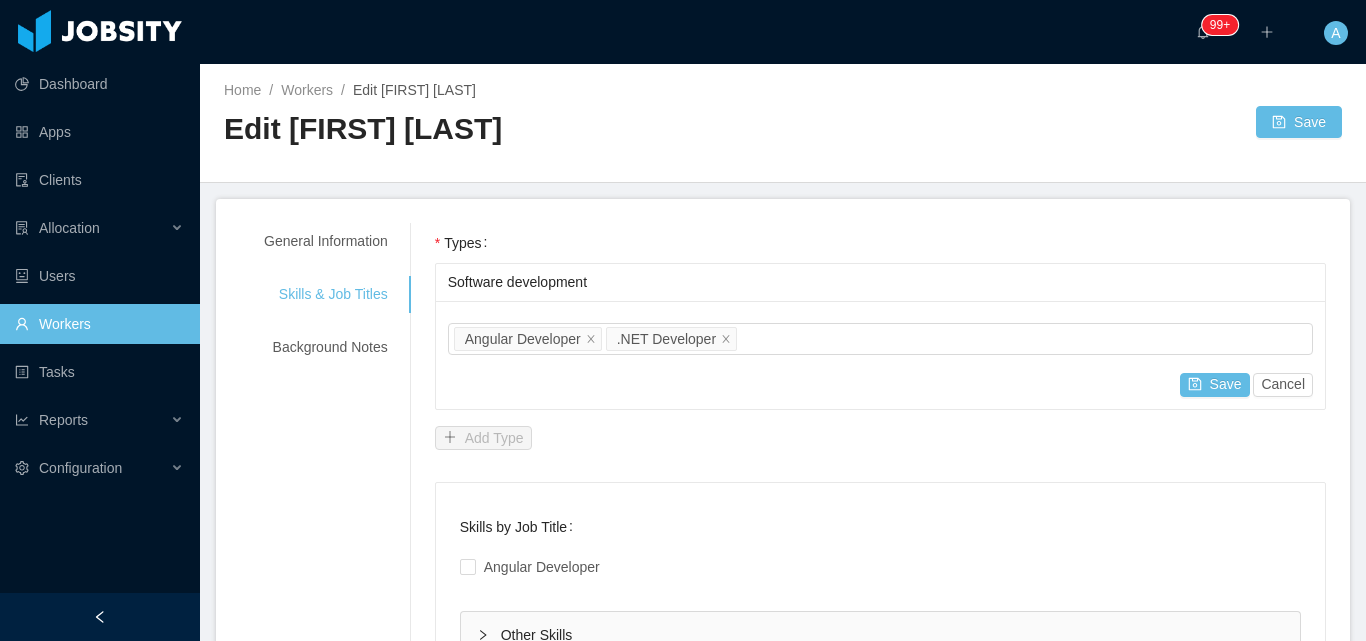 click on "**********" at bounding box center (783, 398) 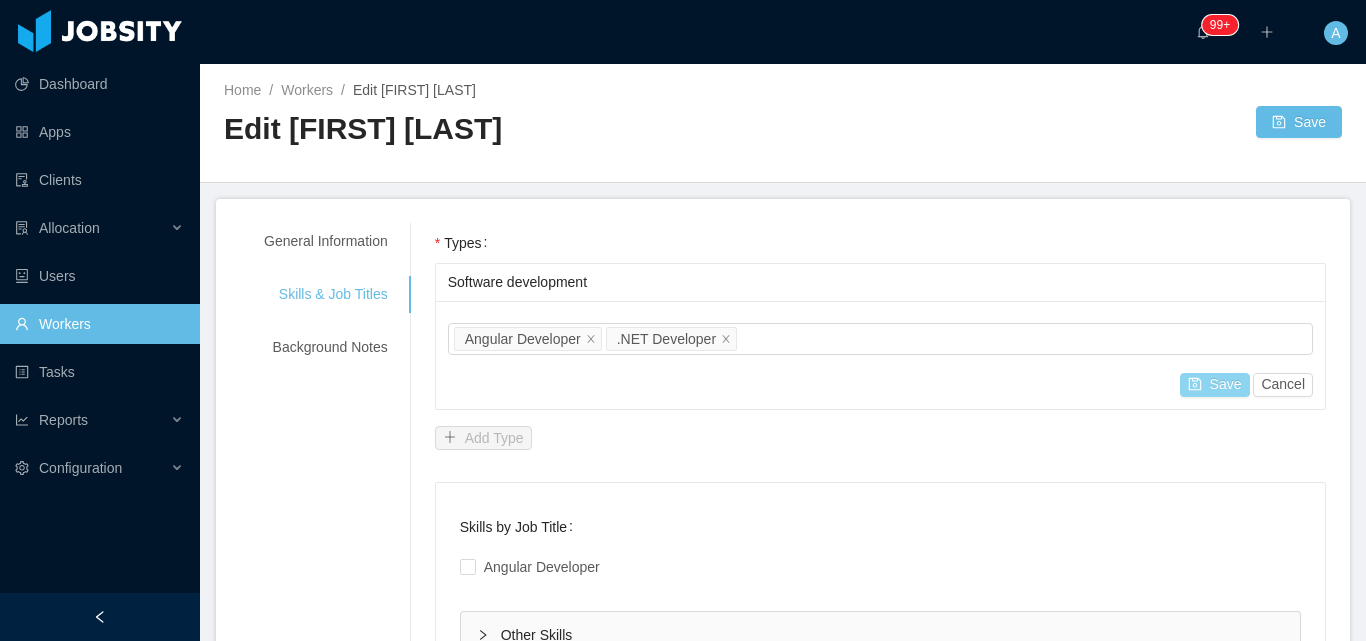 click on "Save" at bounding box center (1215, 385) 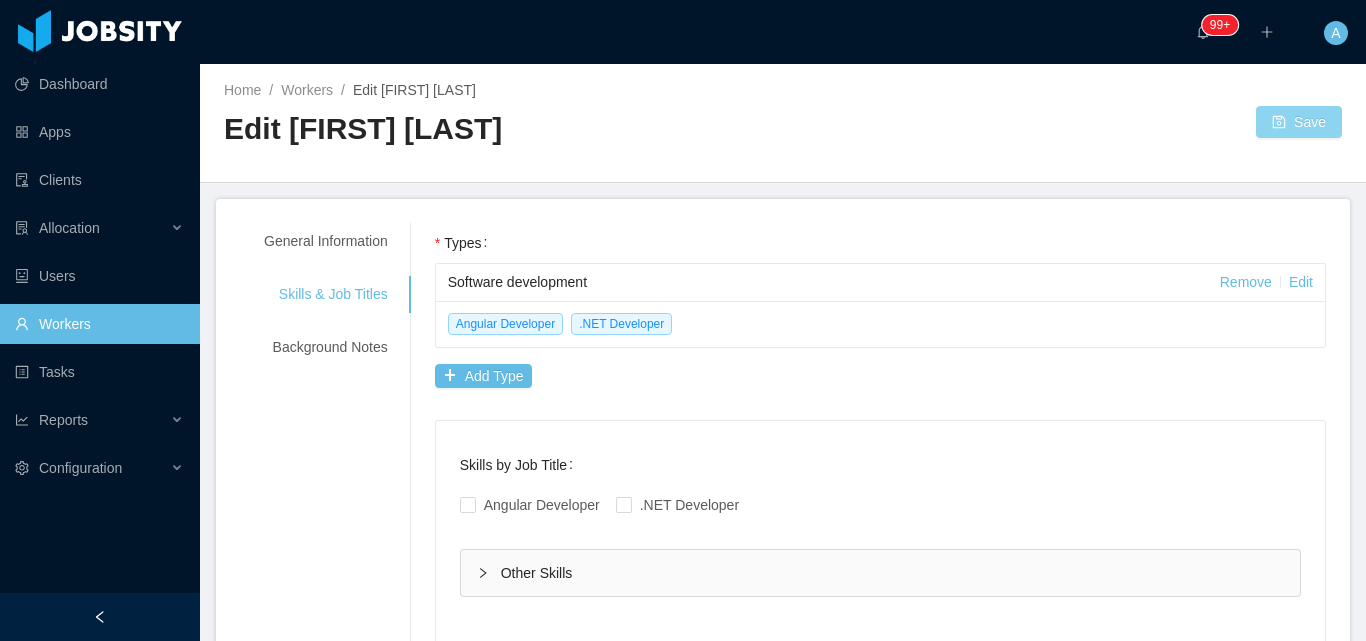 click on "Save" at bounding box center (1299, 122) 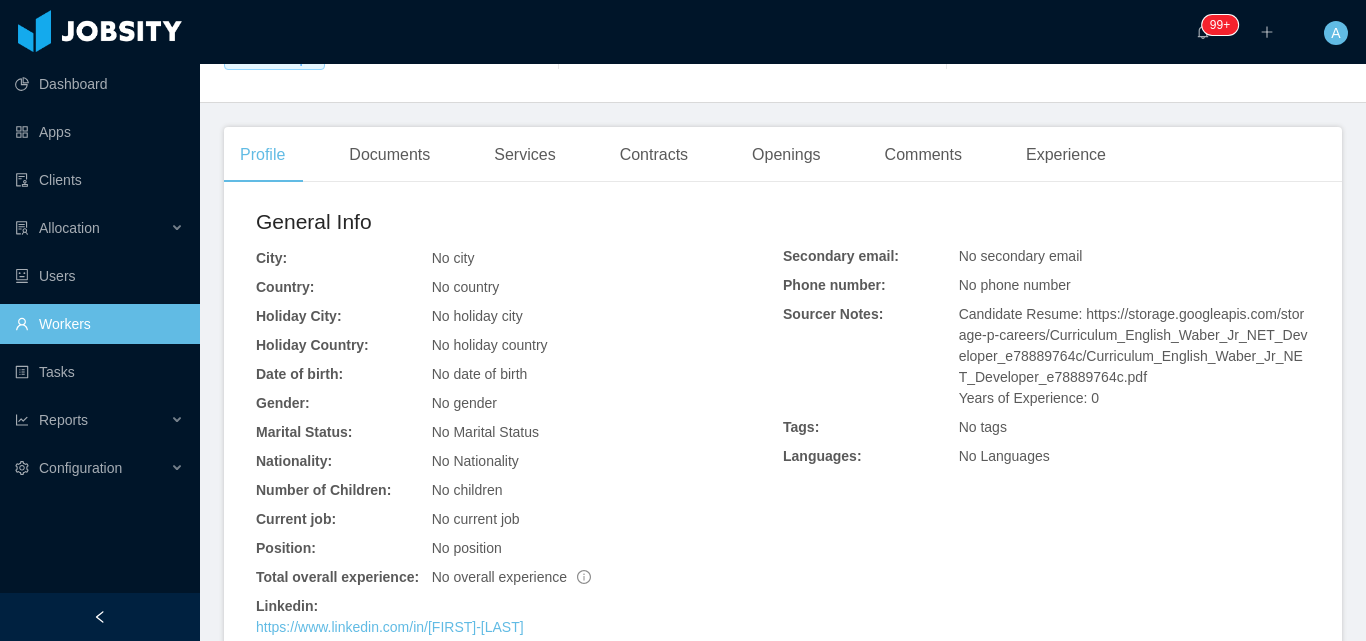scroll, scrollTop: 0, scrollLeft: 0, axis: both 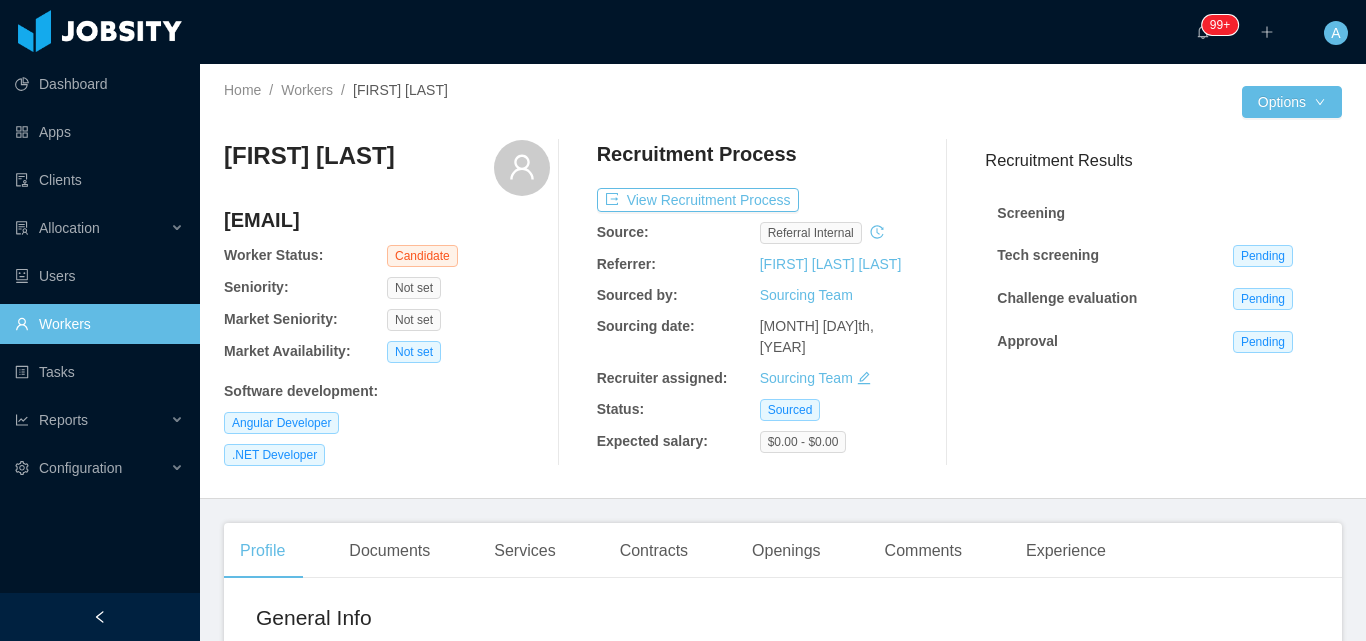 click on "Recruitment Process" at bounding box center [760, 159] 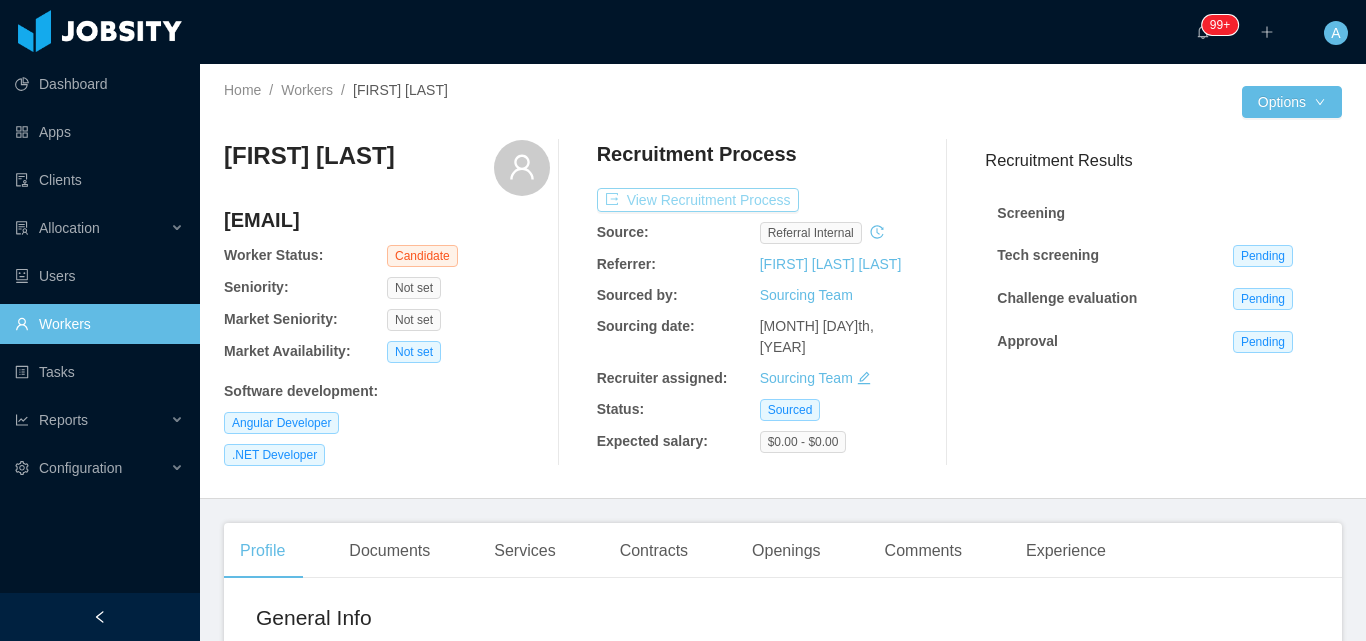 click on "View Recruitment Process" at bounding box center [698, 200] 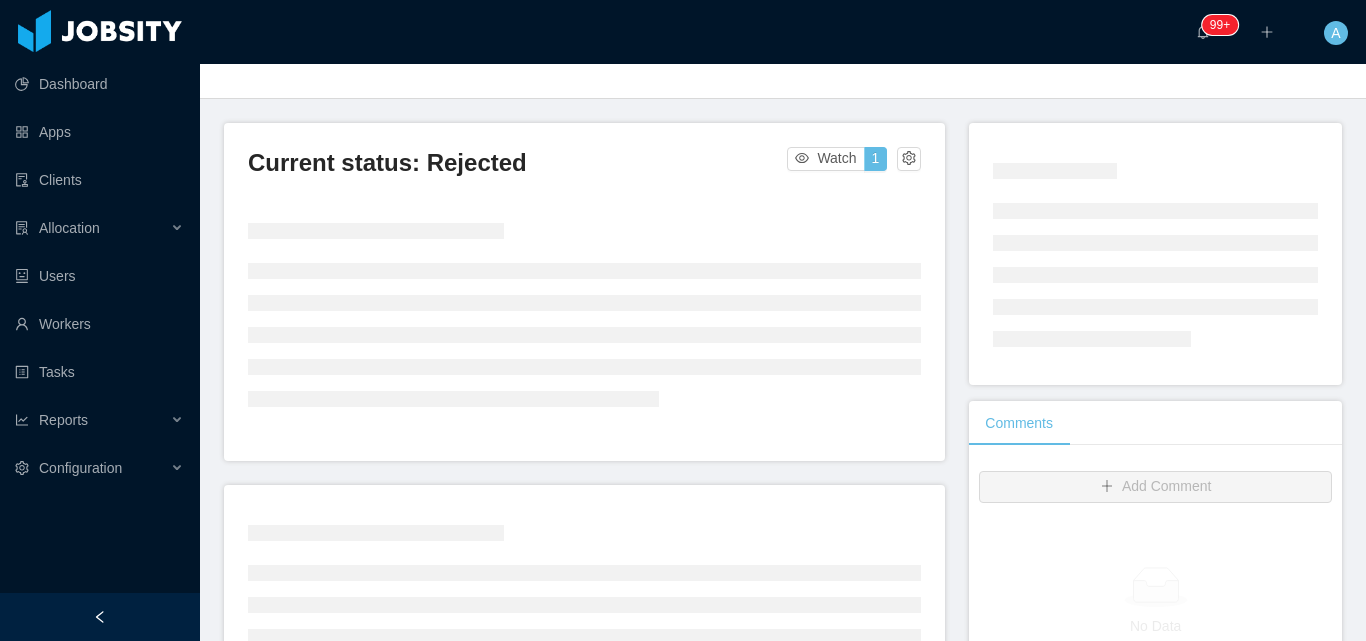 scroll, scrollTop: 200, scrollLeft: 0, axis: vertical 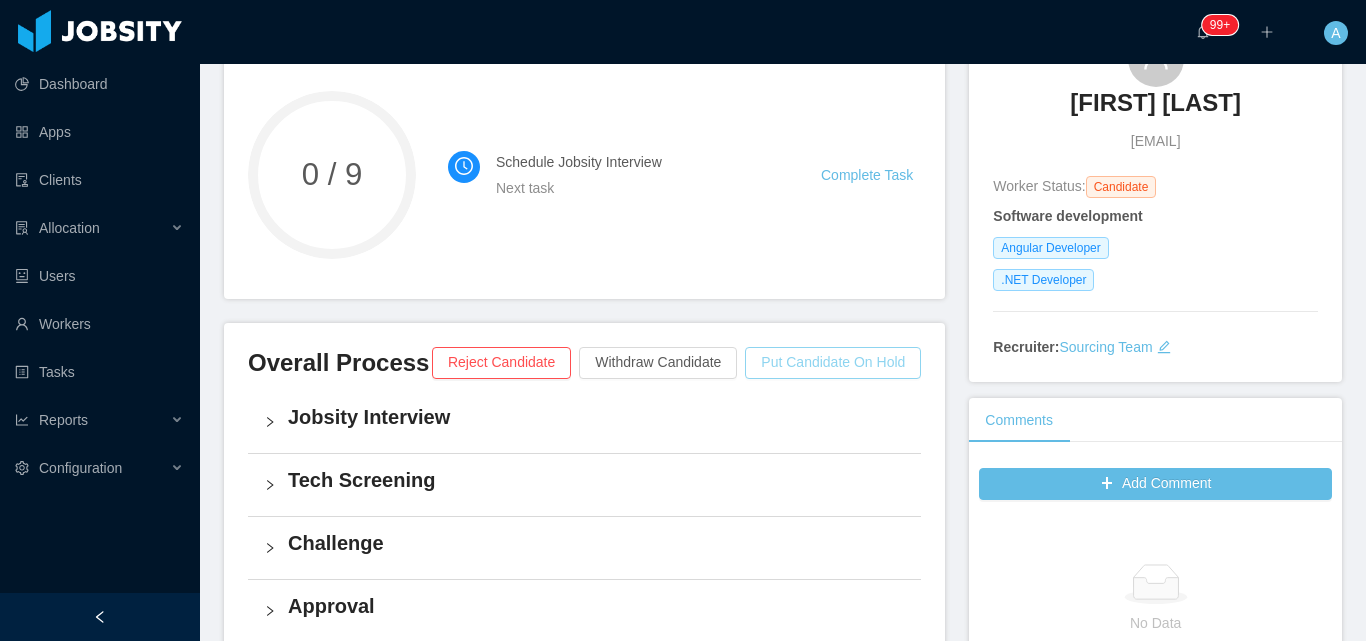 click on "Put Candidate On Hold" at bounding box center (833, 363) 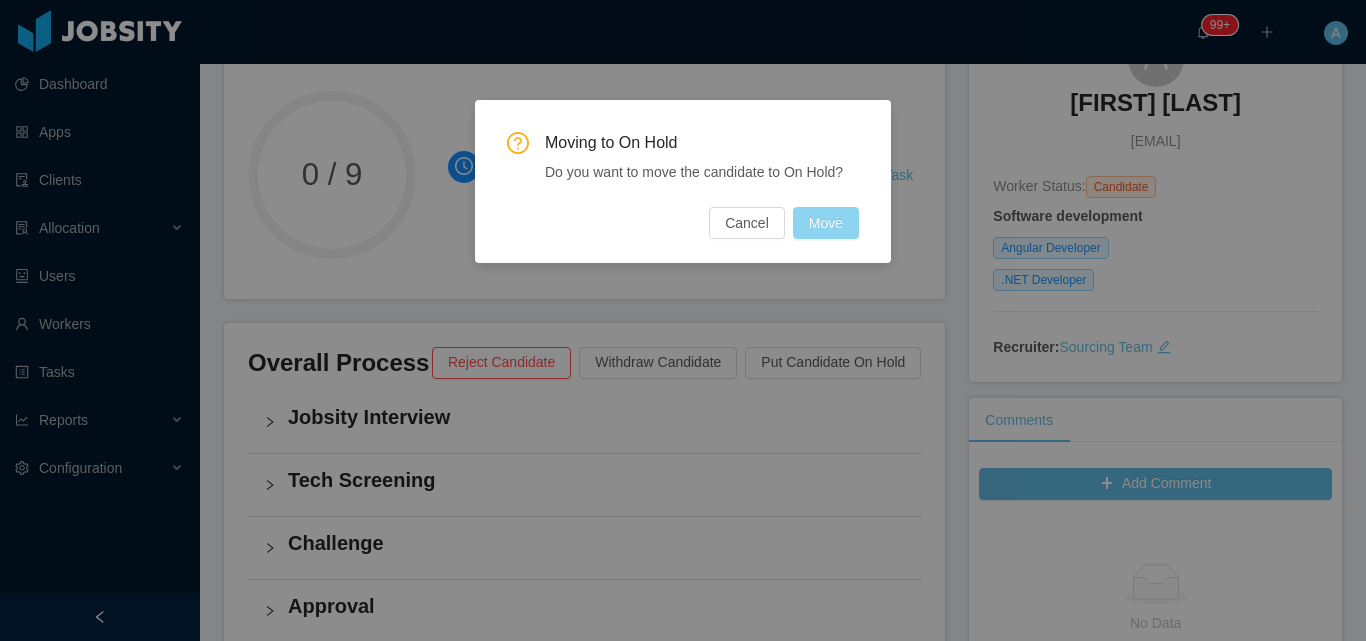 click on "Move" at bounding box center [826, 223] 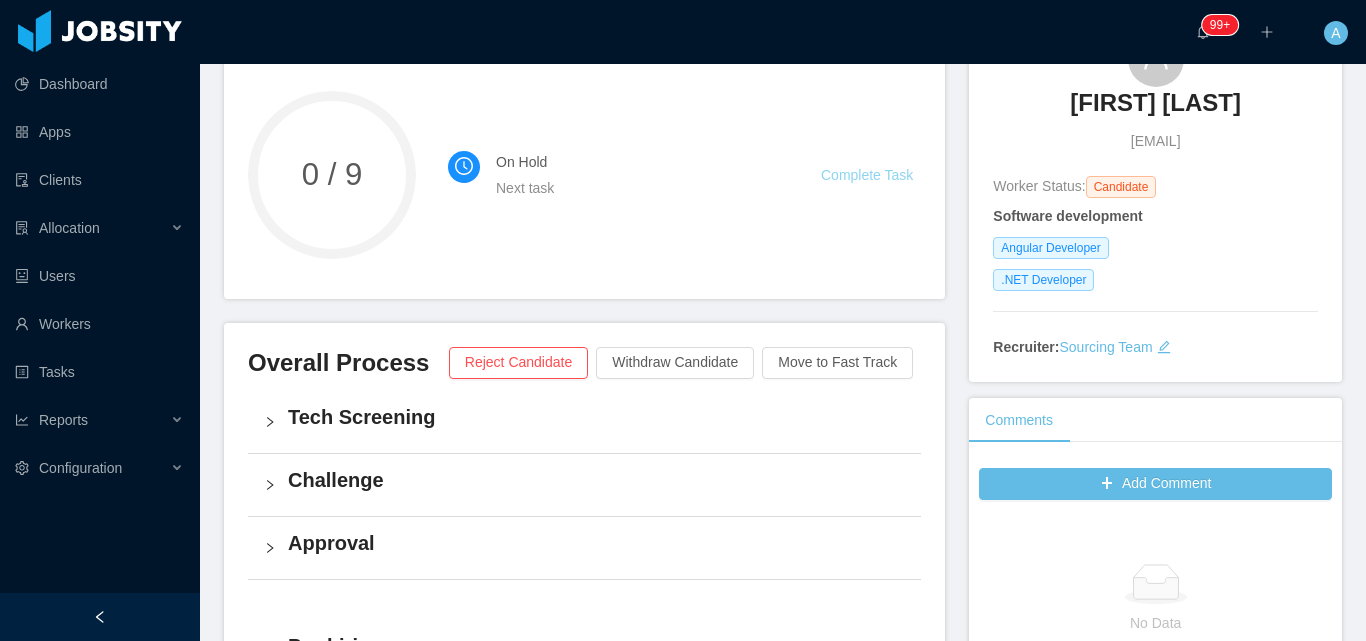 click on "Complete Task" at bounding box center [867, 175] 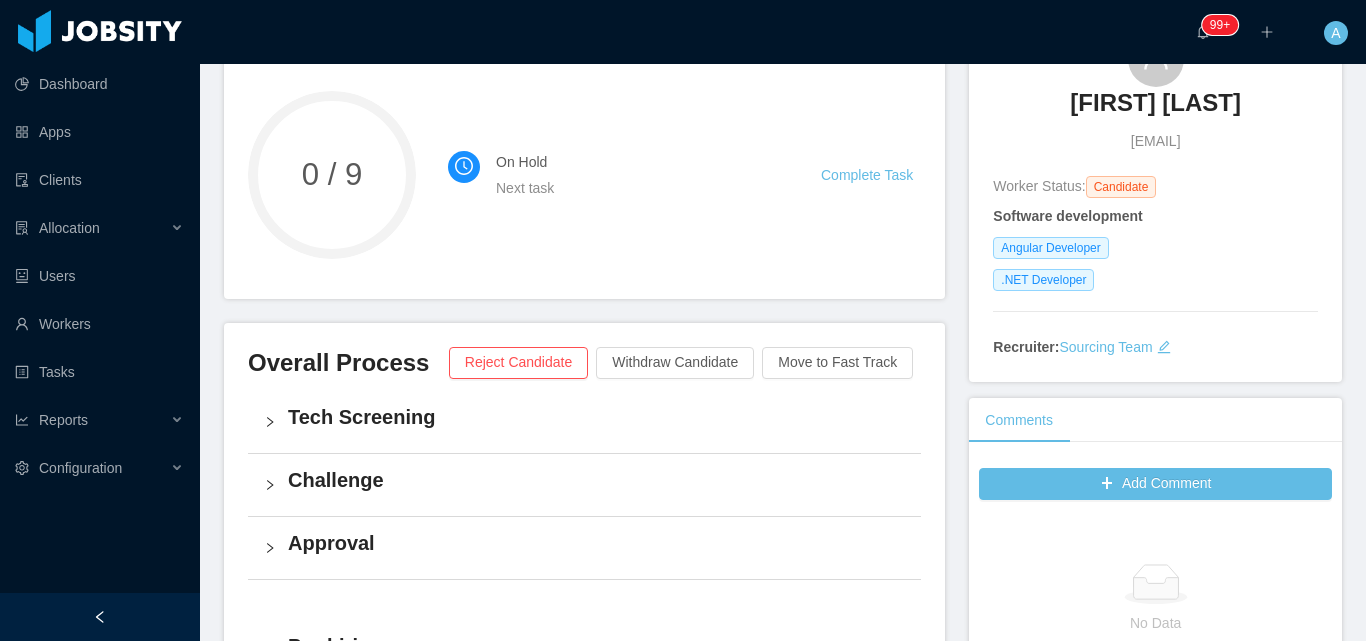 scroll, scrollTop: 0, scrollLeft: 0, axis: both 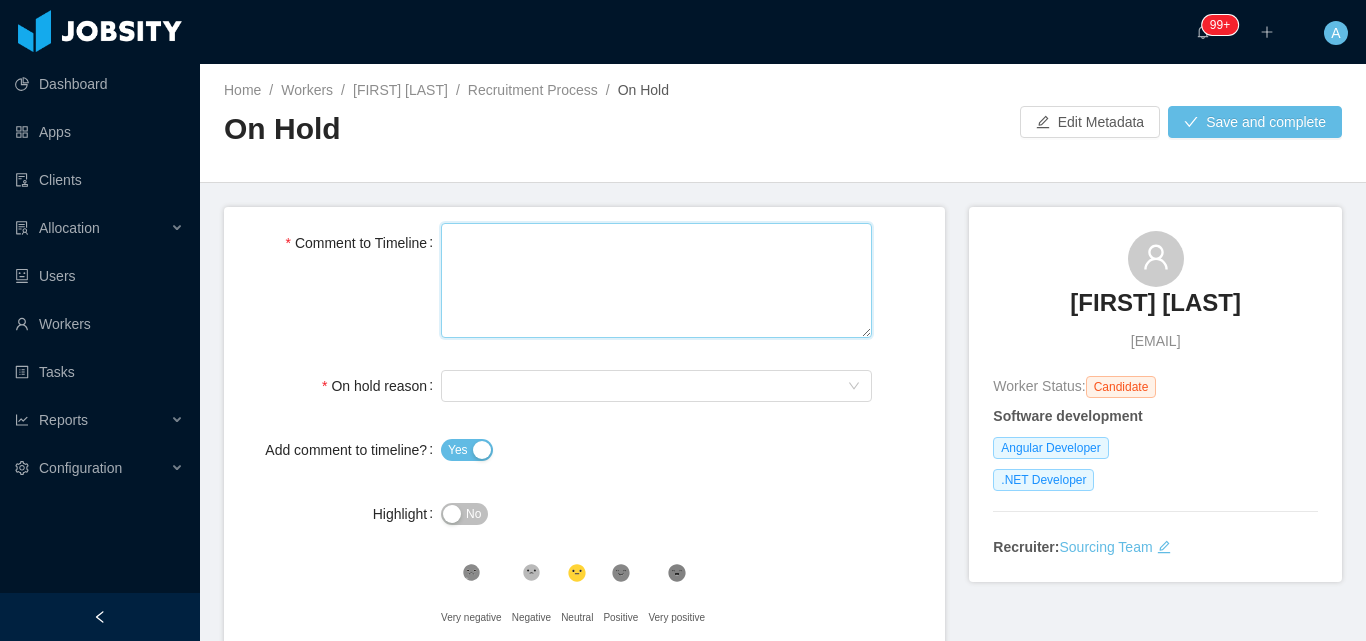 click on "Comment to Timeline" at bounding box center [656, 280] 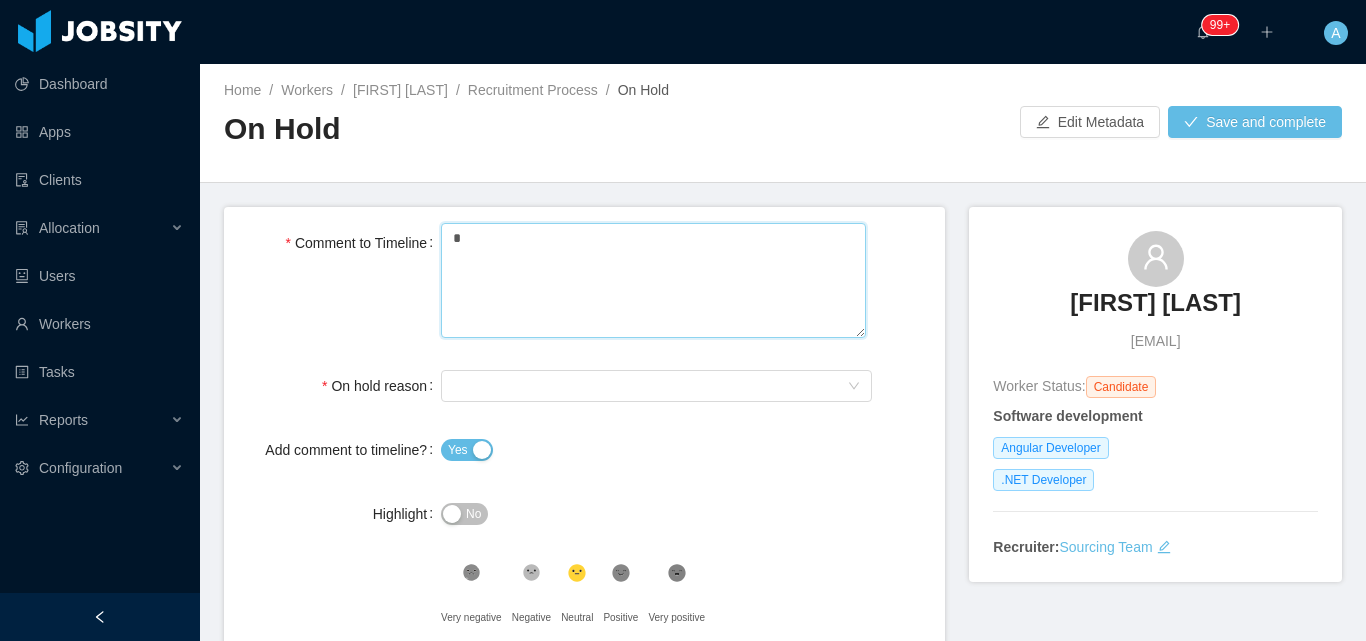 type 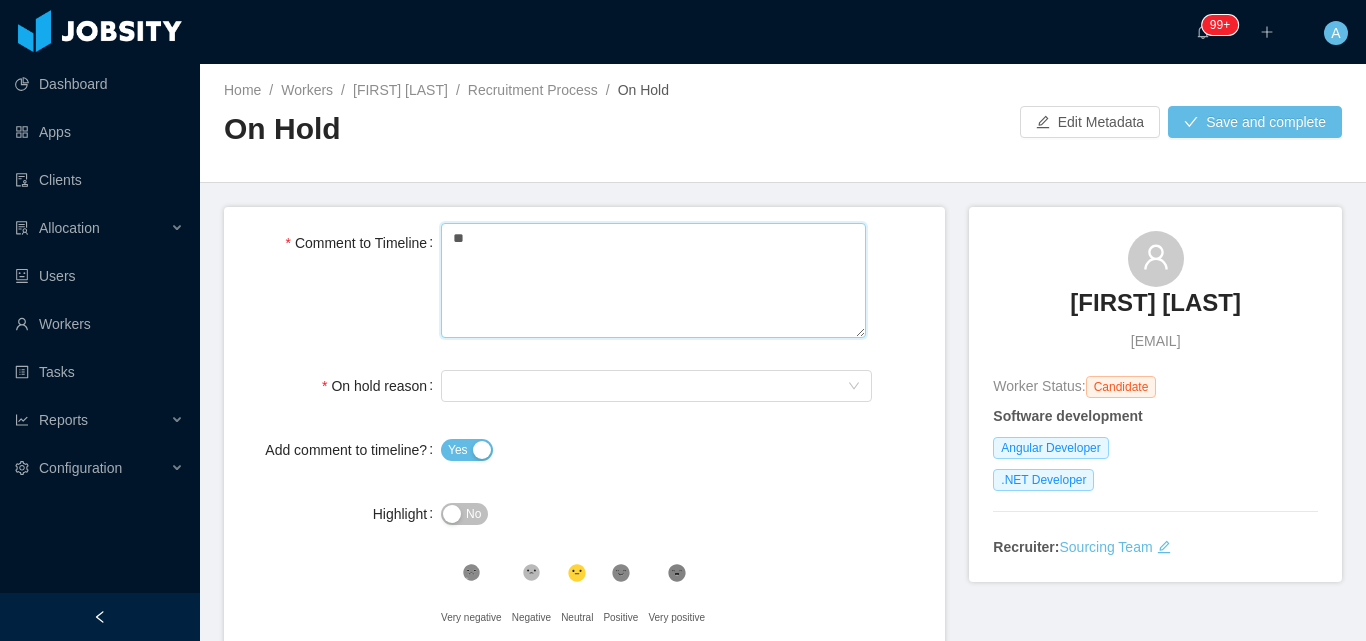 type 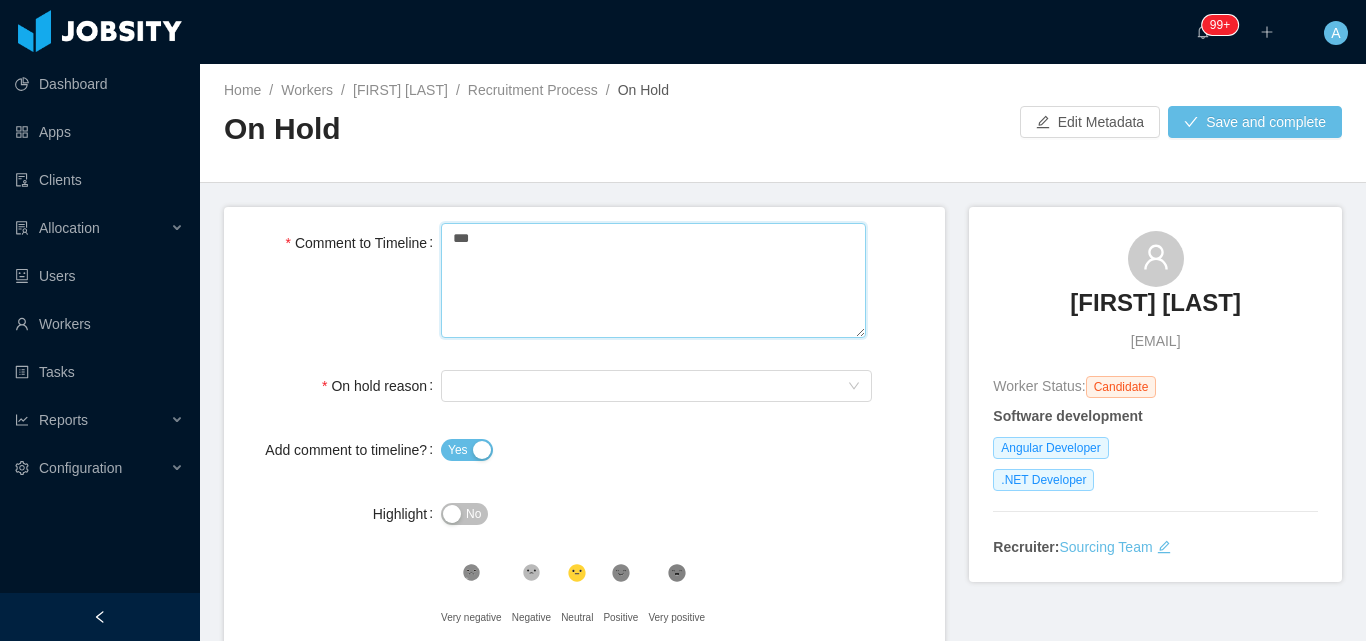 type 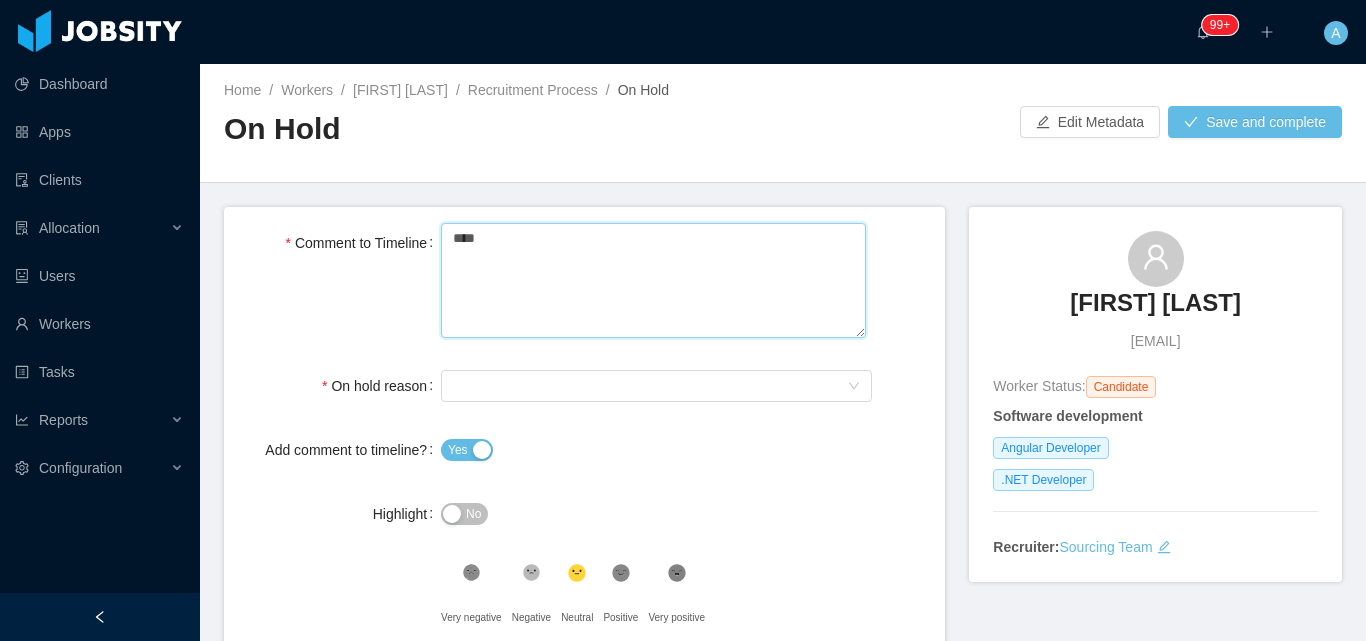 type 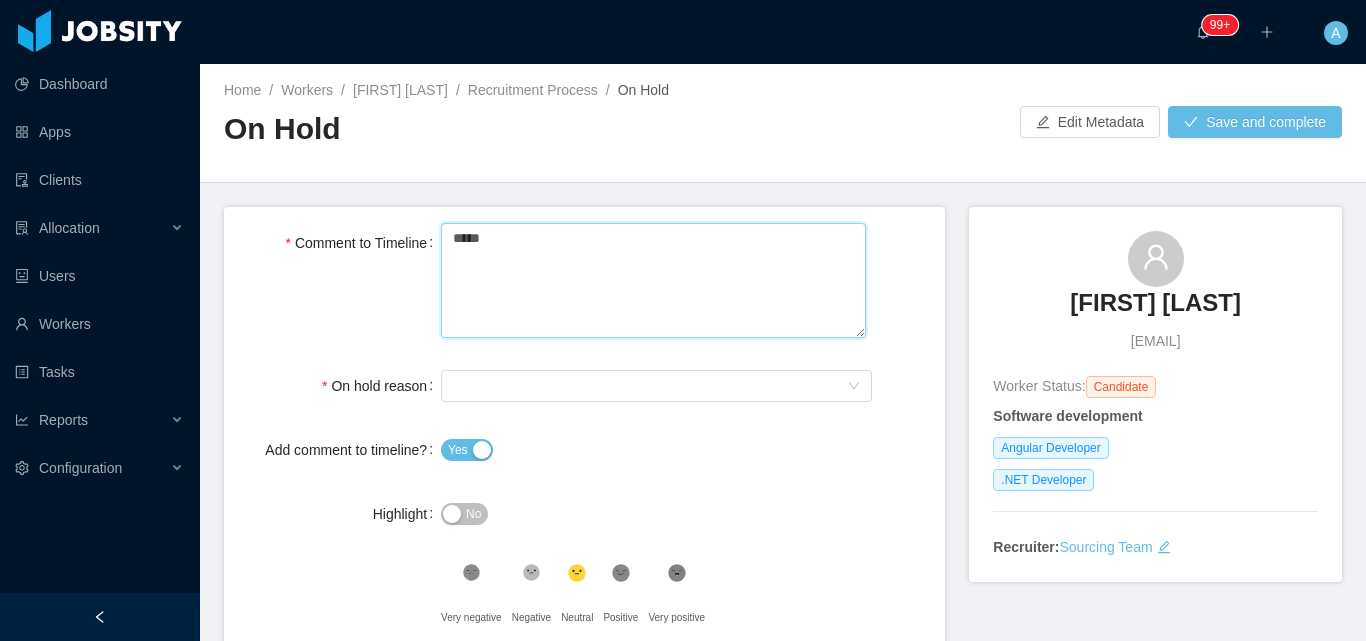 type 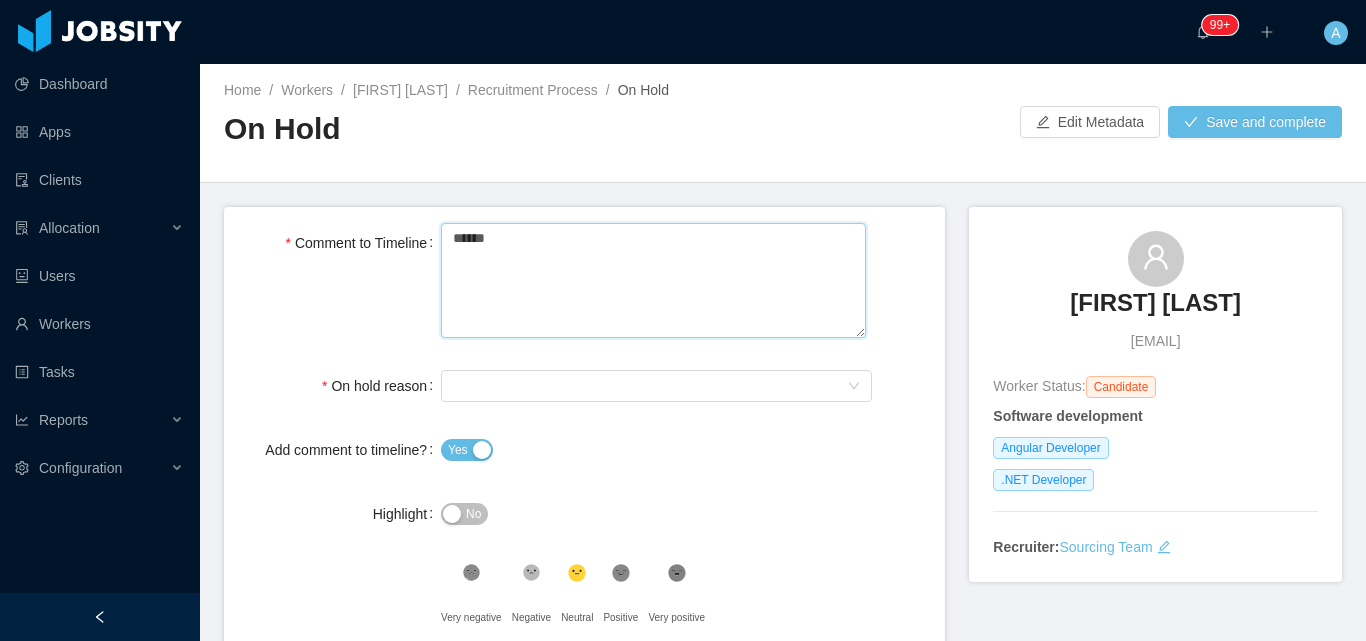 type 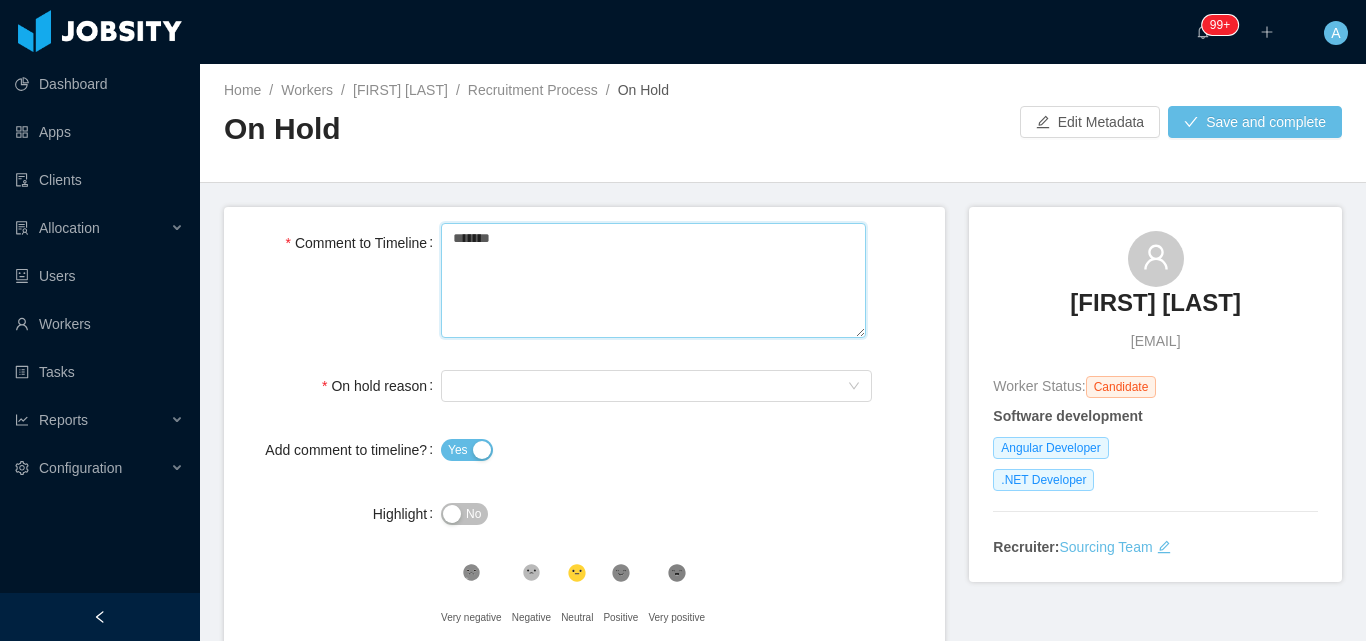 type 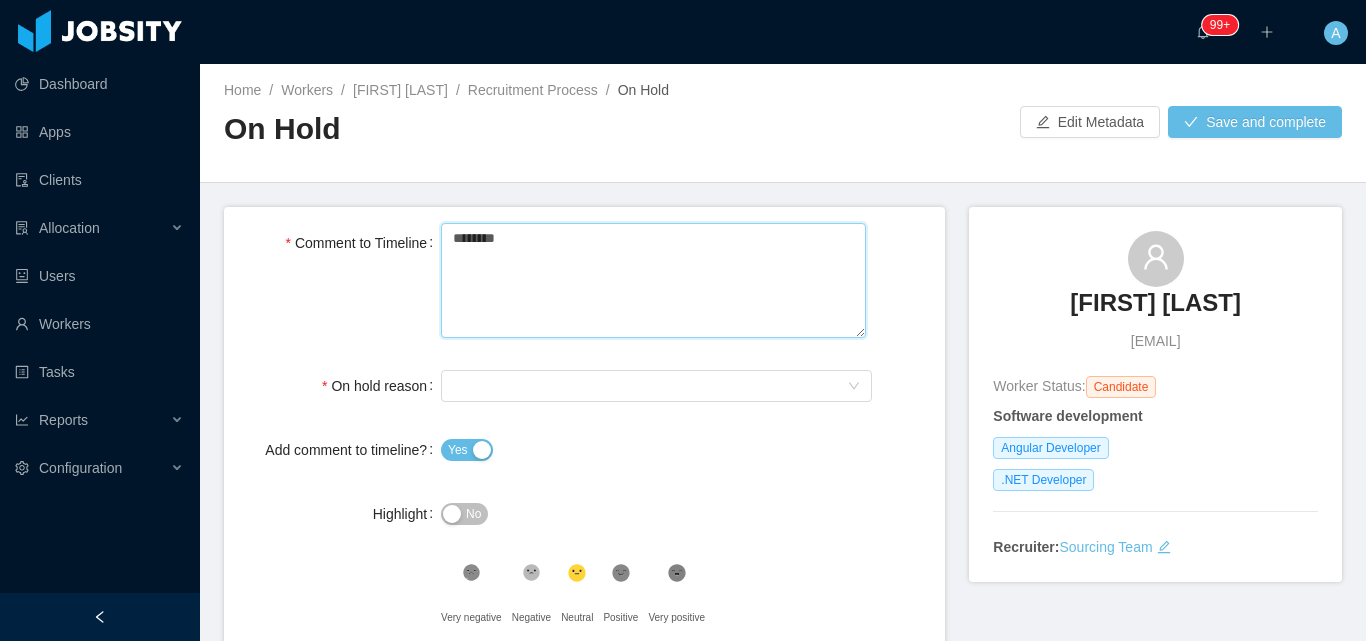 type 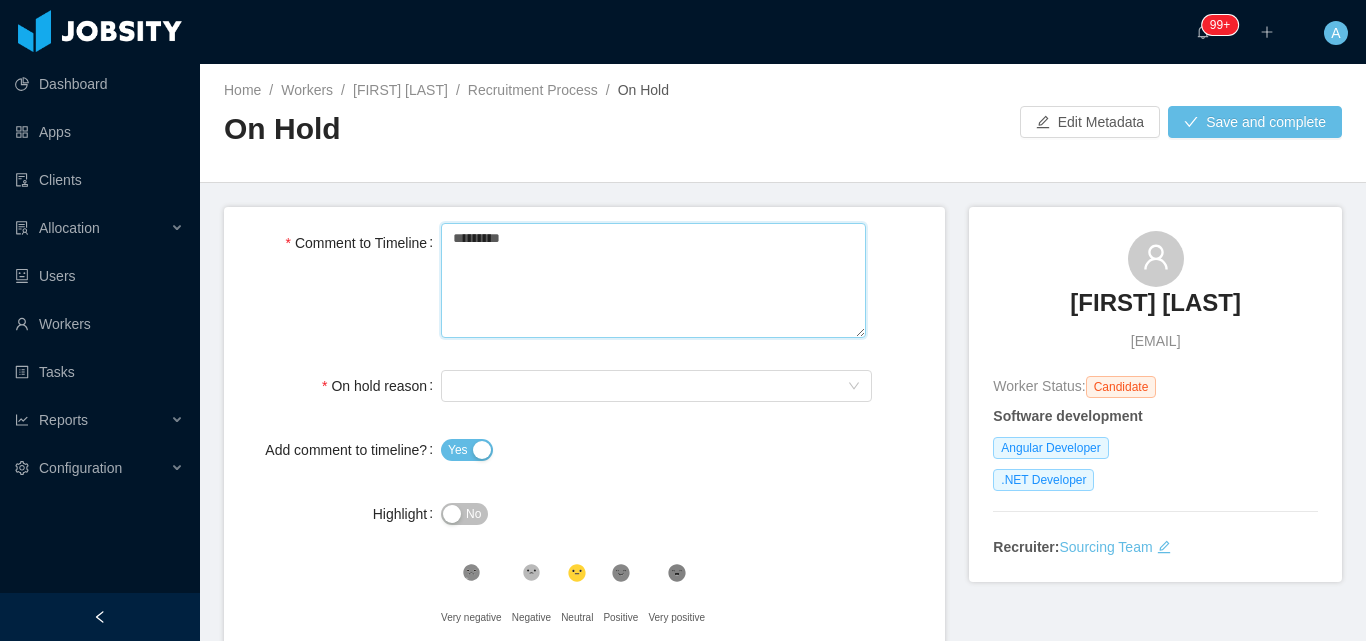 type 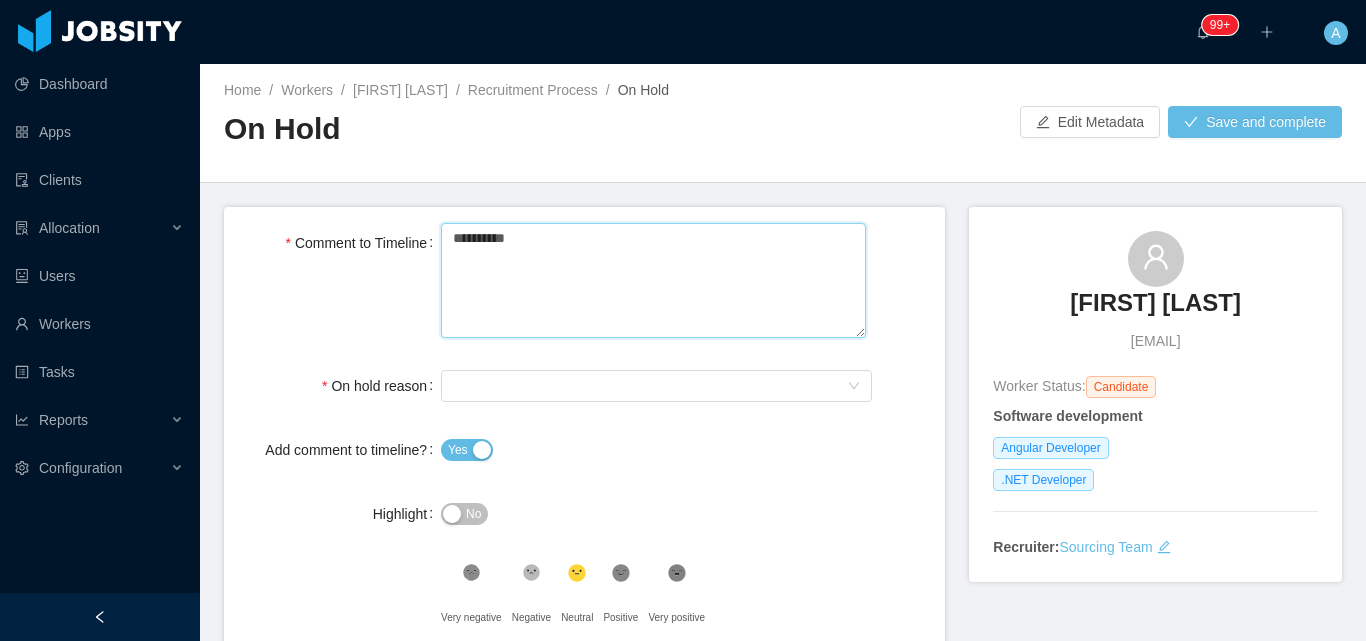 type 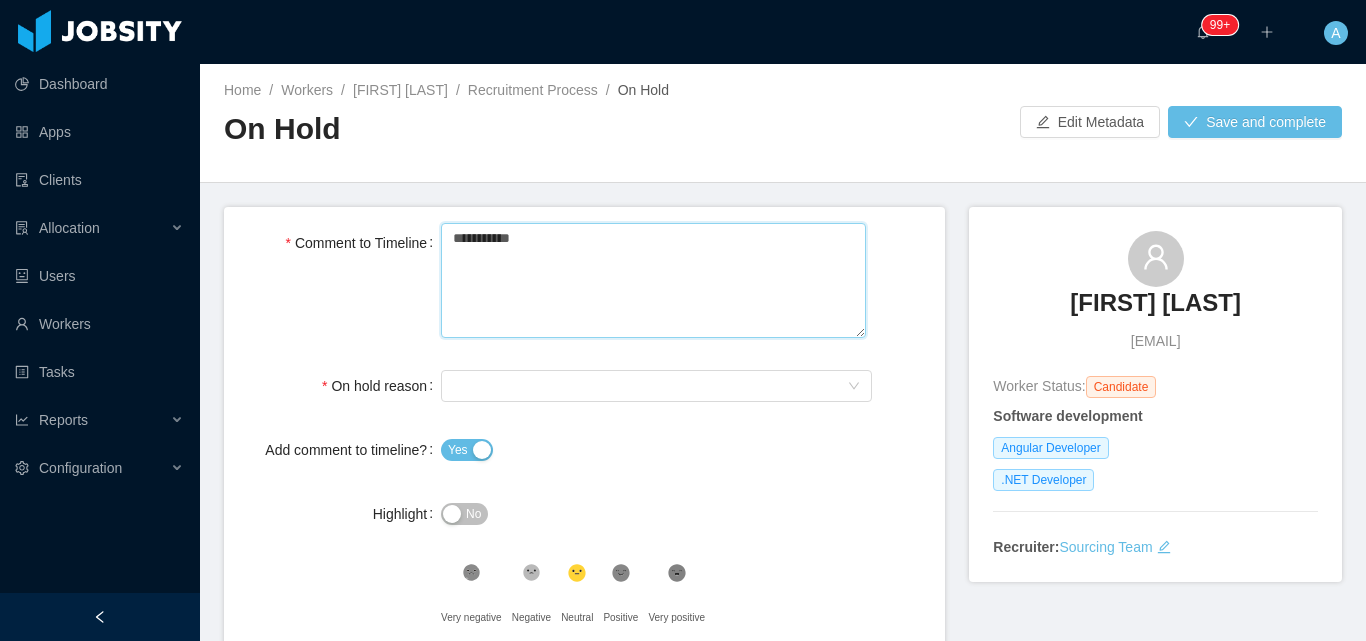 type 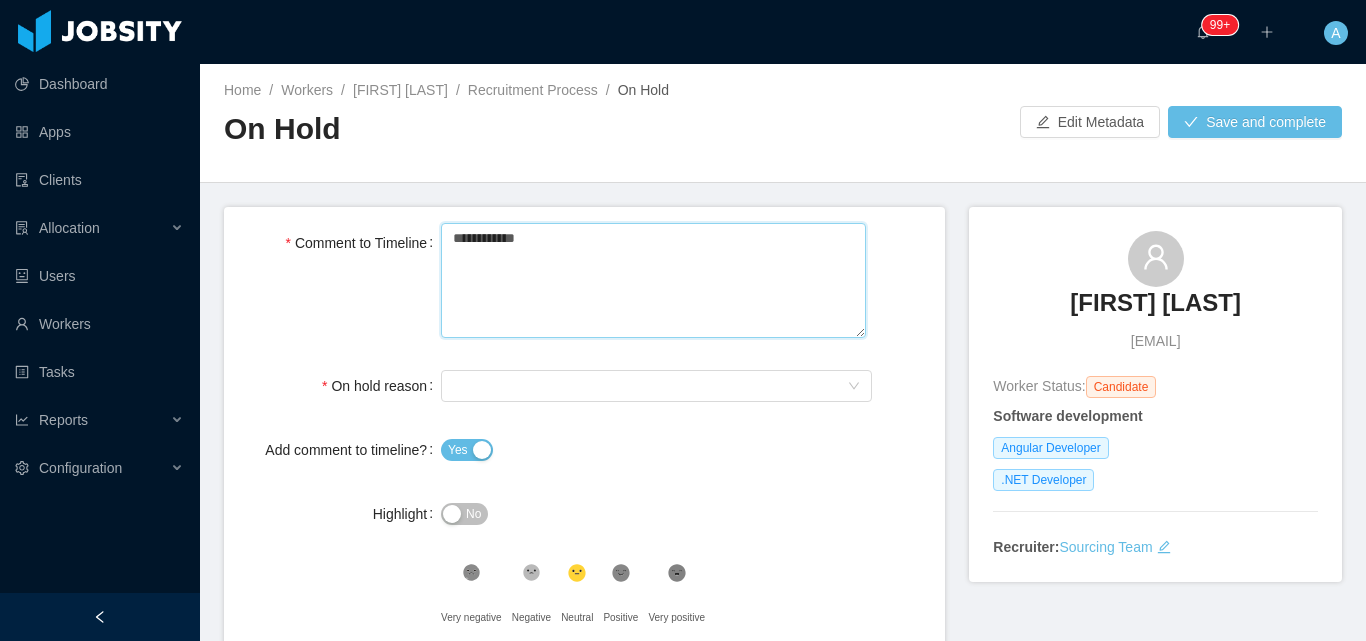 type 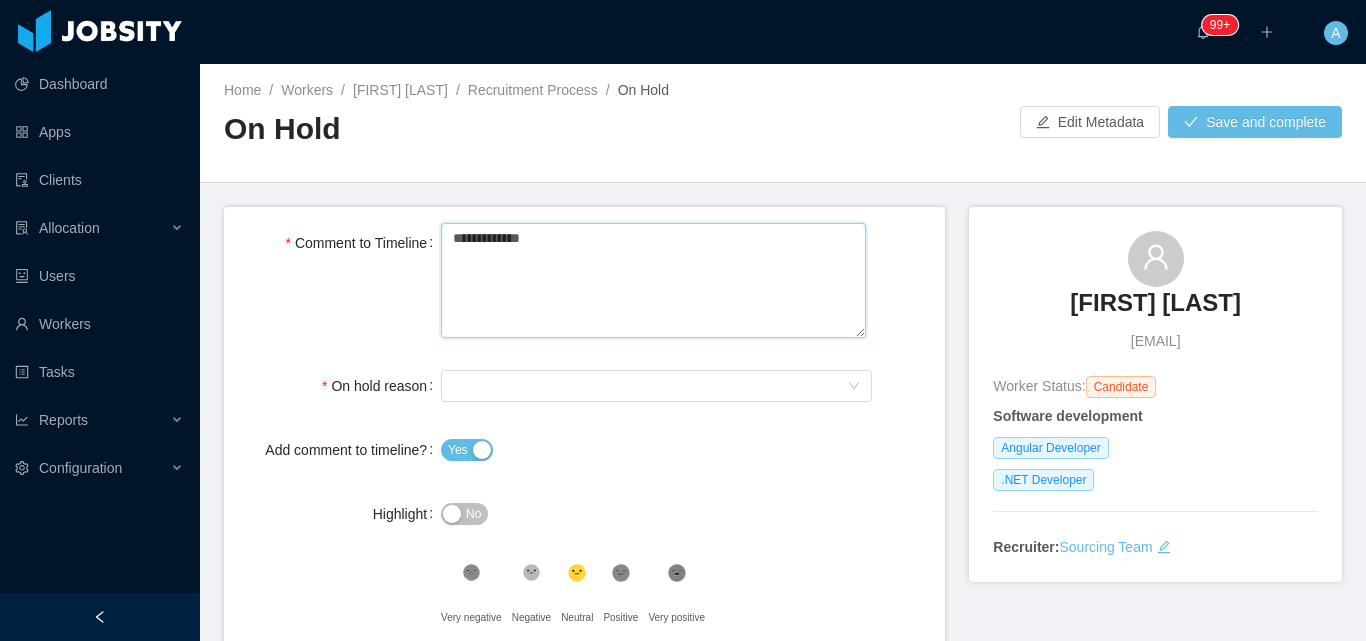 type 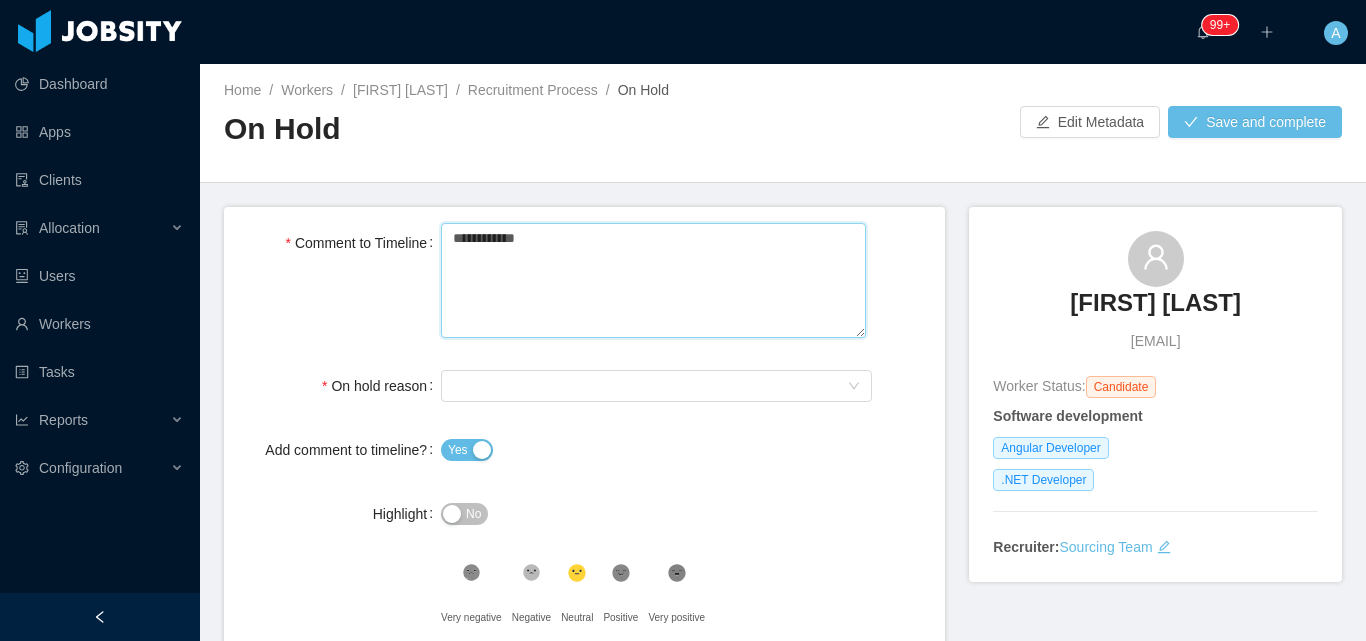 type 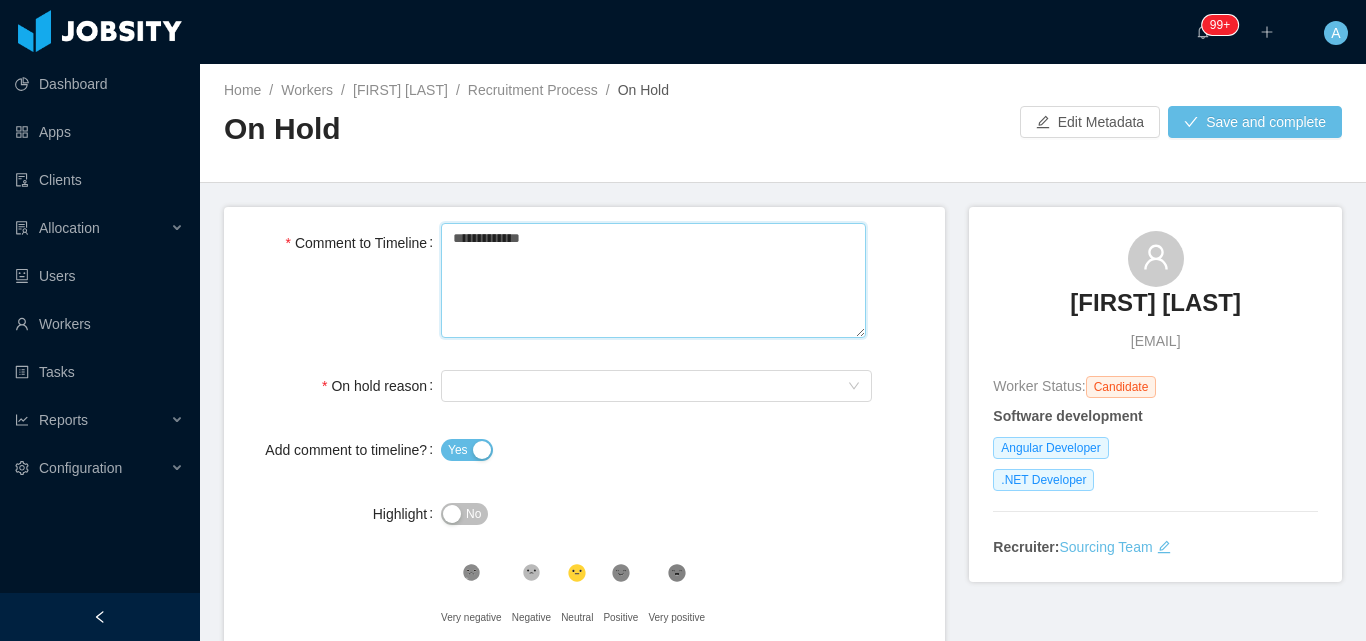 type 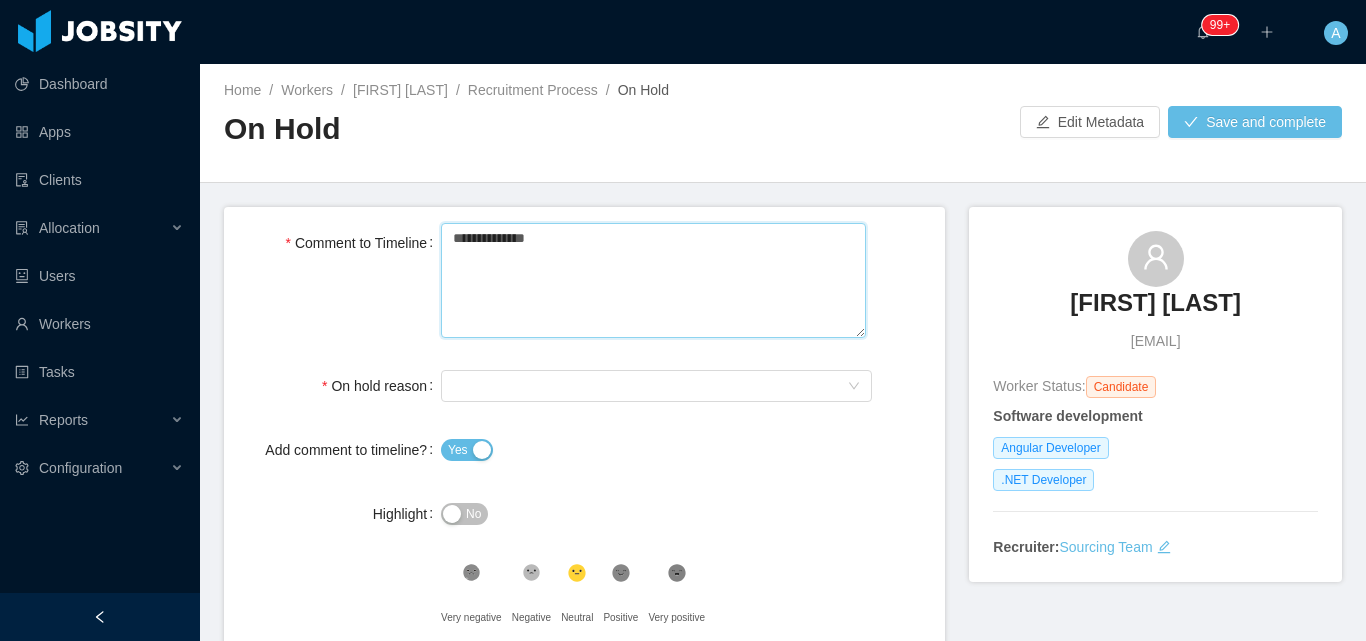 type 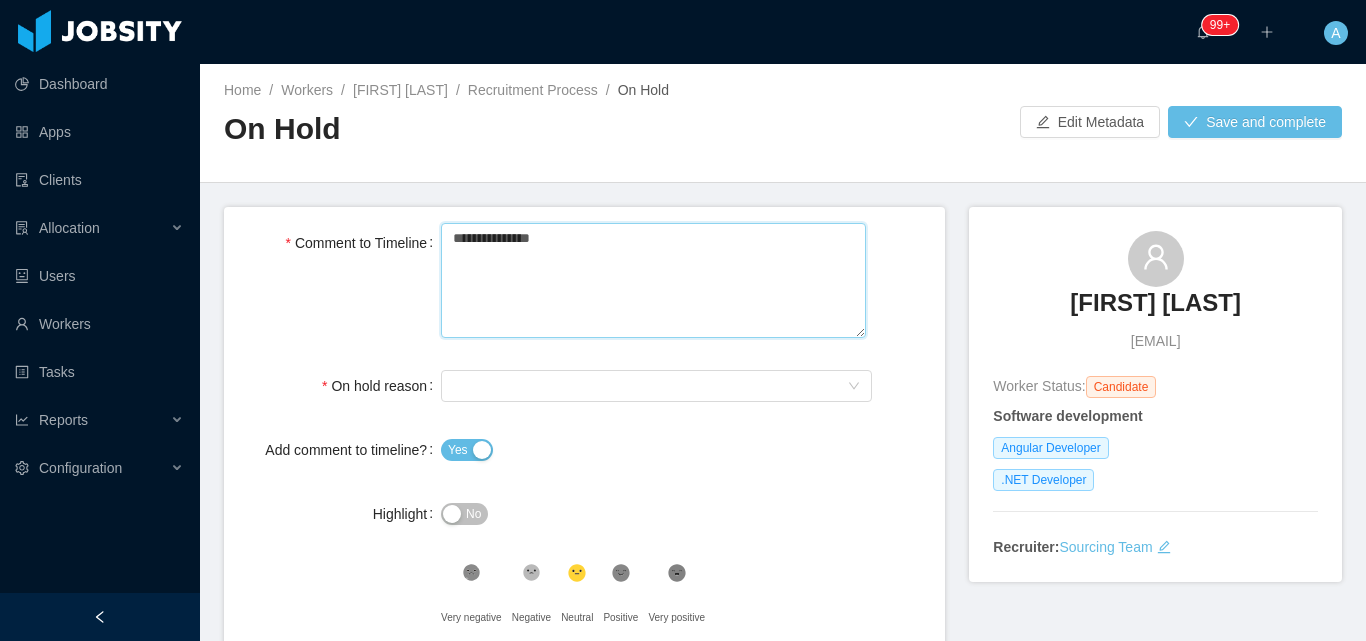 type 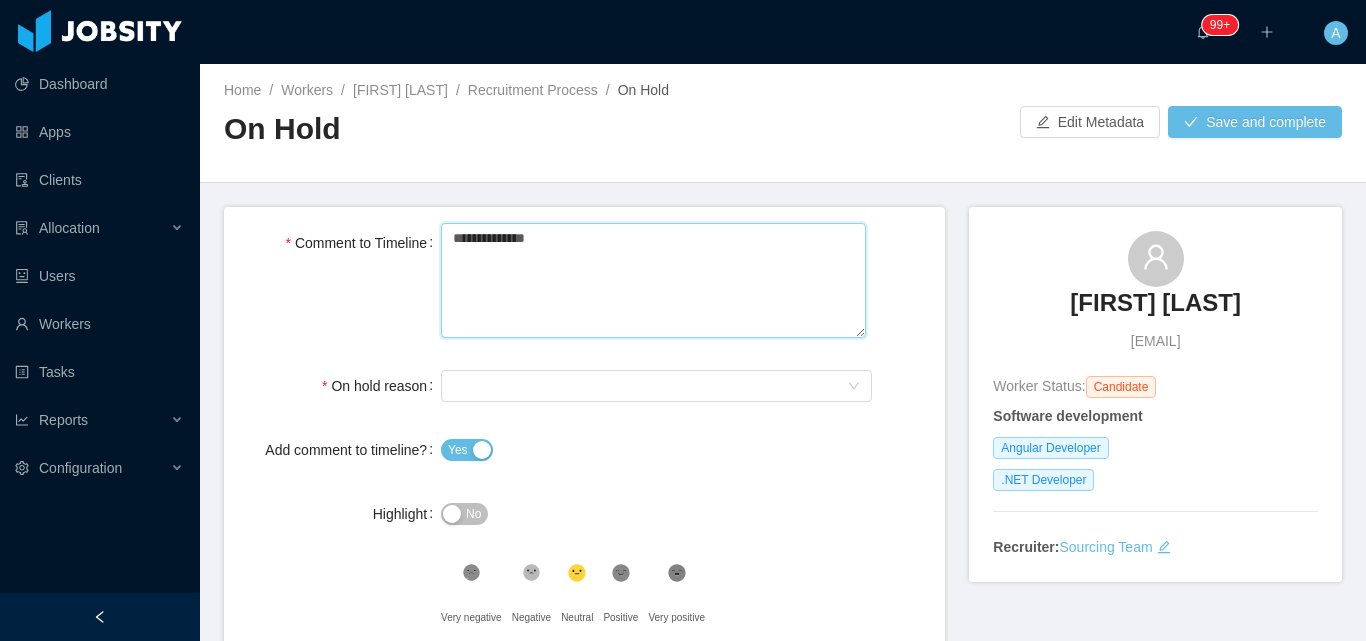 type 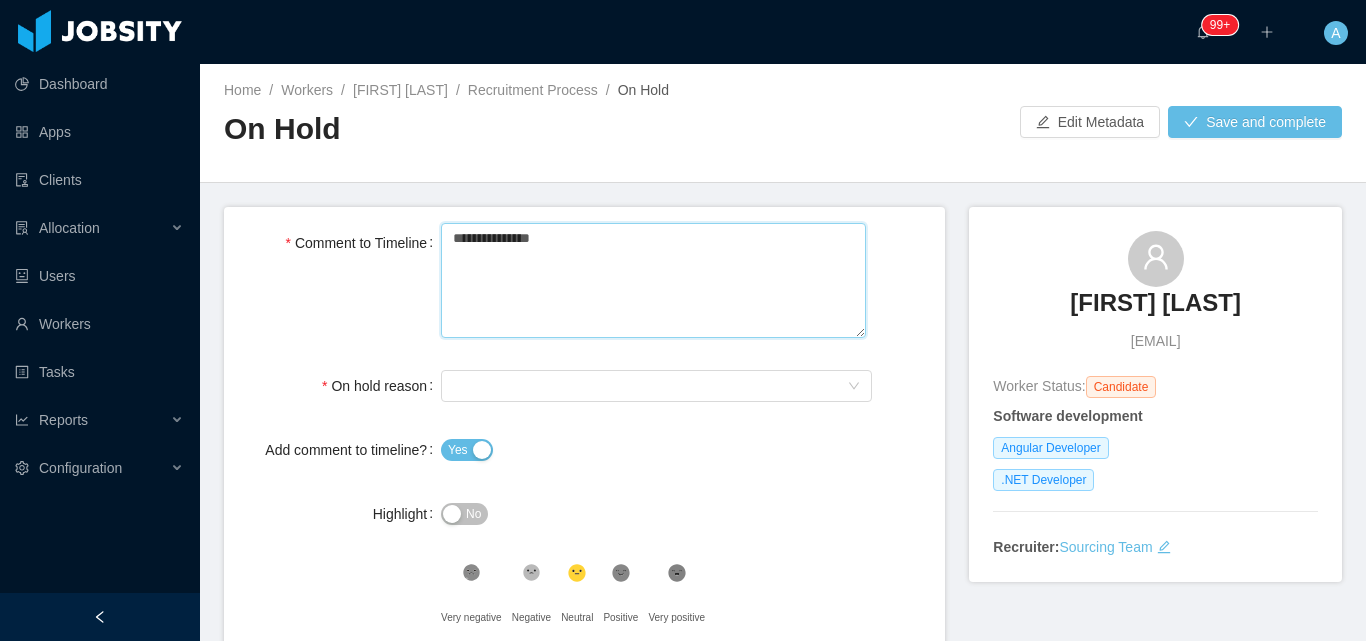 type 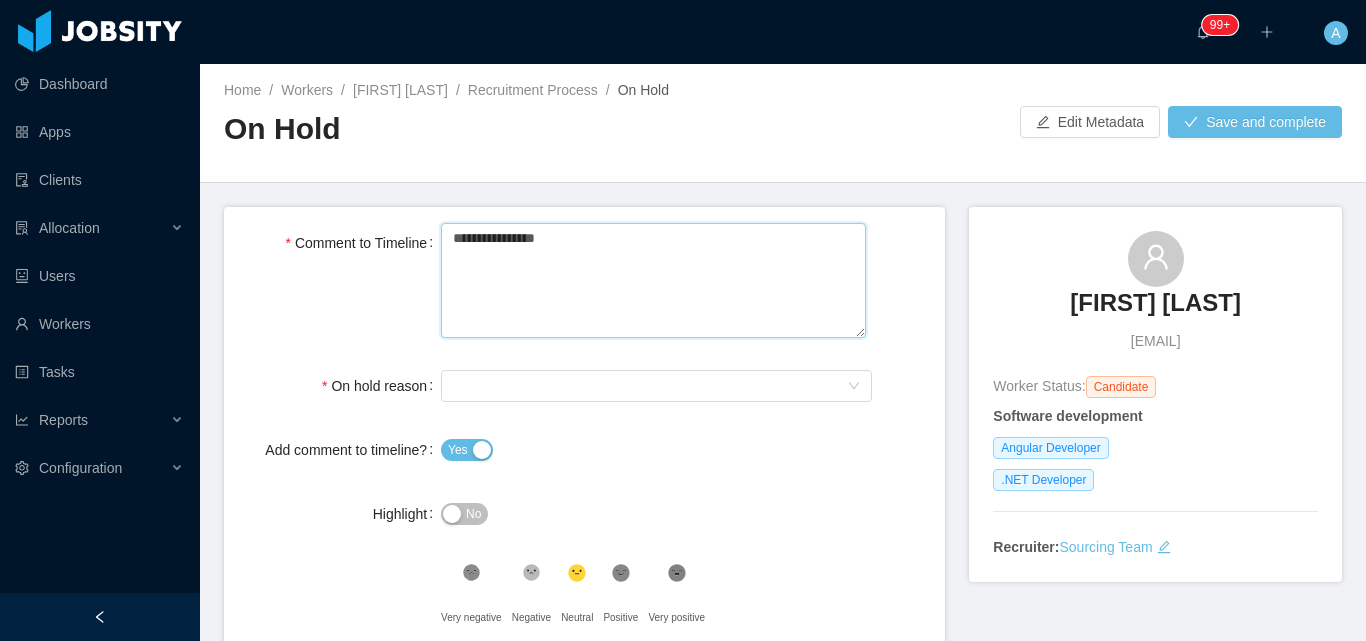 type 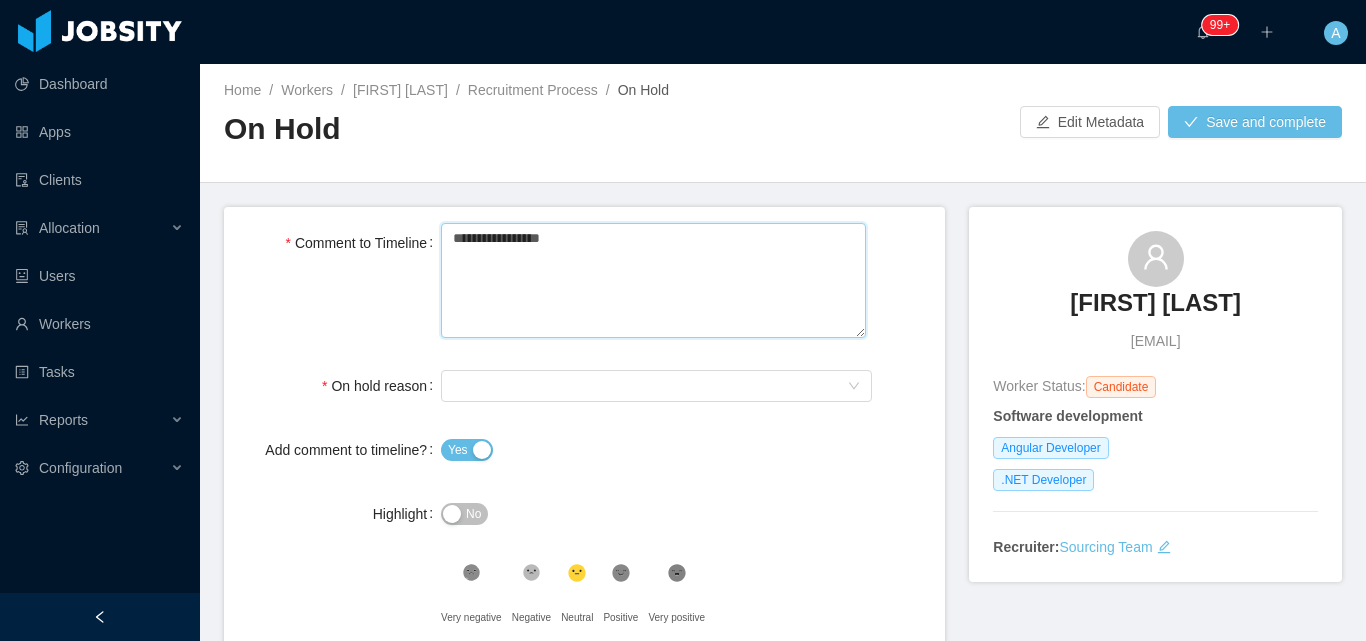type 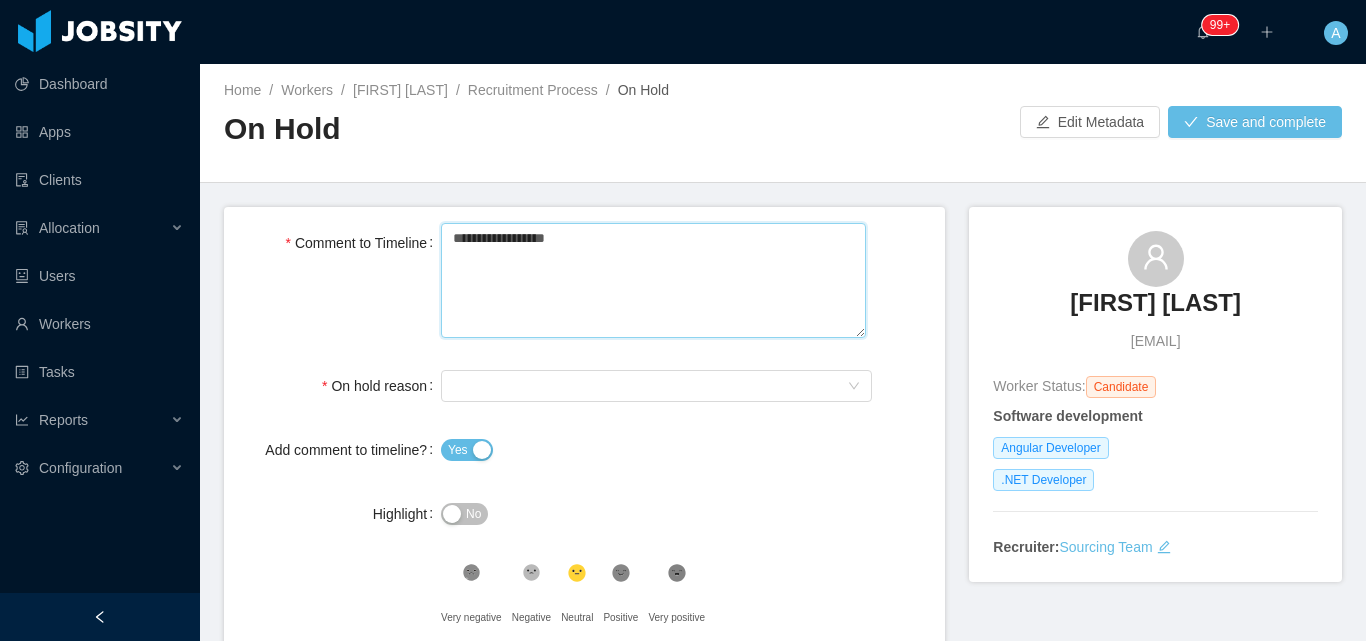 type 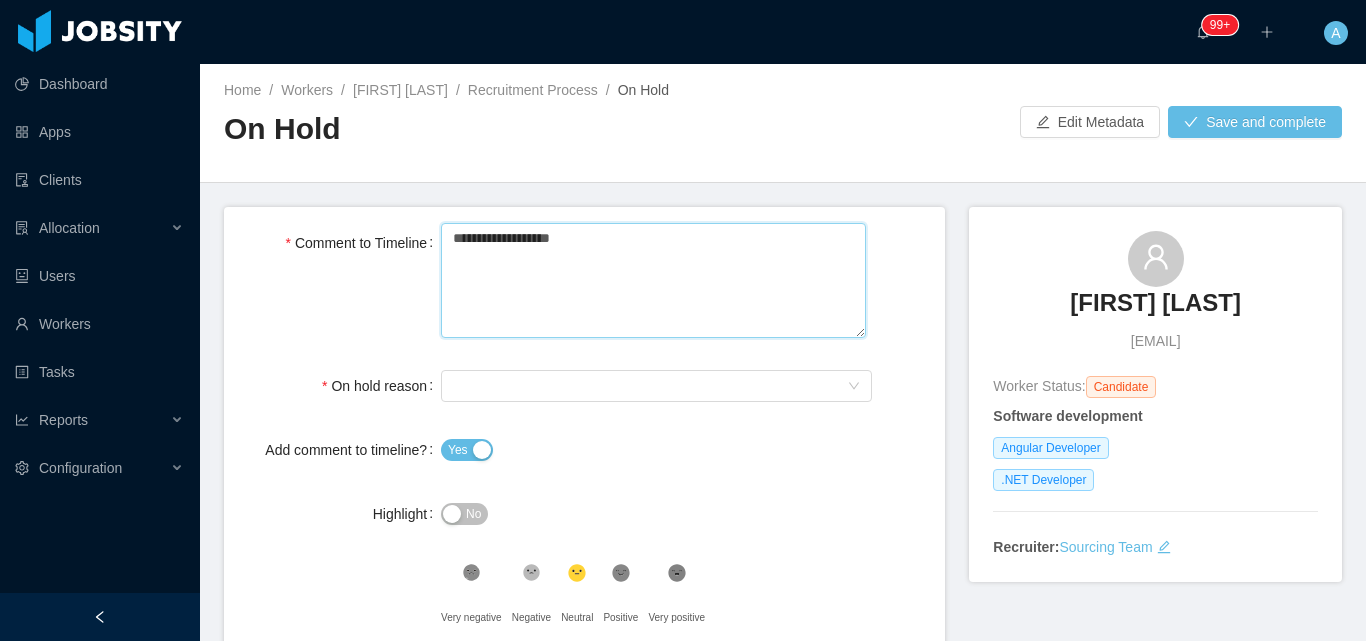 type 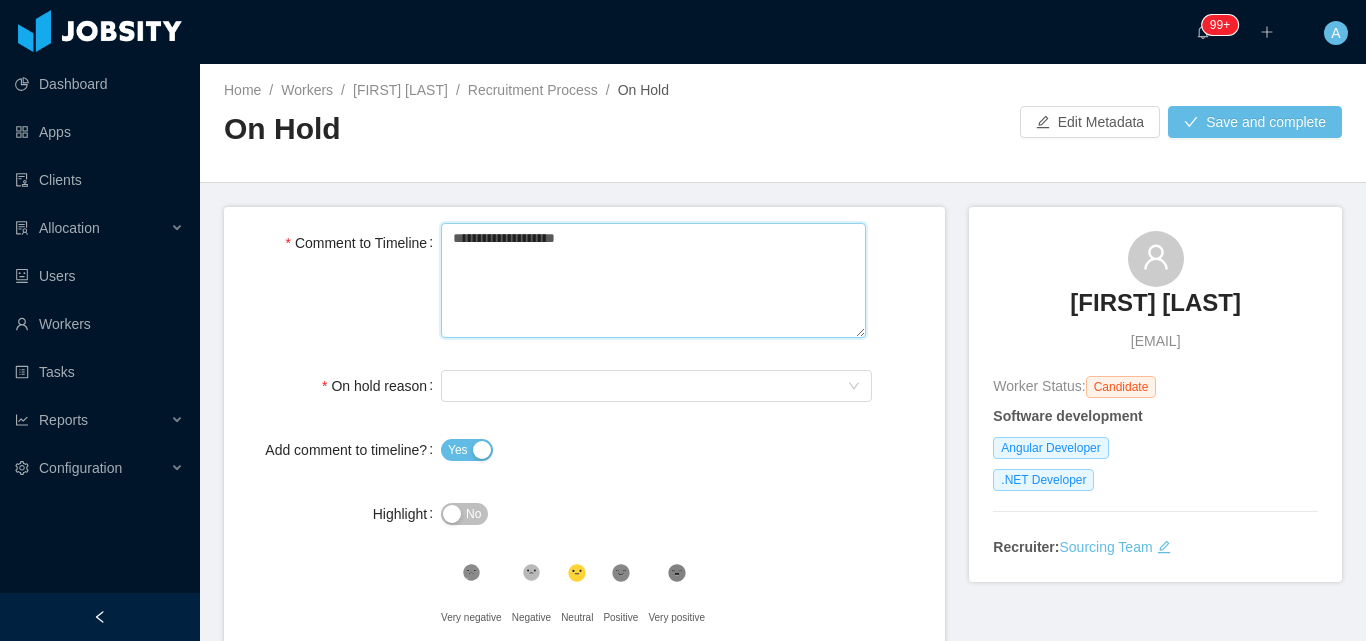 type 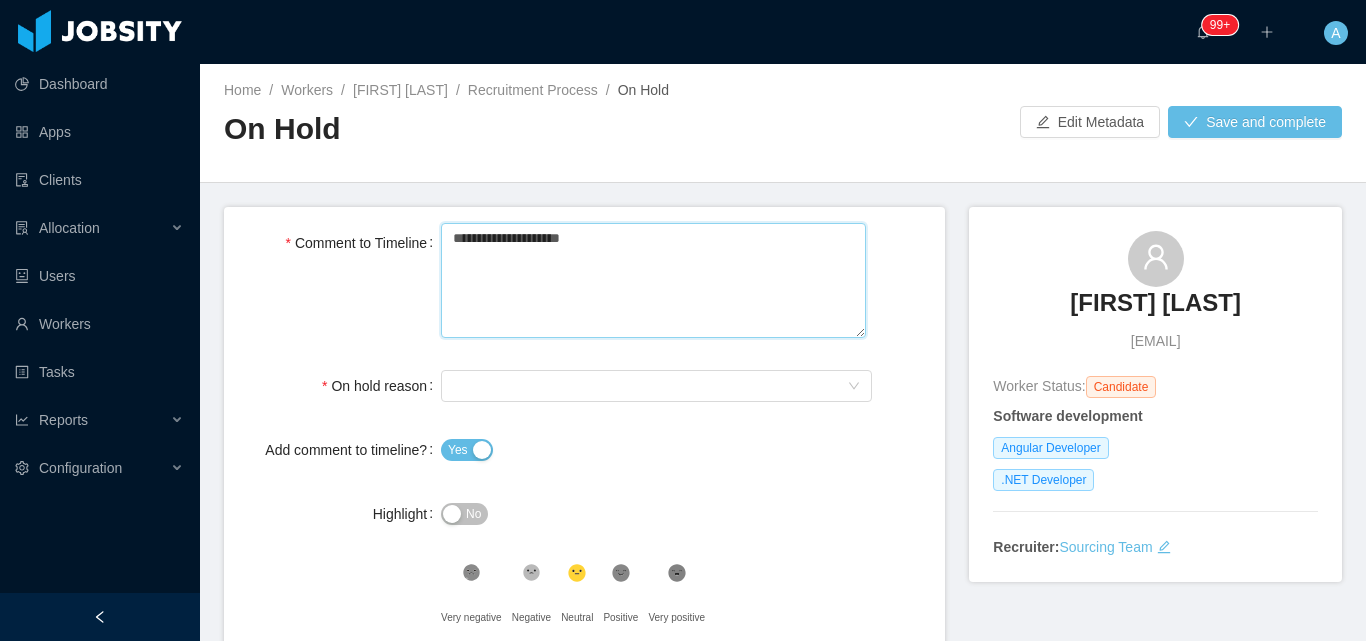 type 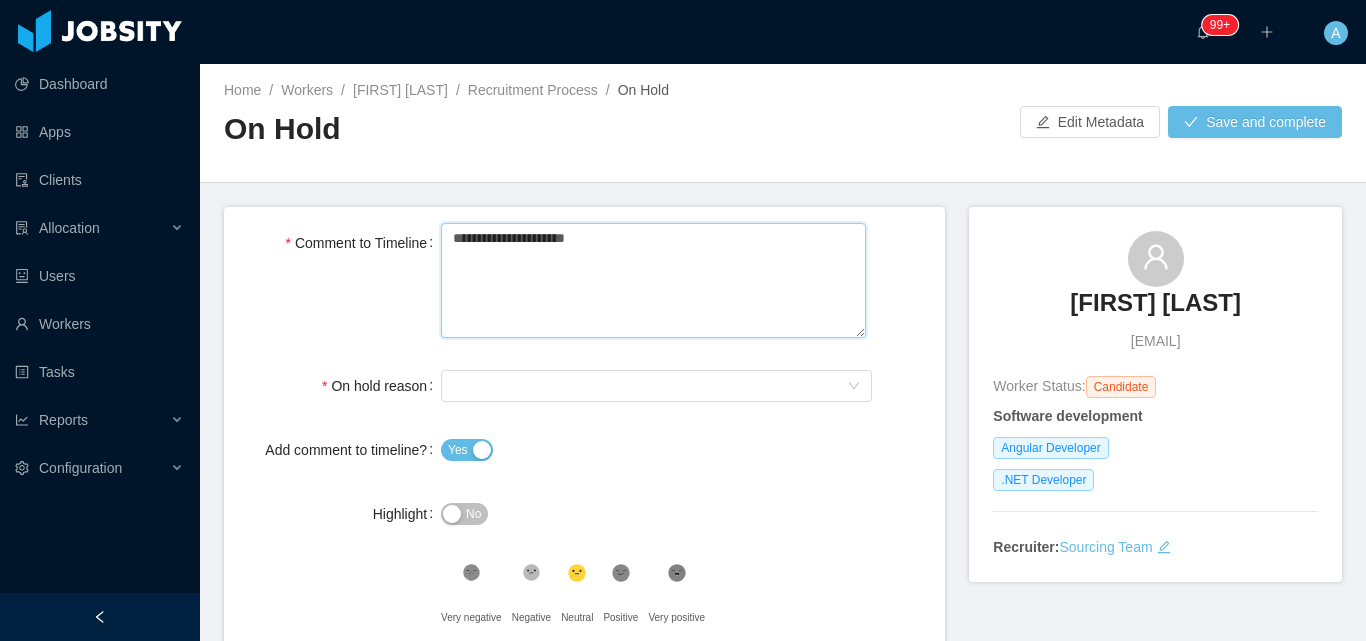 type 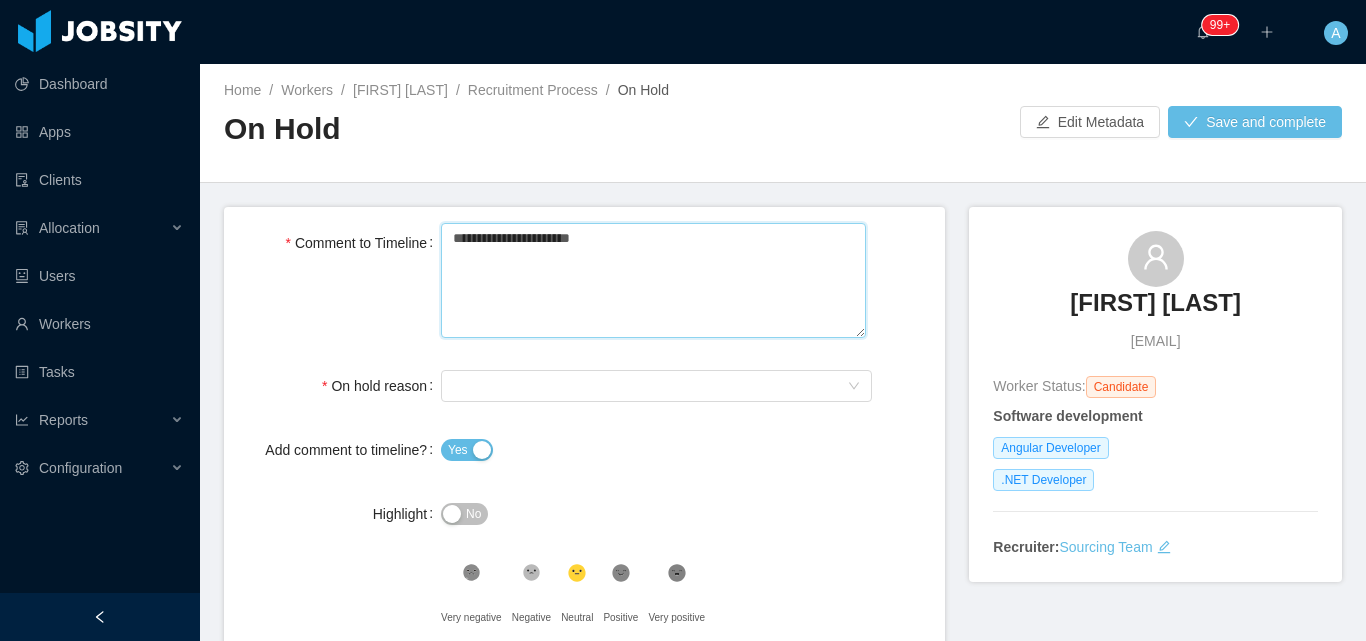 type 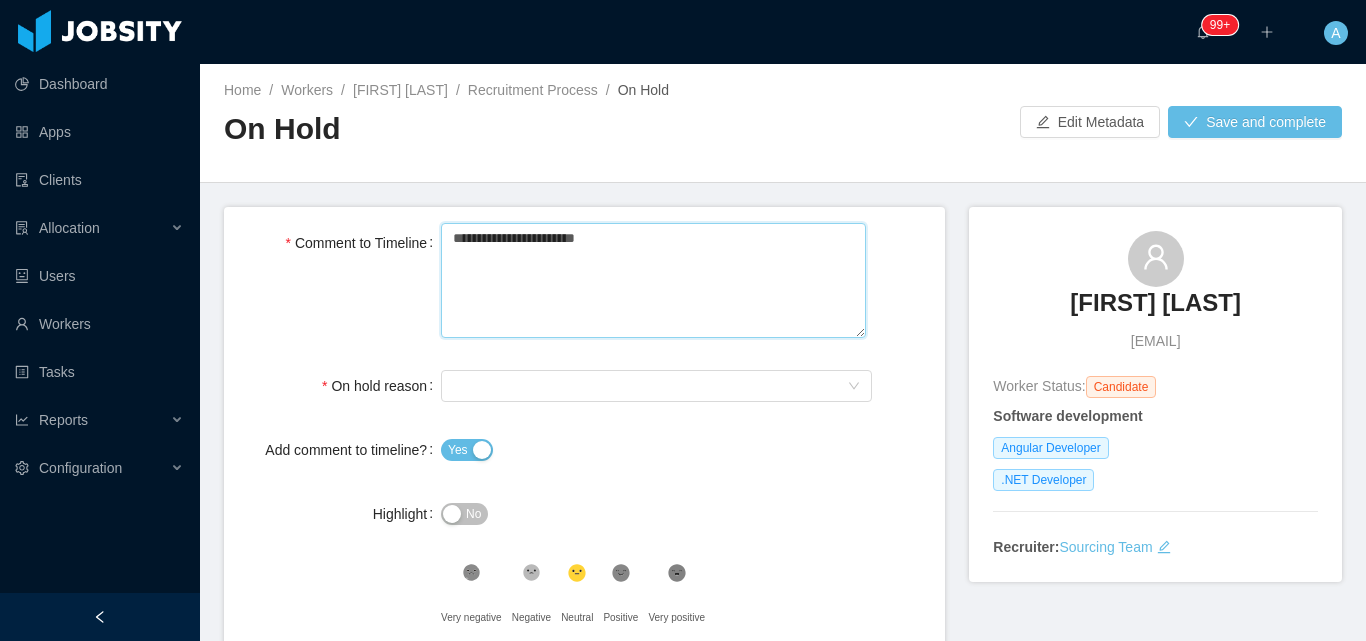 type 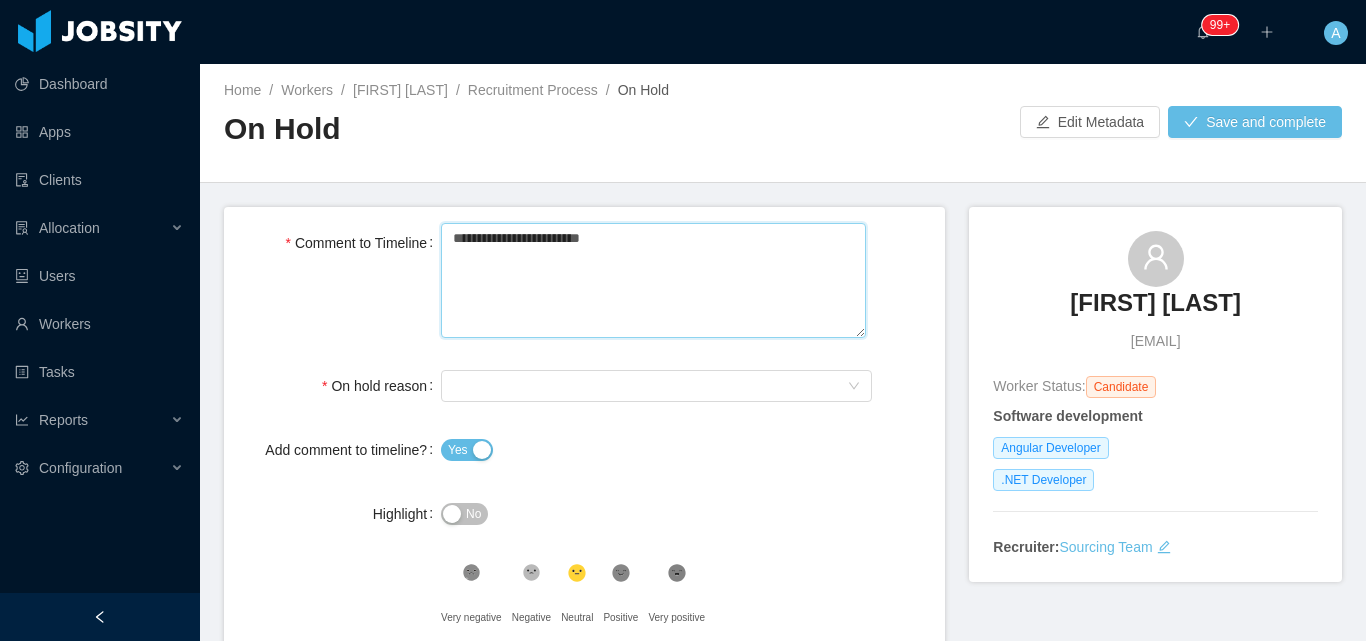 type 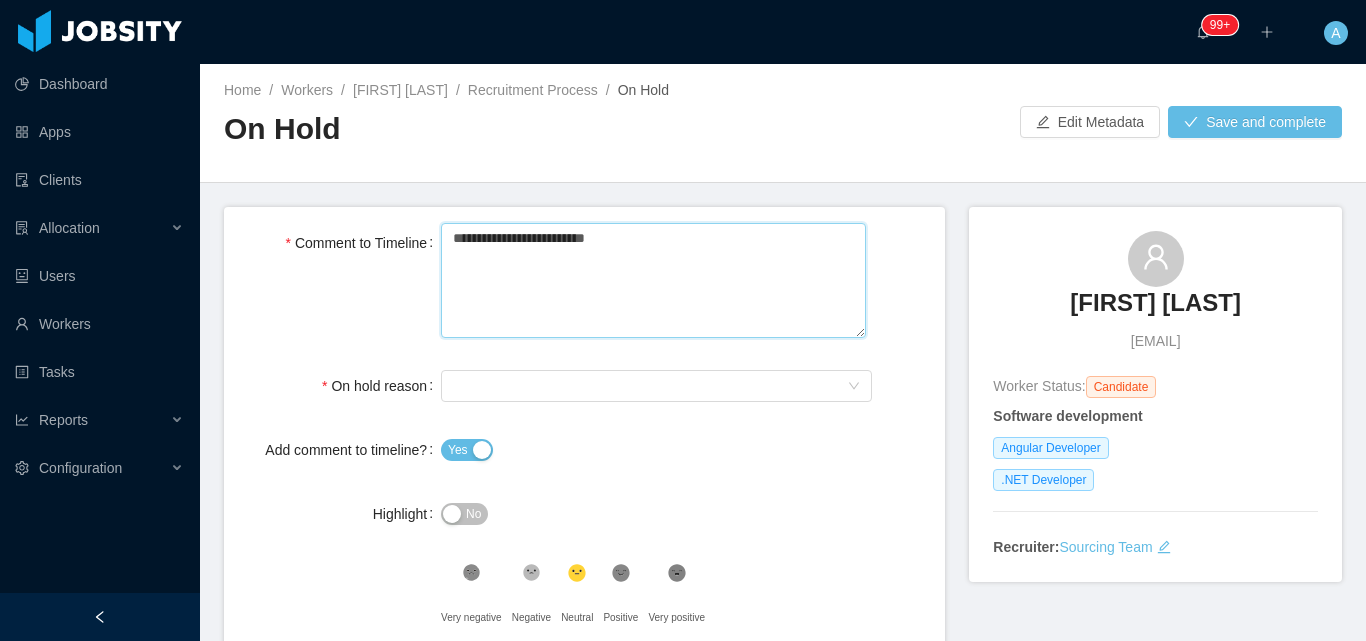 type 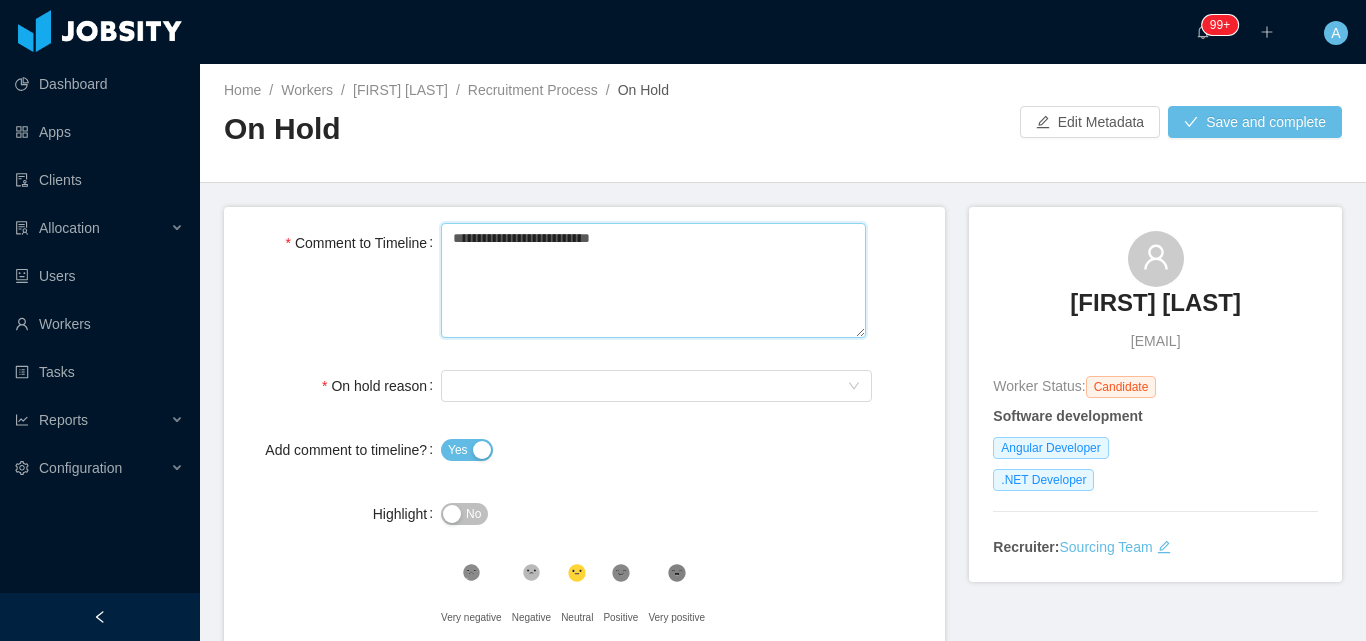 type 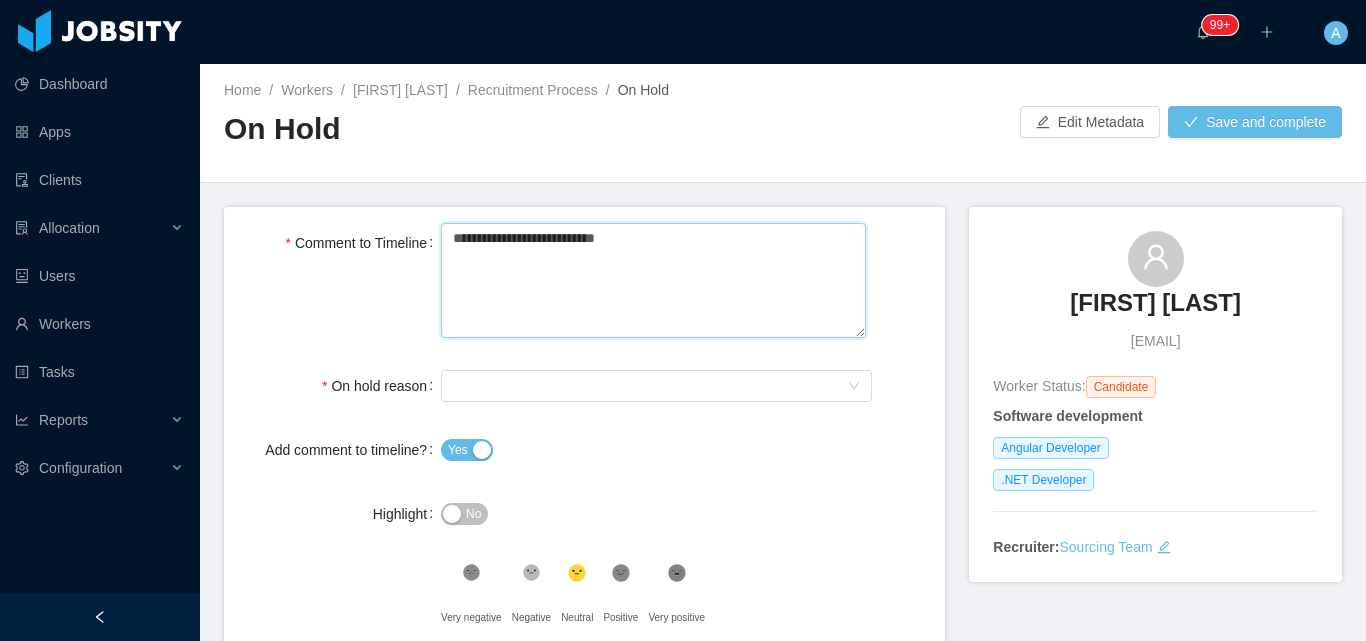 type 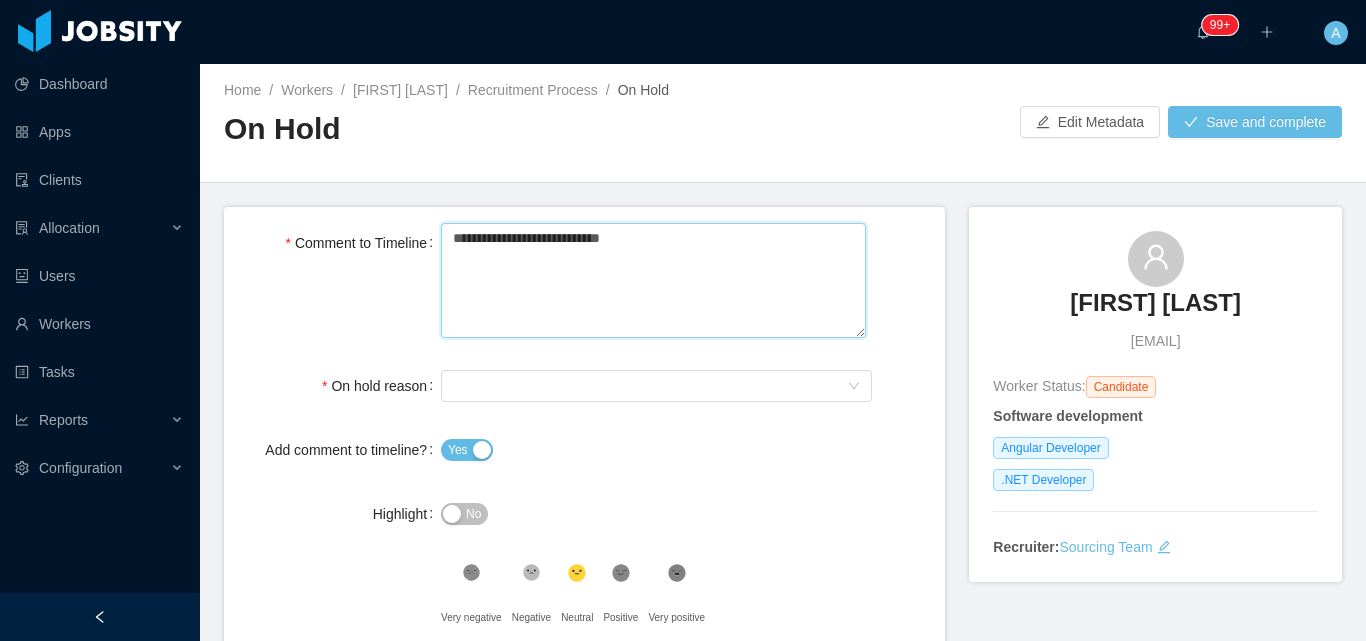 type 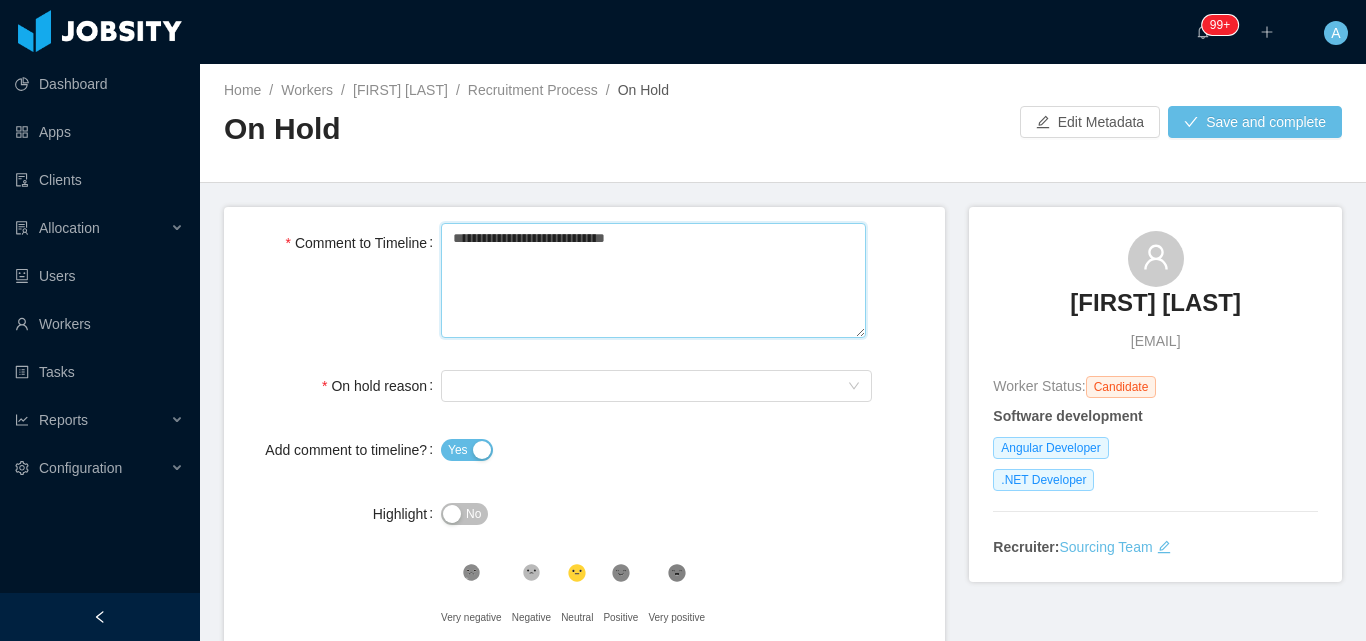 type 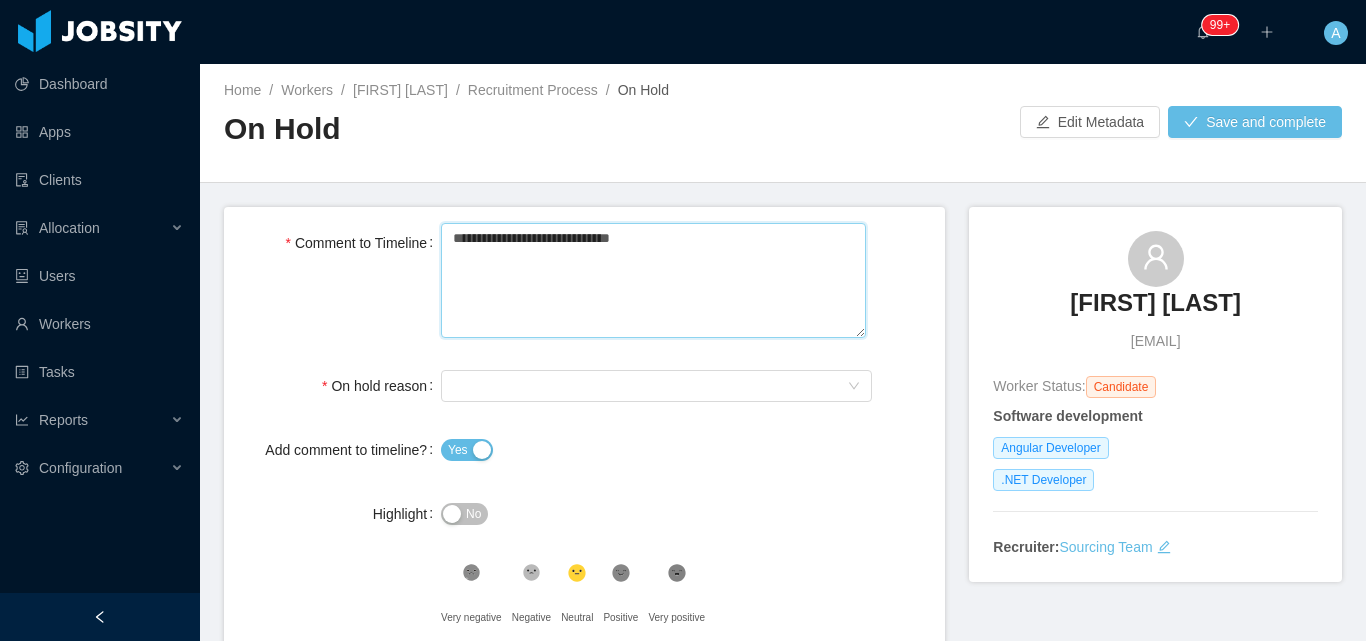 type 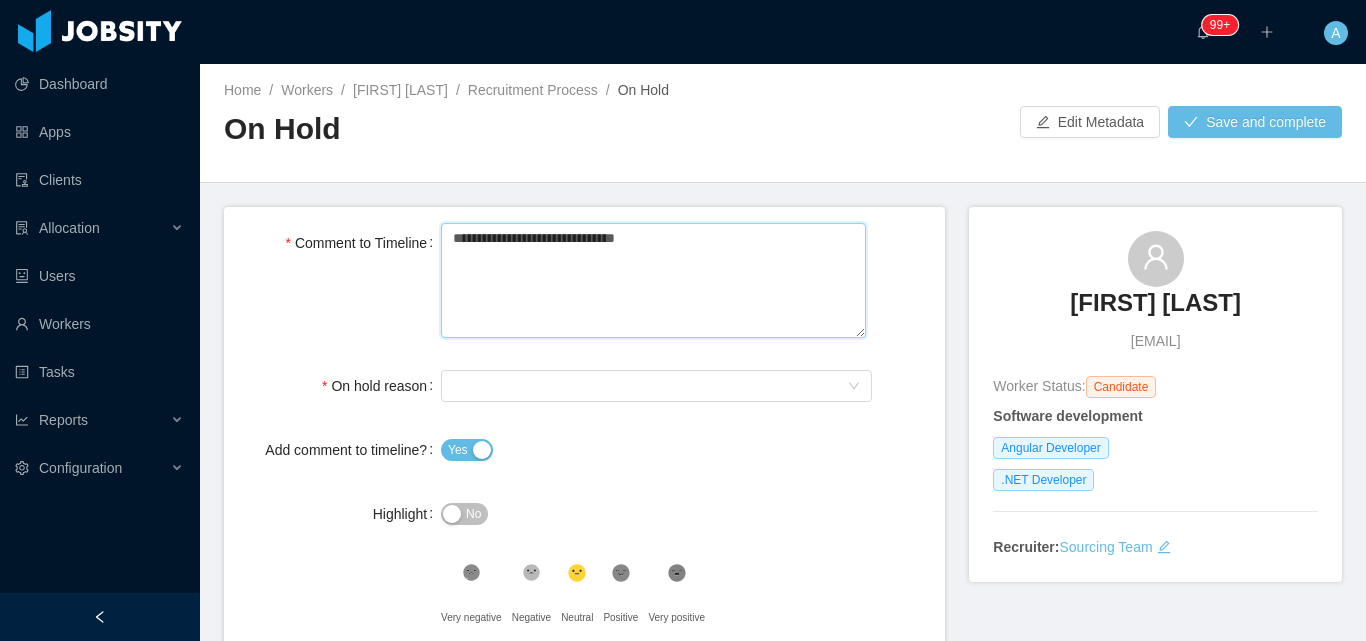 type 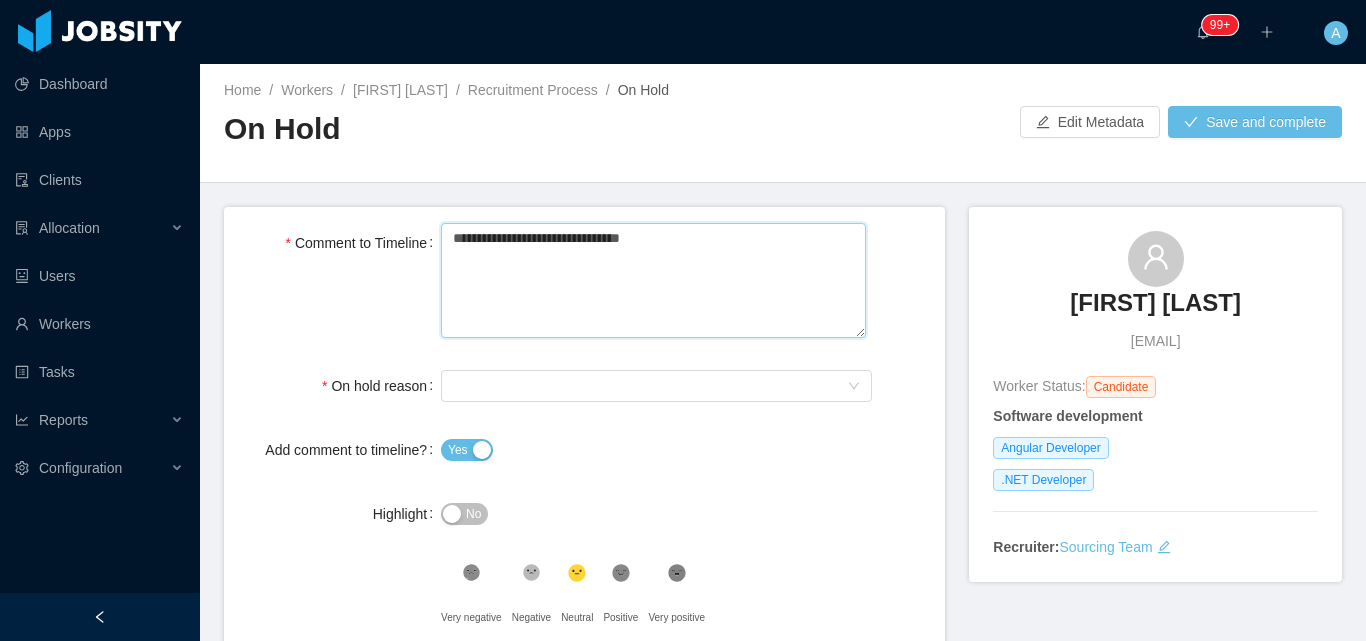 type 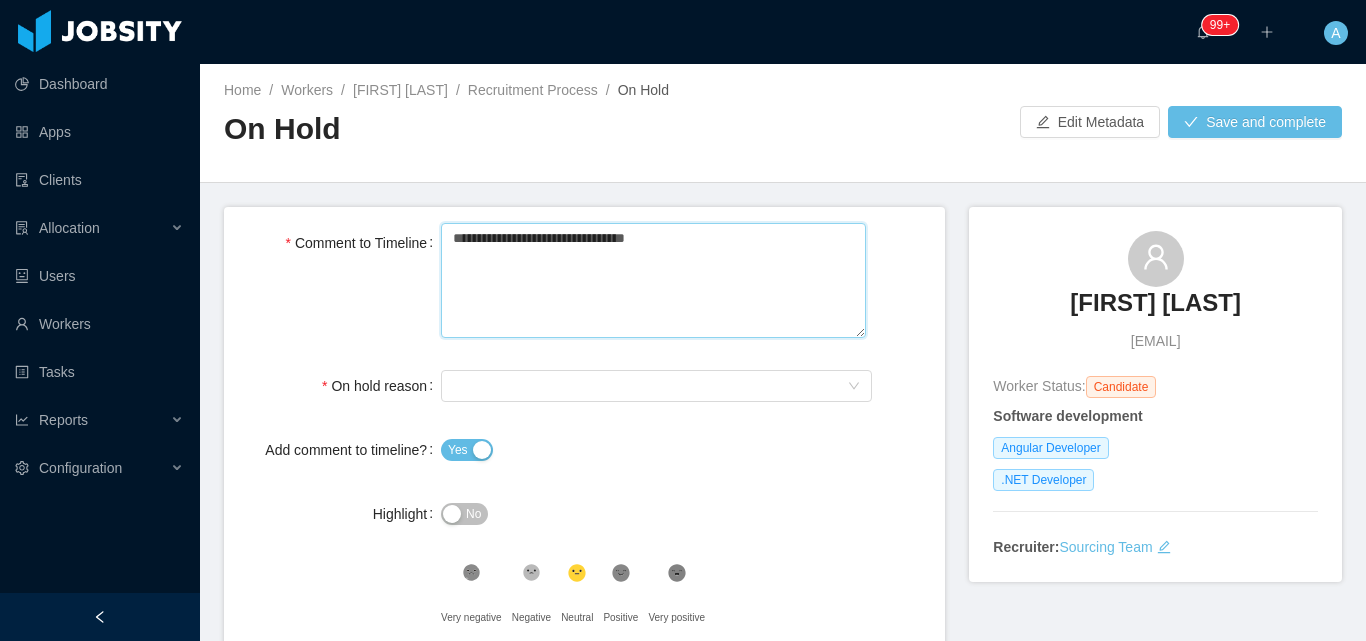 type 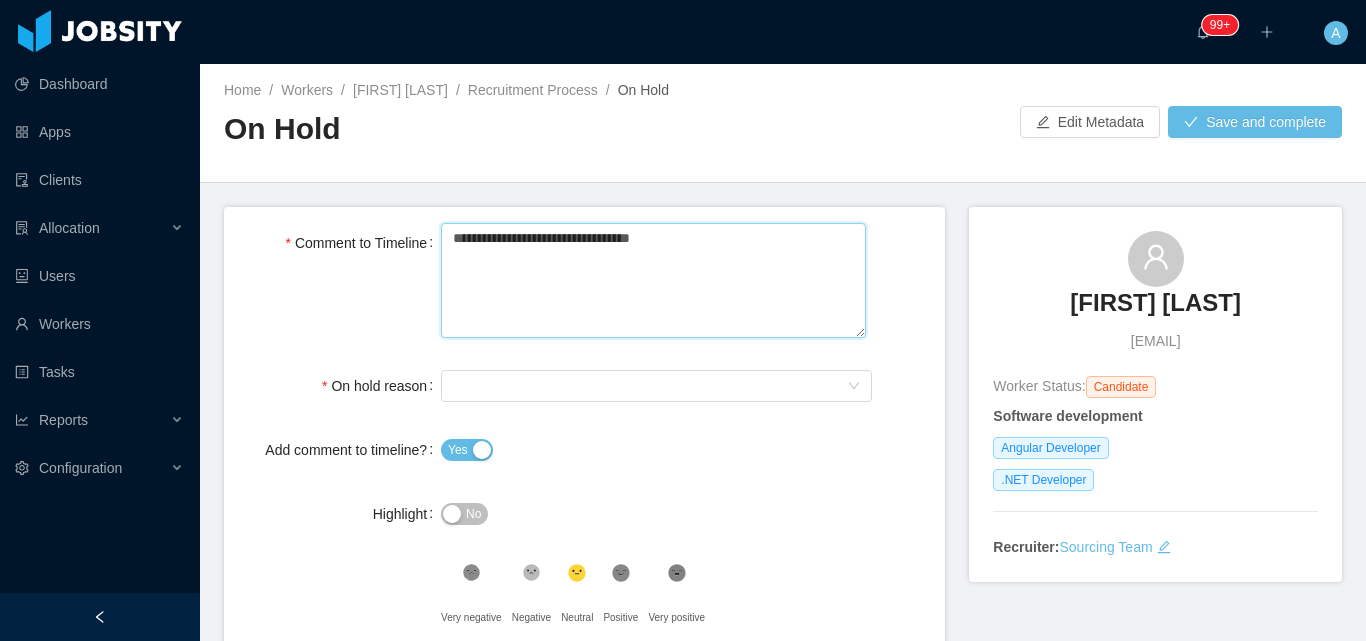 type 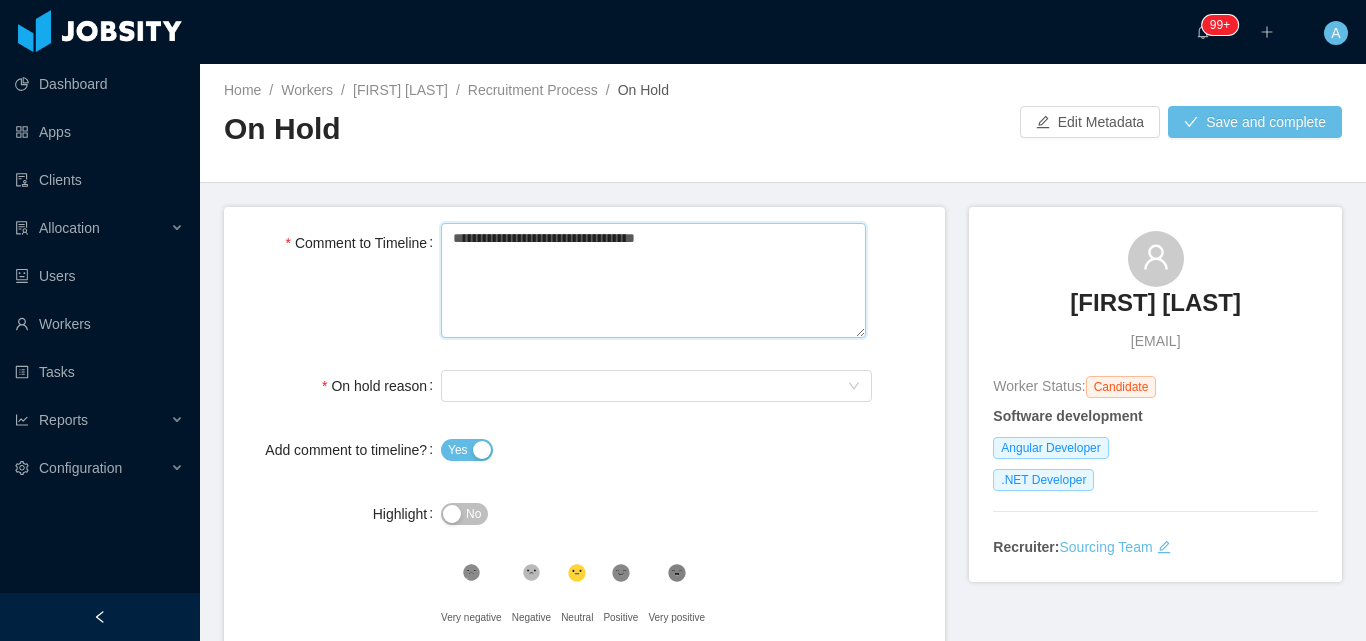 type 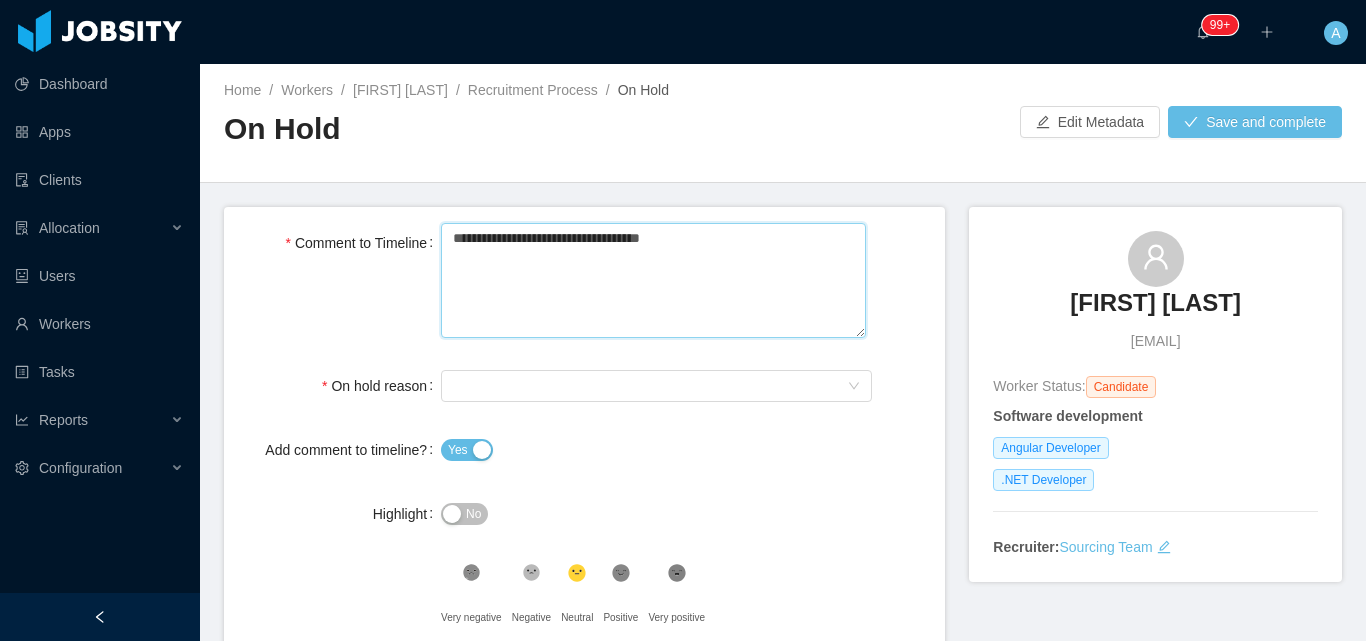 click on "**********" at bounding box center (653, 280) 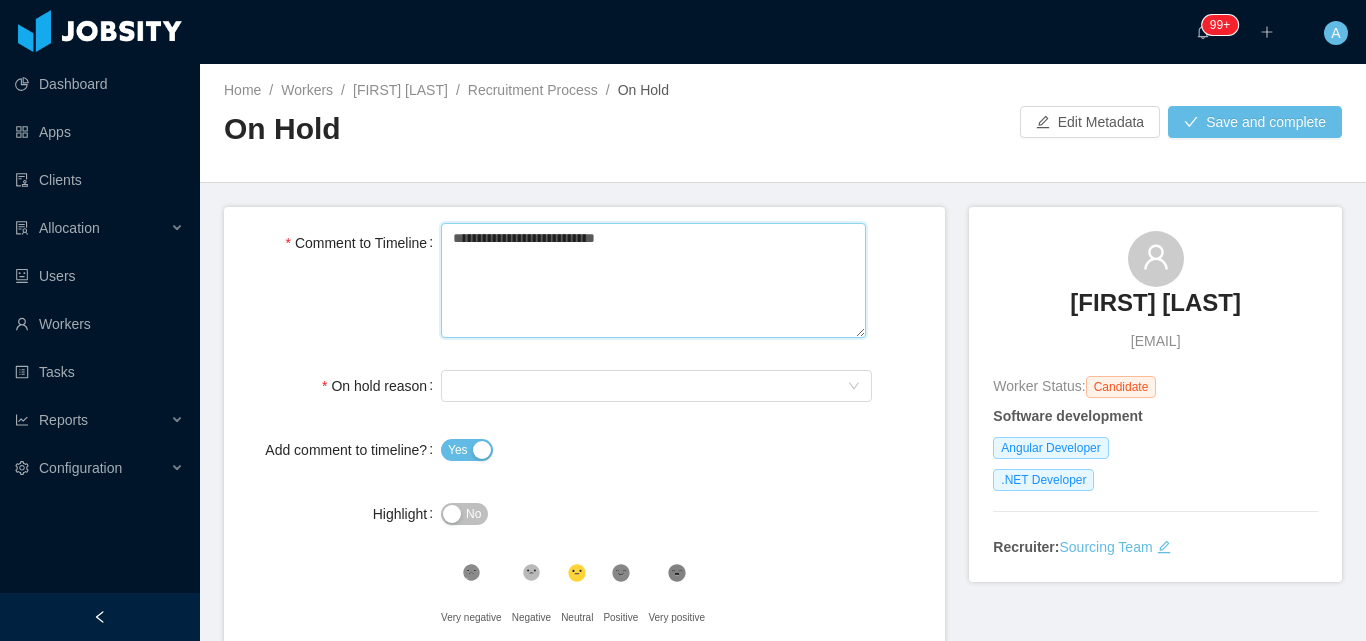 type 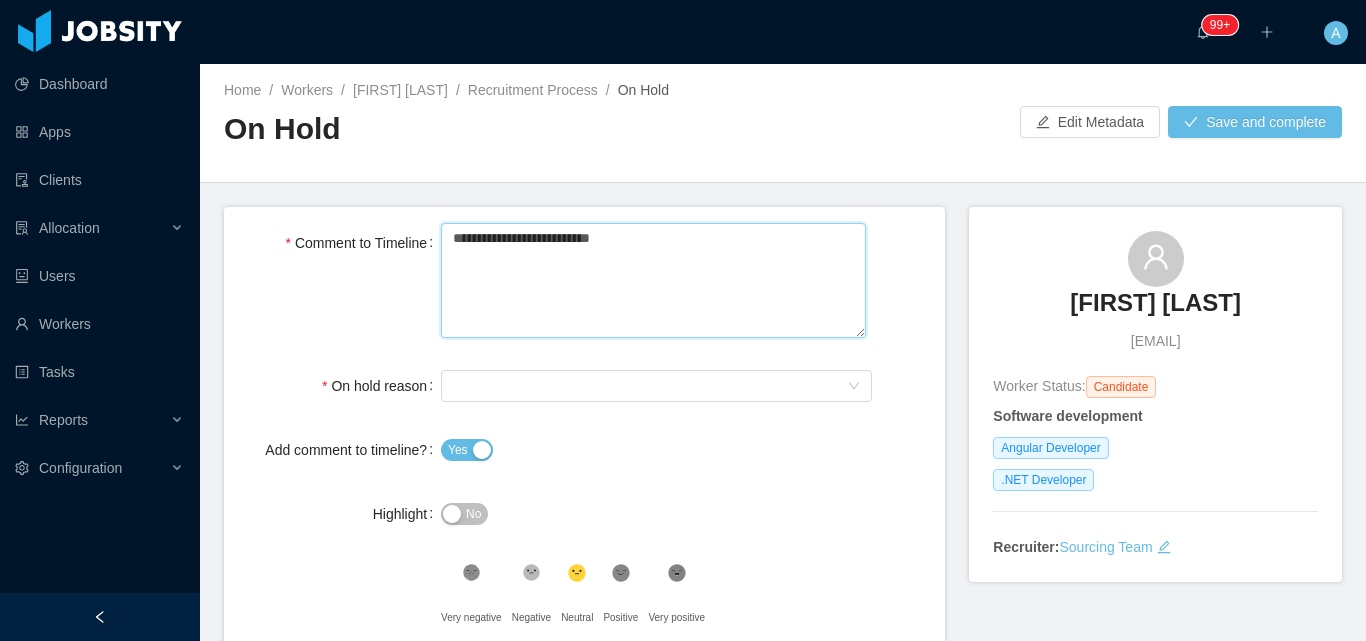 type 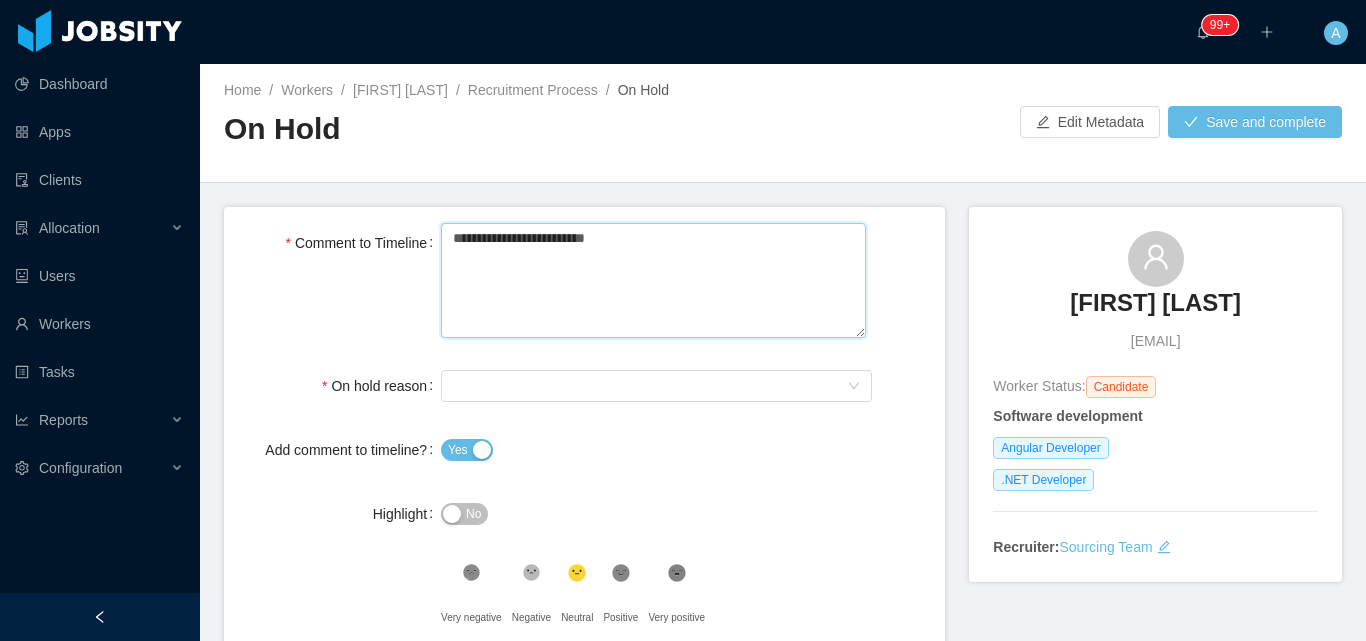 type 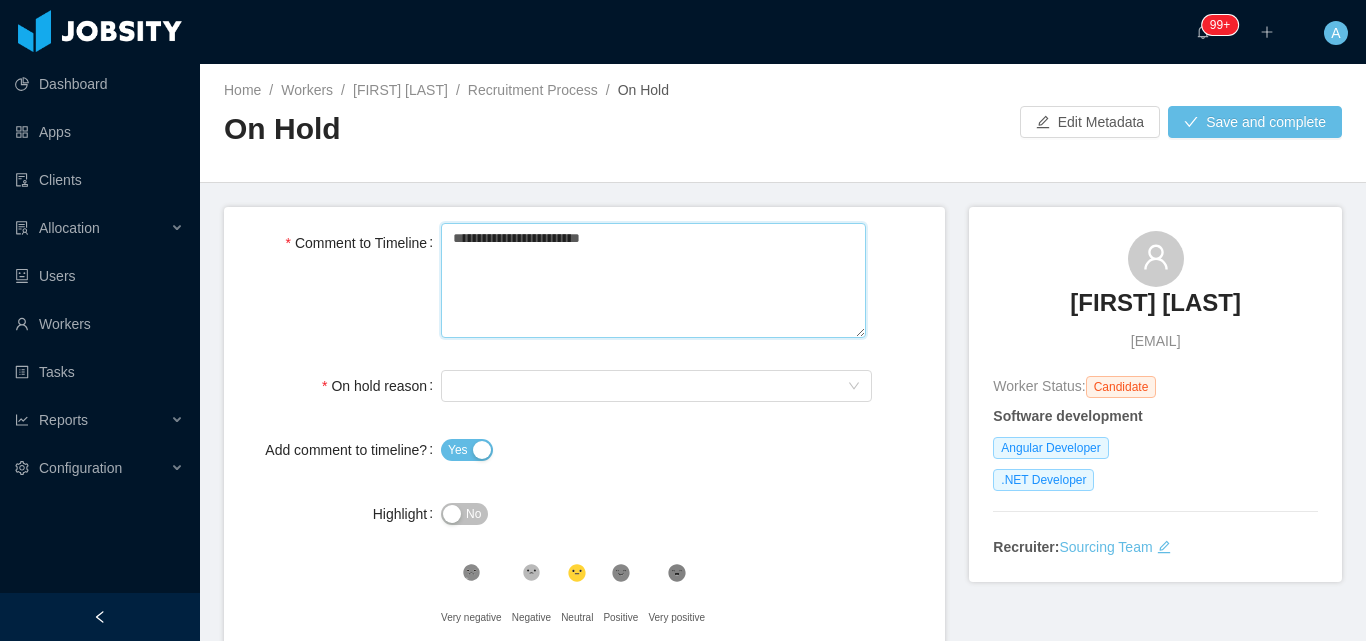 type 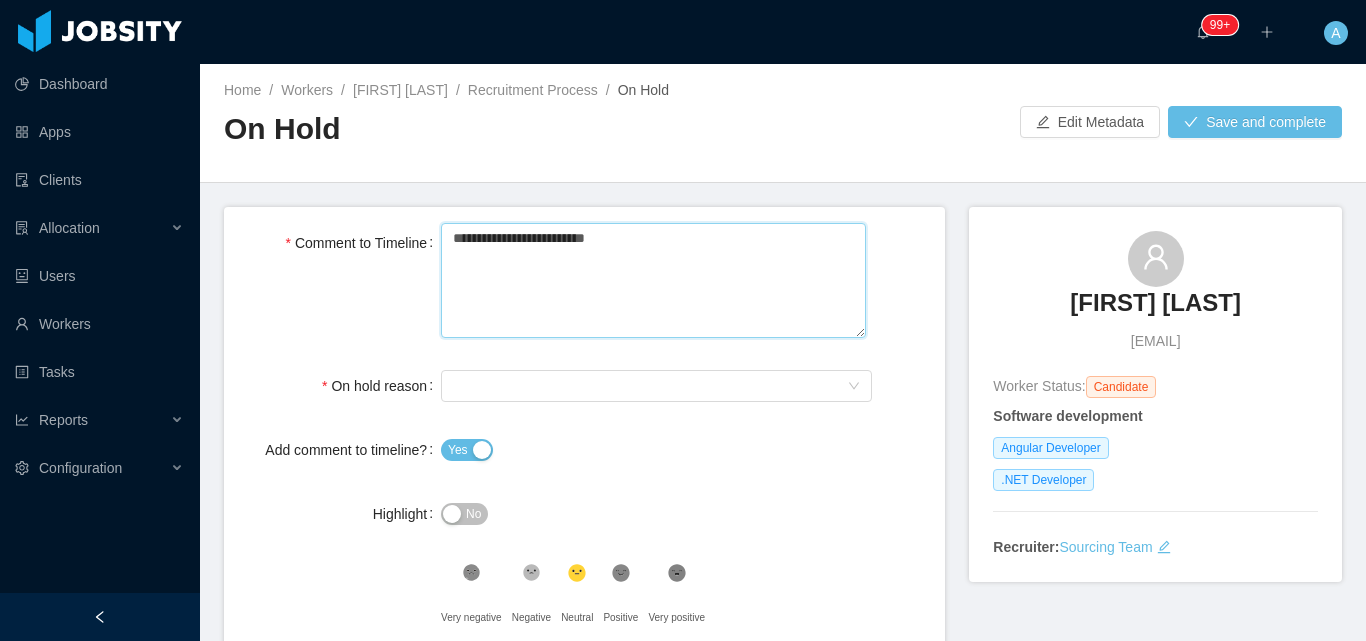 type 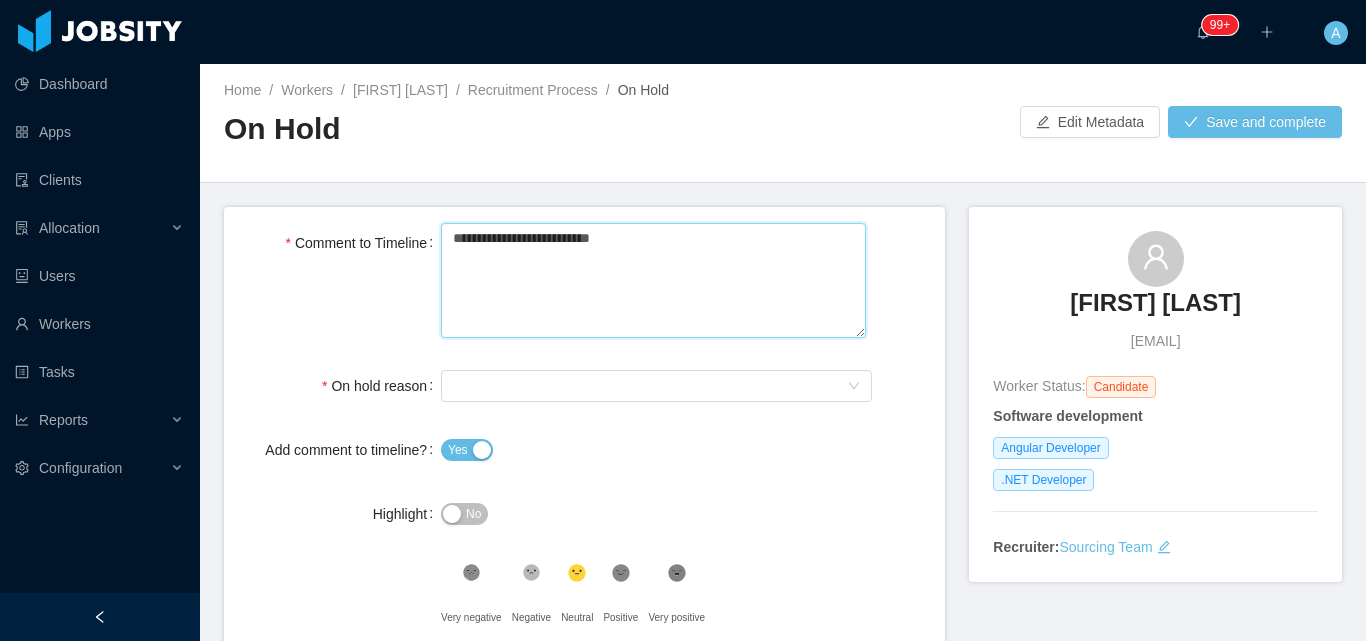 type 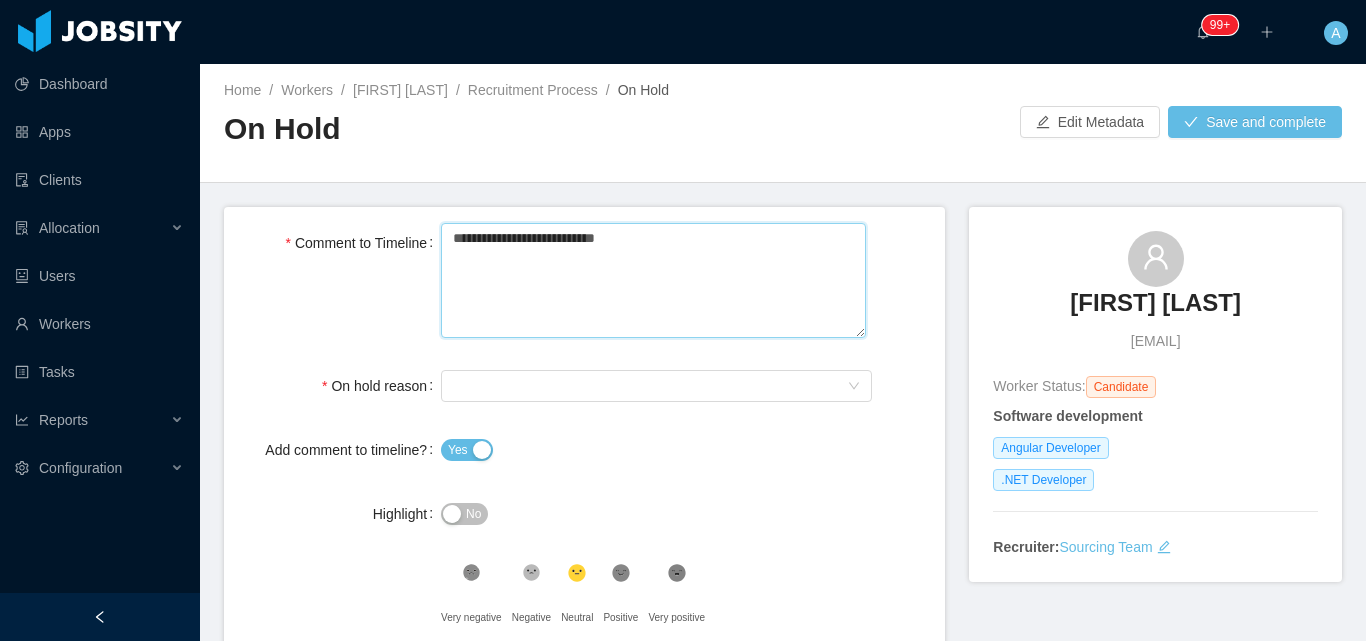type 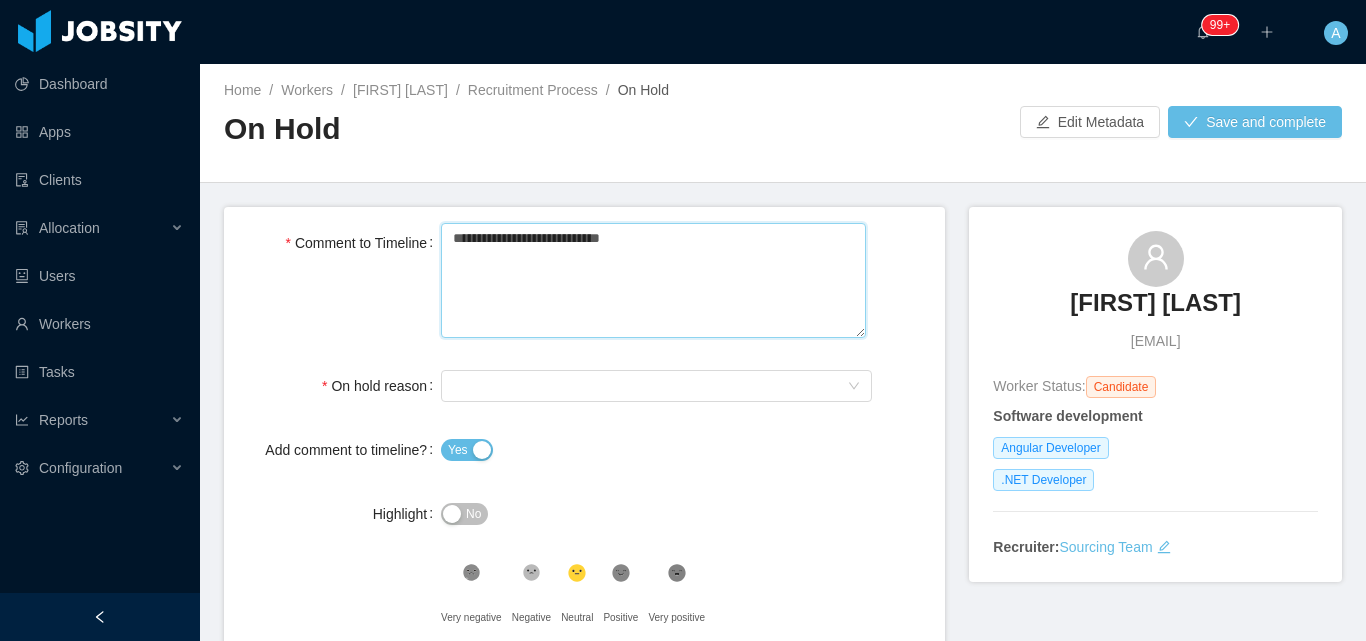 type 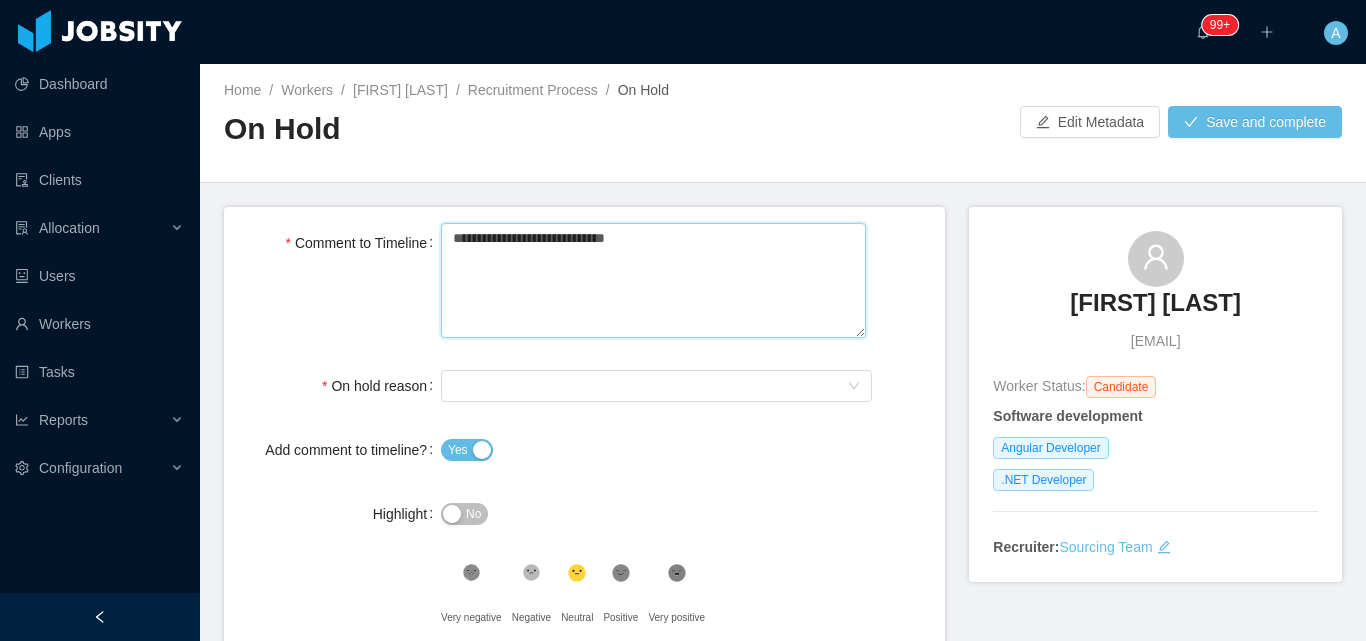 type 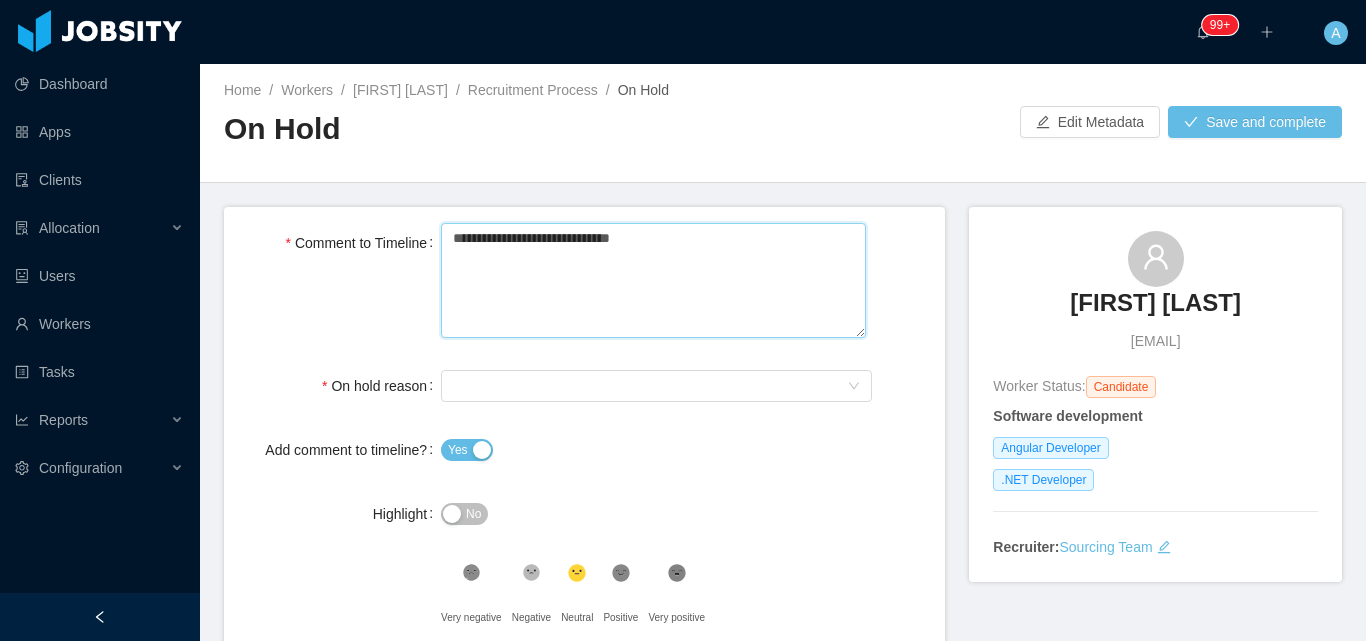 type on "**********" 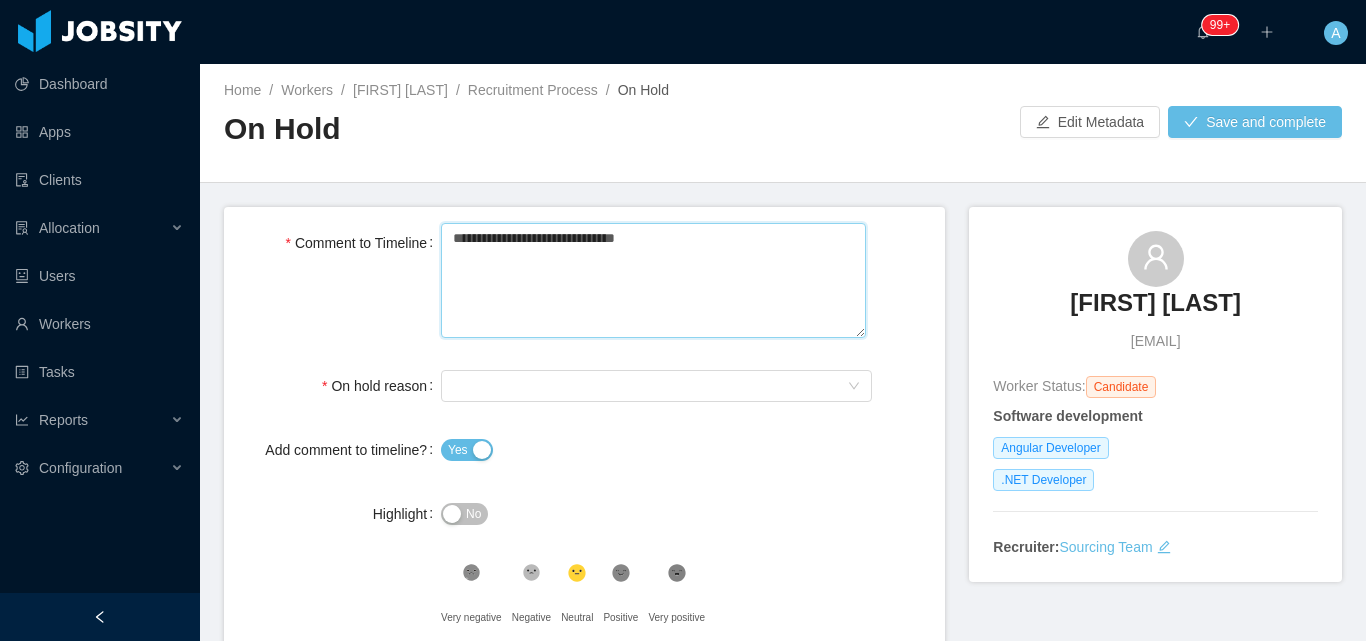type 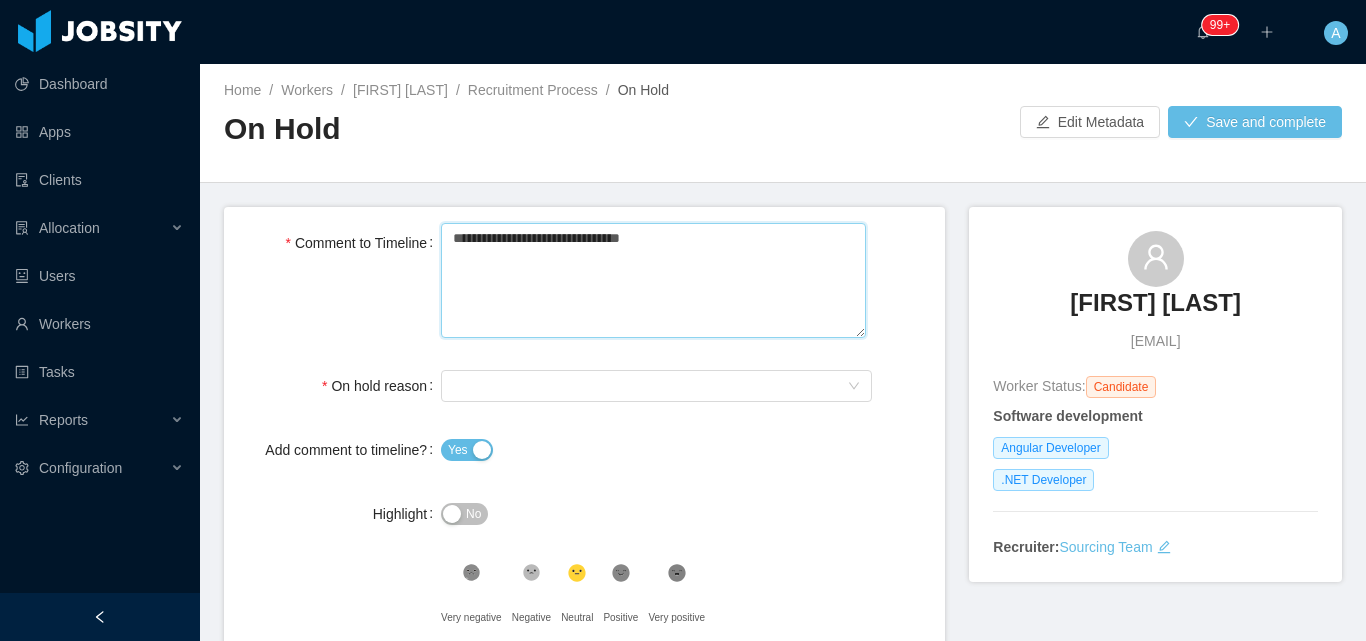 type 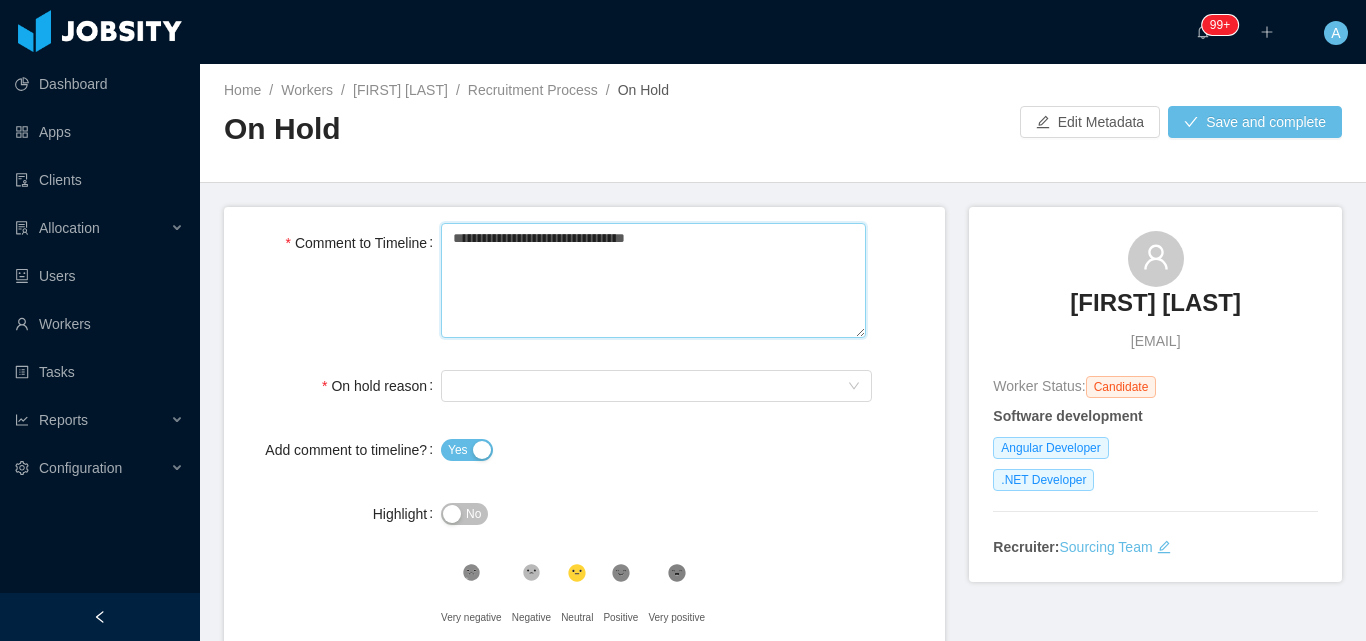 type 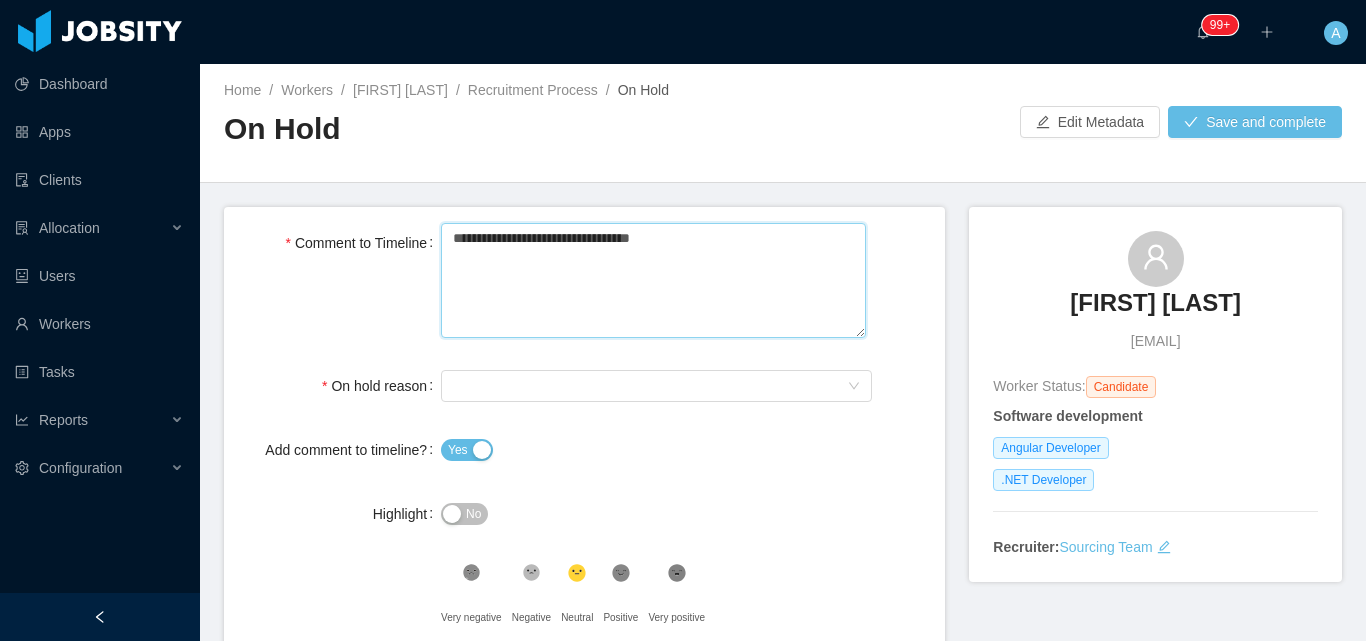 type 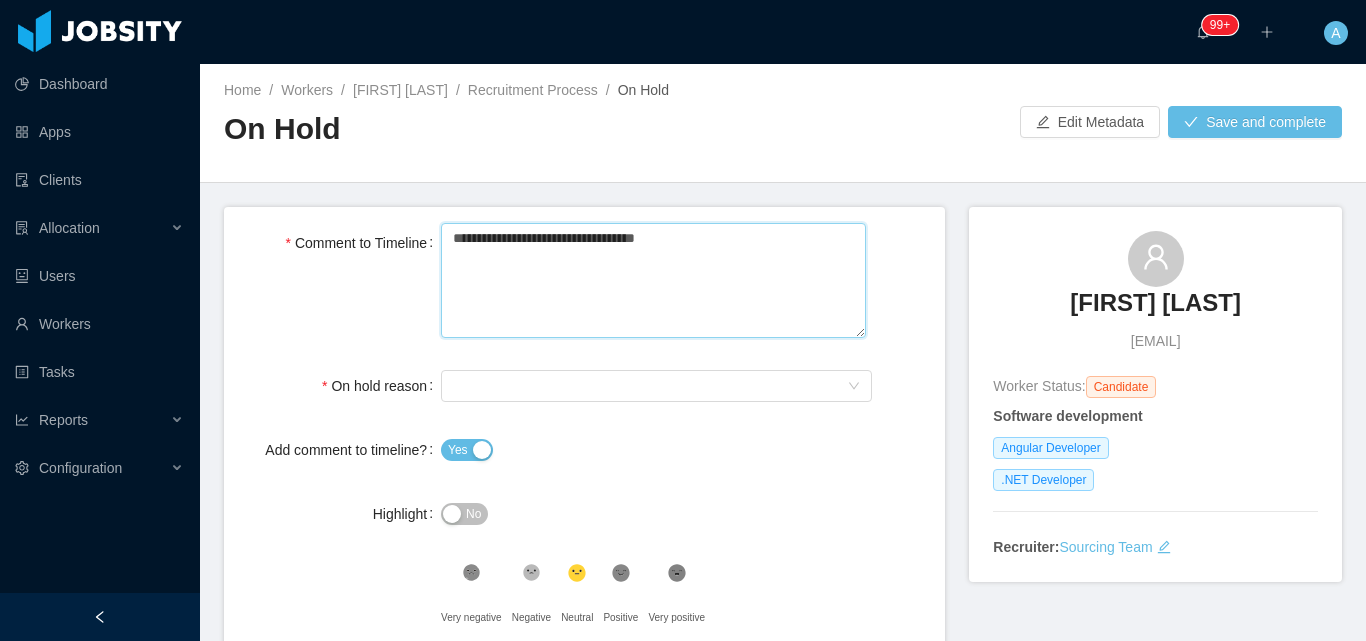 type 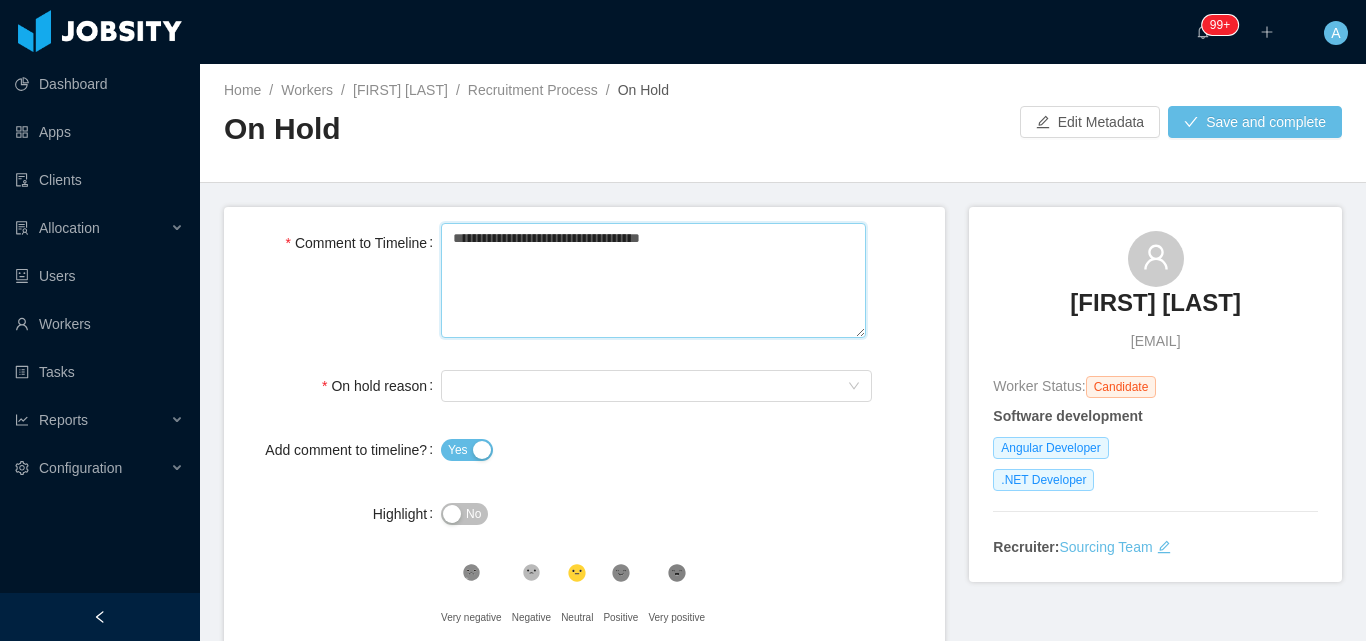type on "**********" 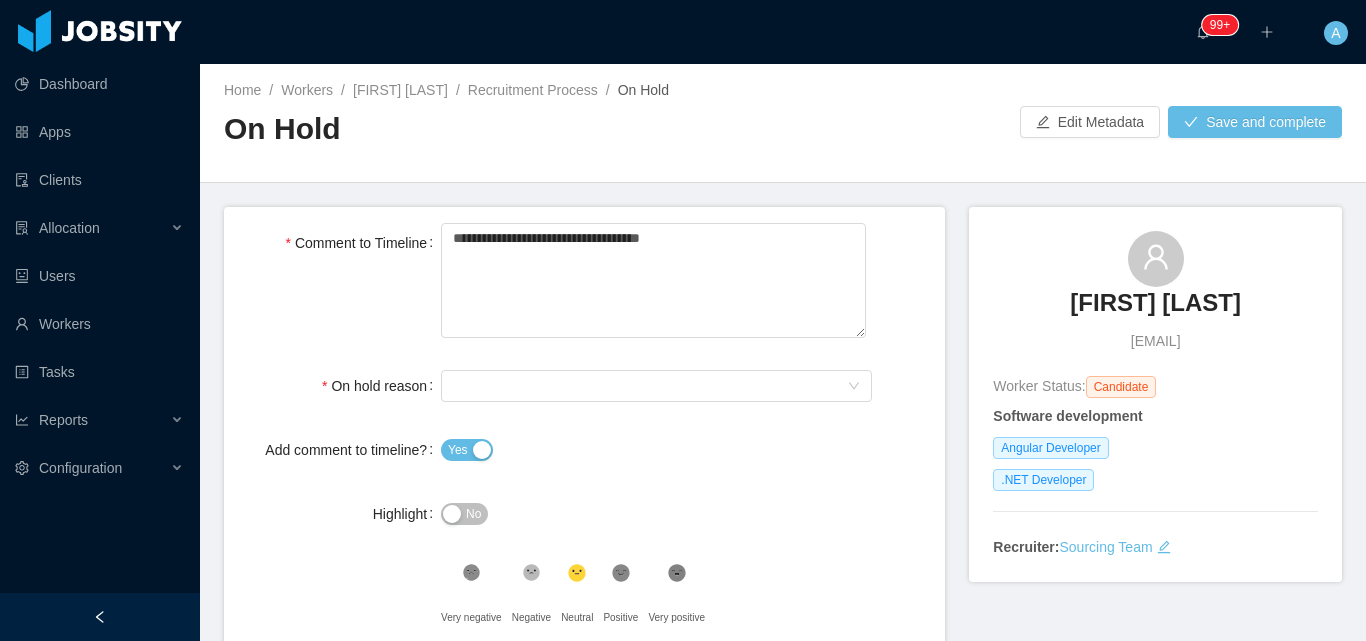 click on "Select On Hold reason" at bounding box center (656, 386) 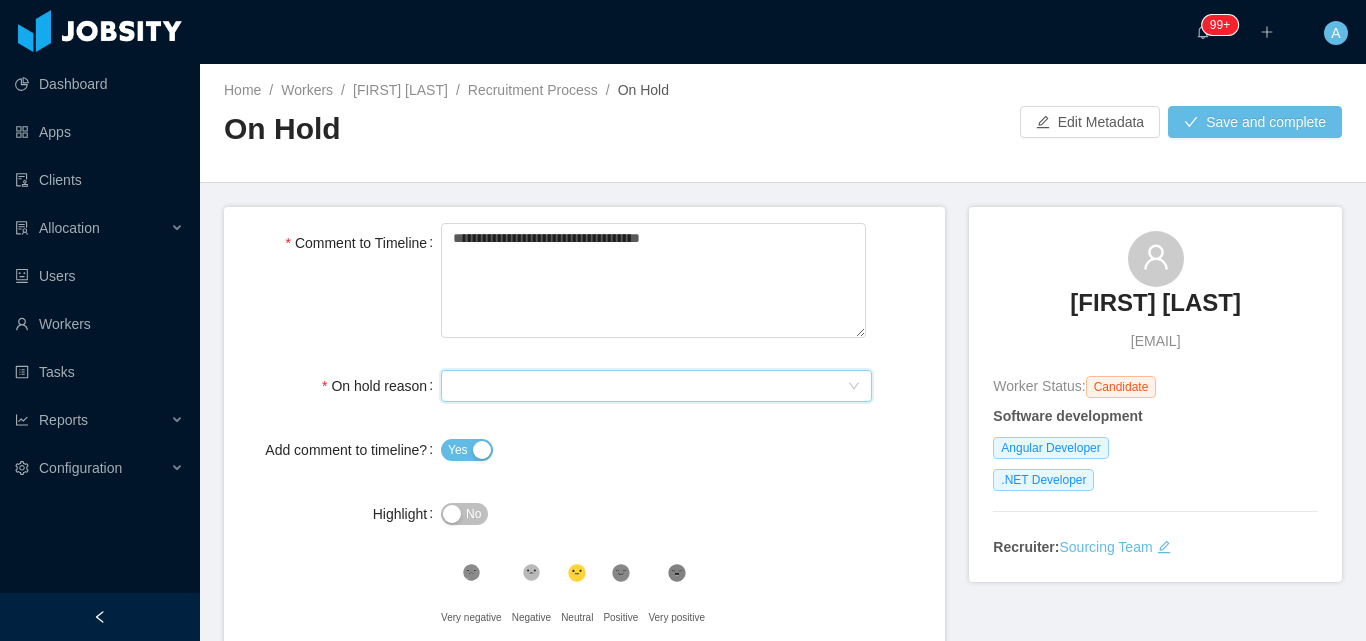 click on "Select On Hold reason" at bounding box center (650, 386) 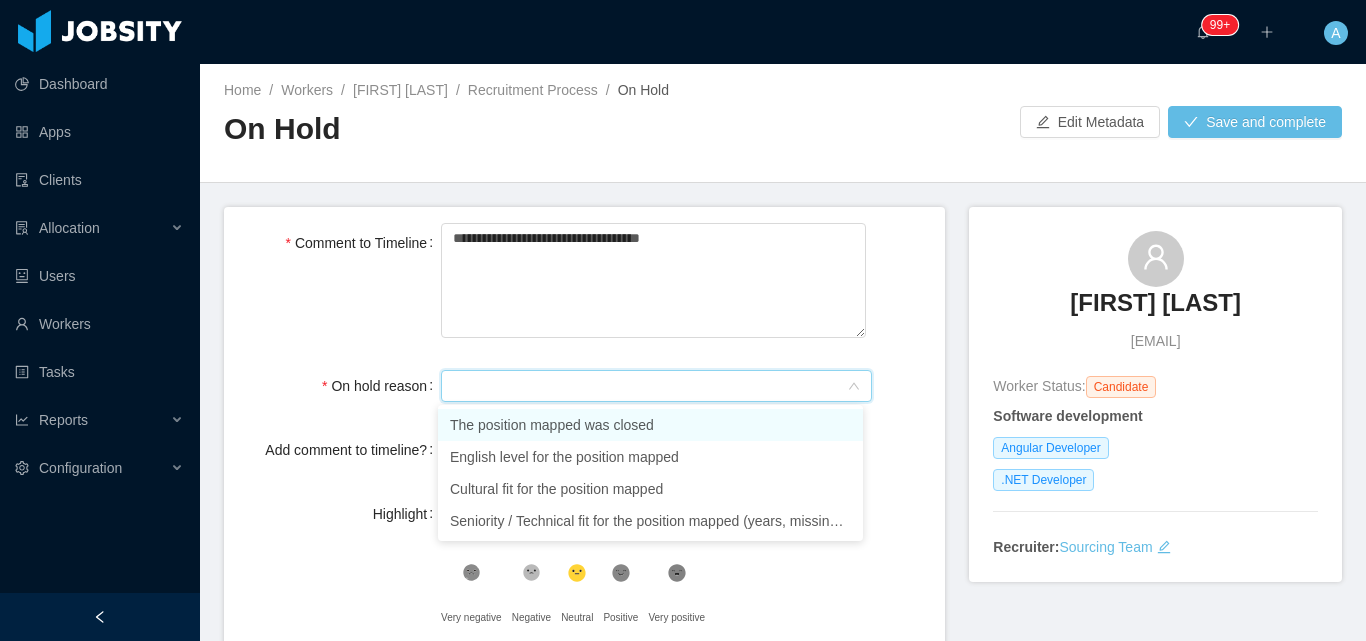 click on "The position mapped was closed" at bounding box center [650, 425] 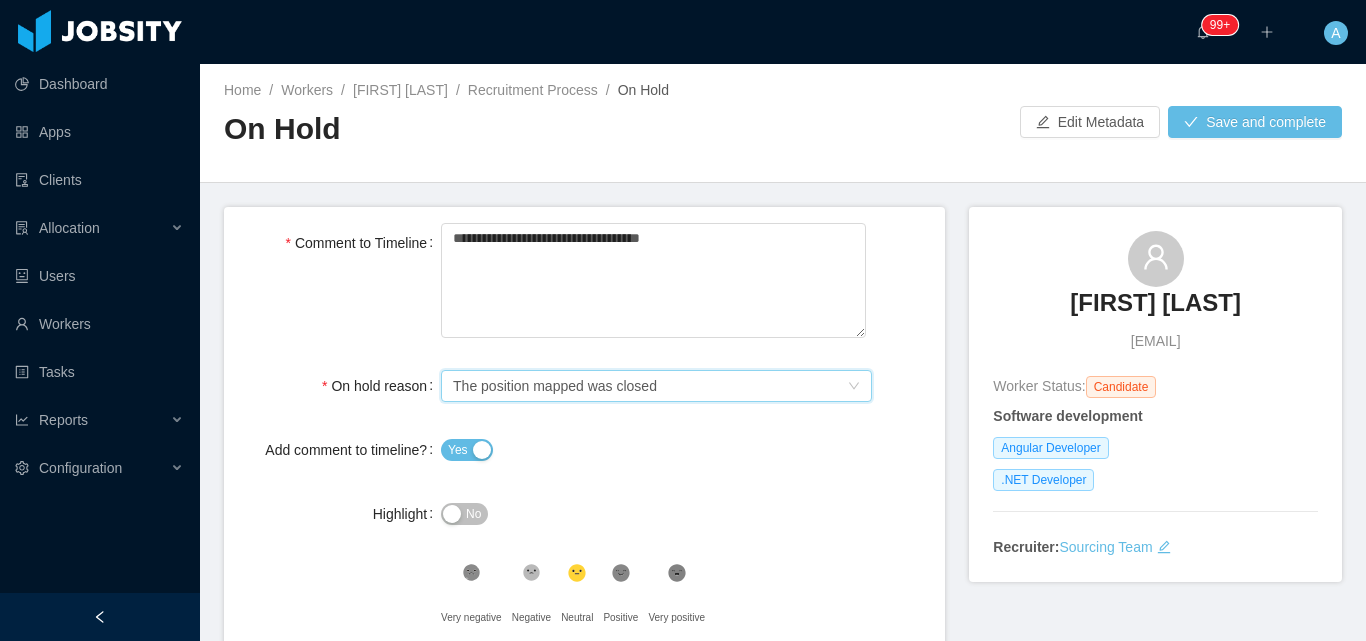 click on "**********" at bounding box center [584, 474] 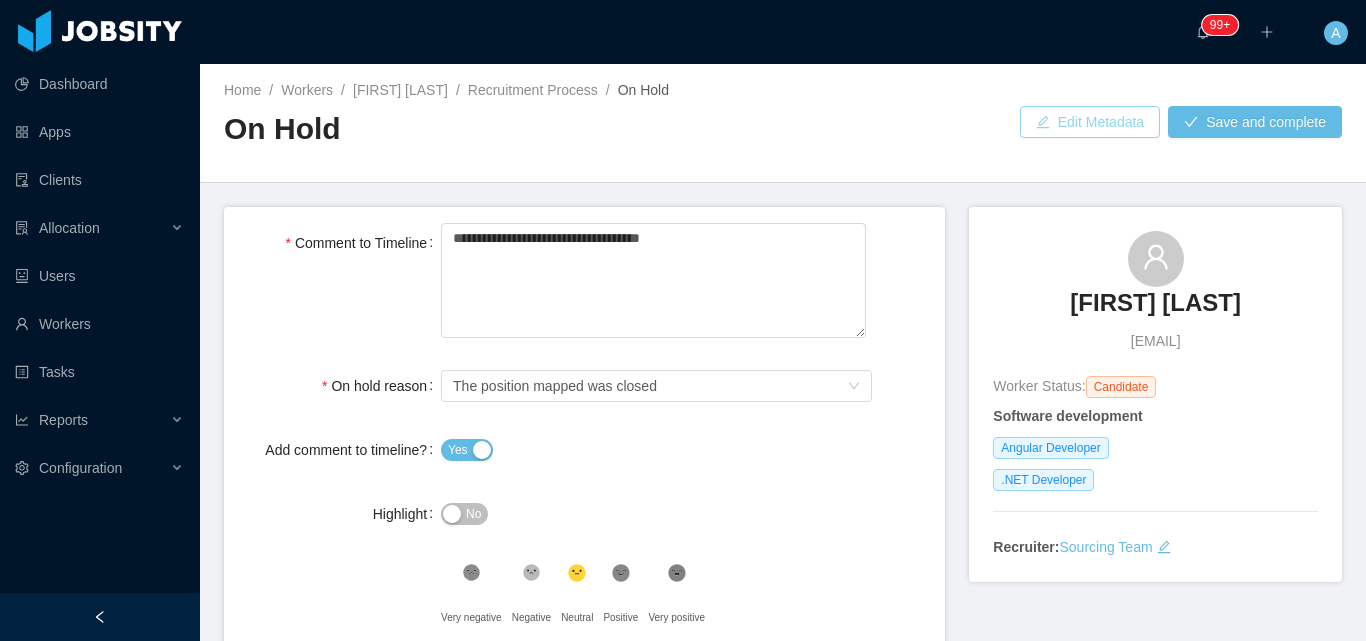 click on "Edit Metadata" at bounding box center (1090, 122) 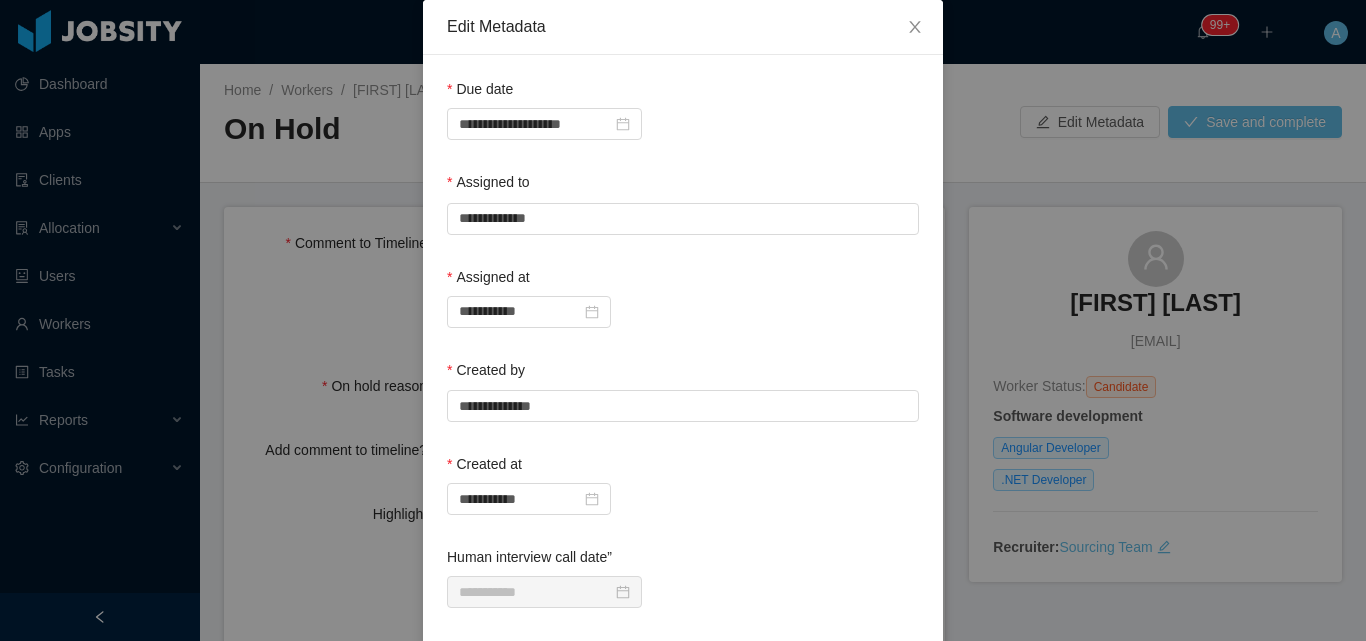 click on "**********" at bounding box center (683, 320) 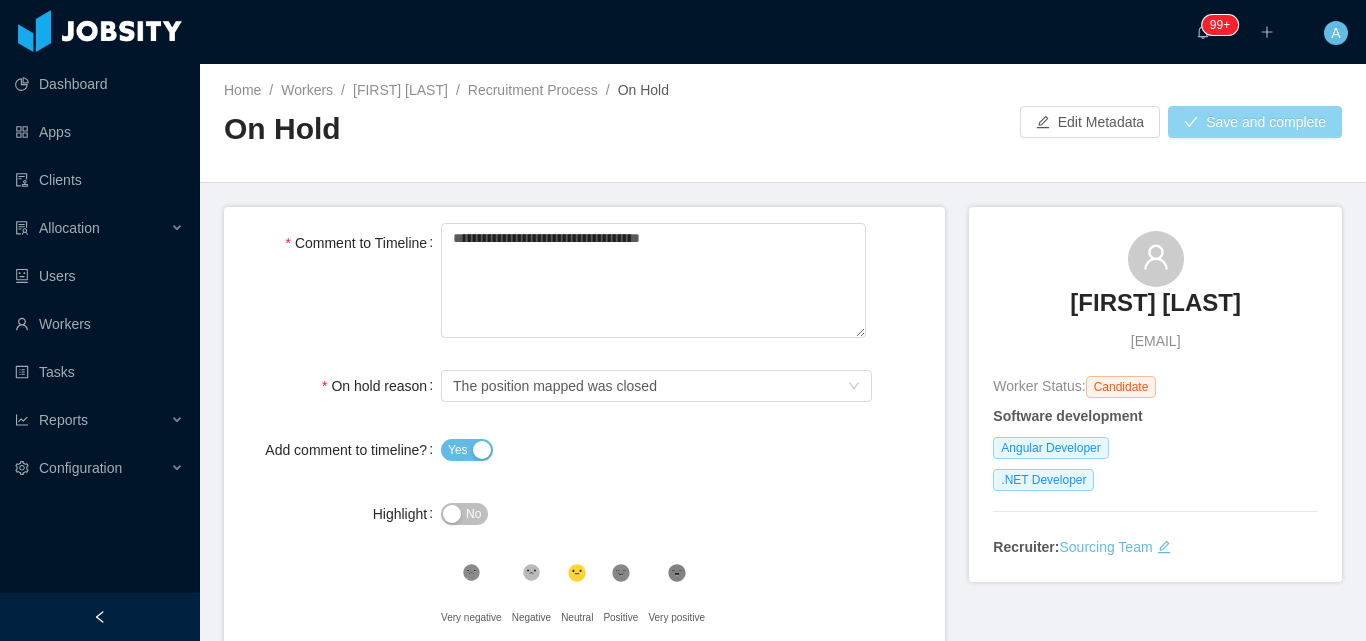 click on "Save and complete" at bounding box center (1255, 122) 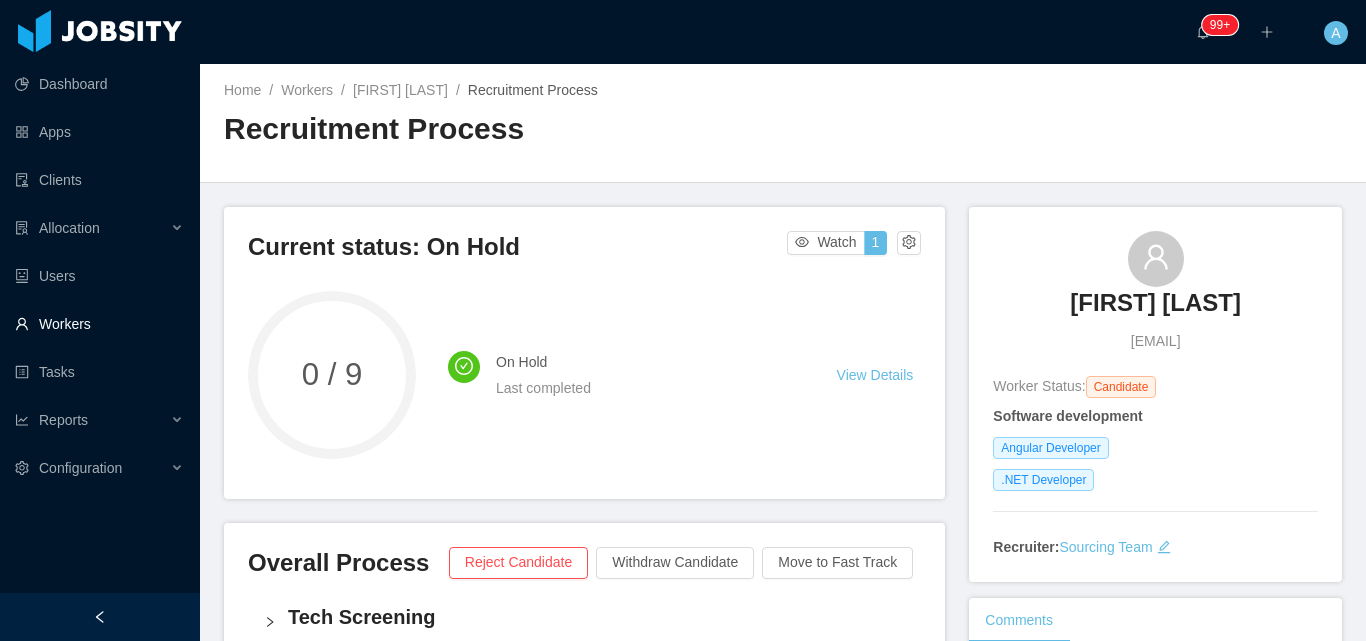click on "Workers" at bounding box center (99, 324) 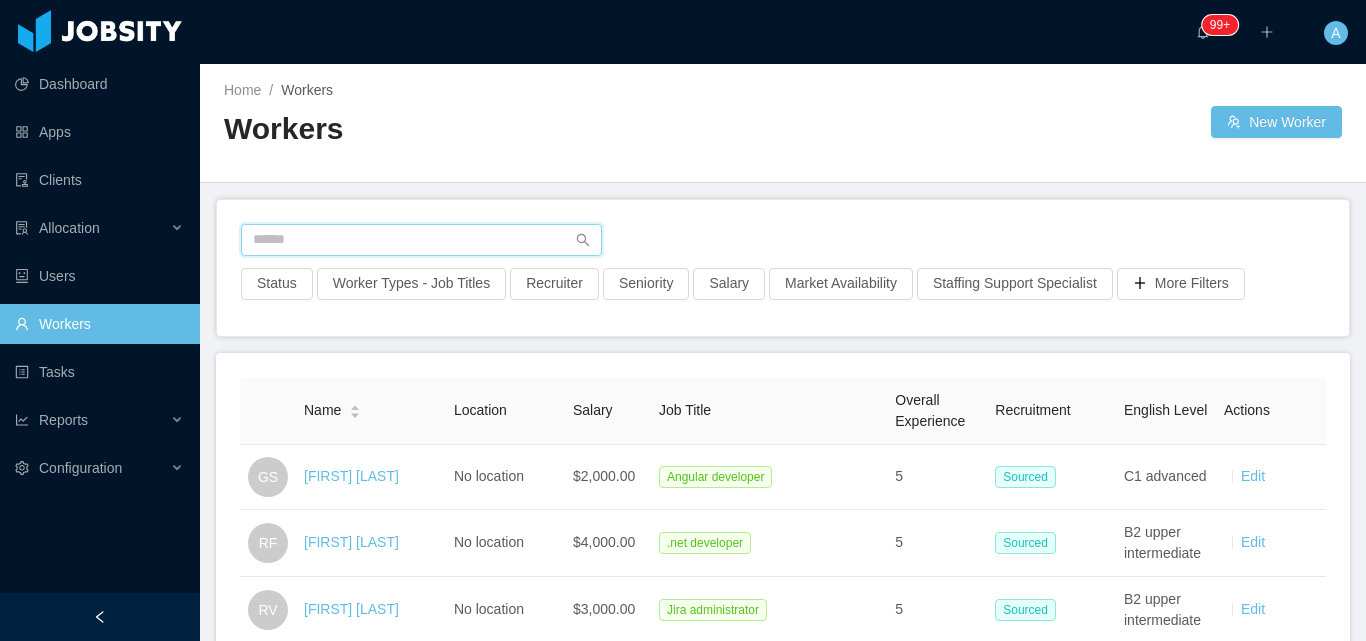 click at bounding box center [421, 240] 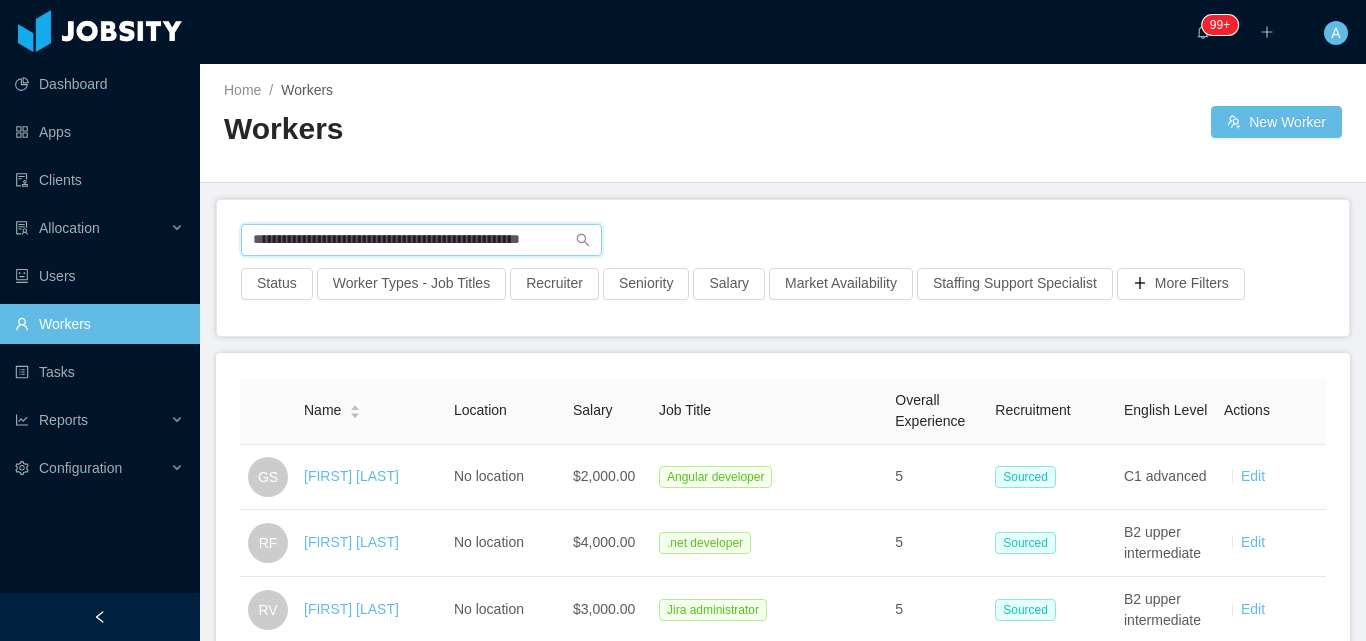 scroll, scrollTop: 0, scrollLeft: 37, axis: horizontal 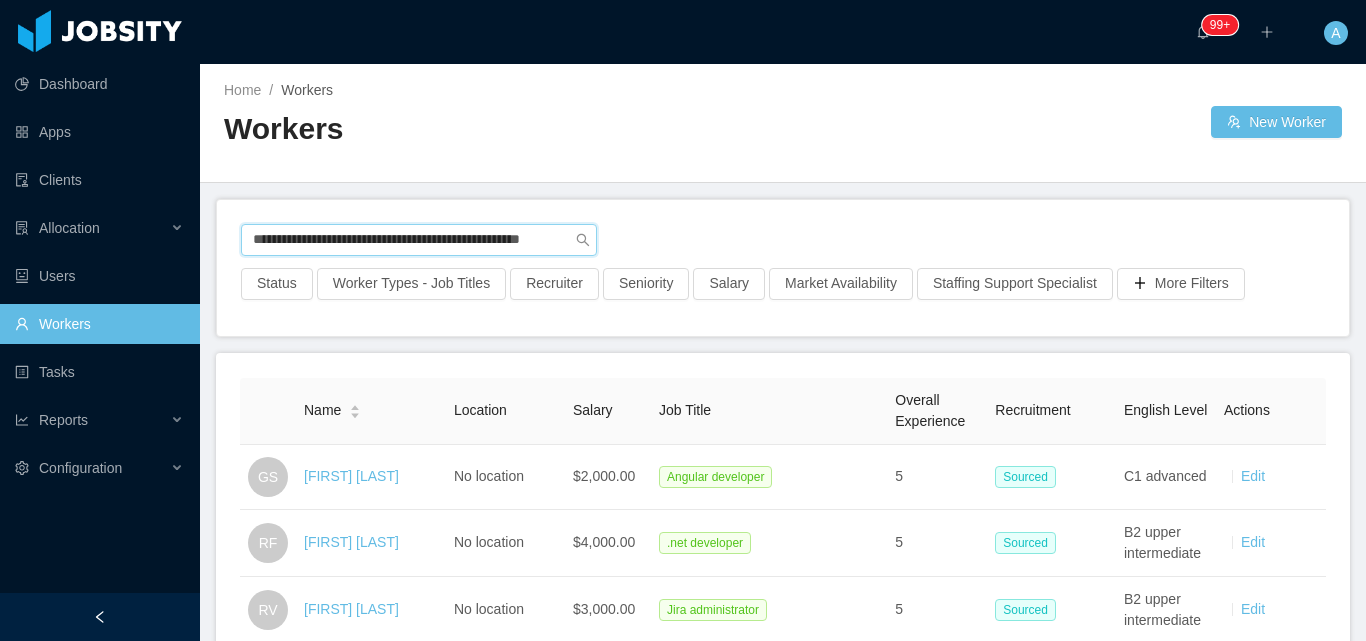 type on "**********" 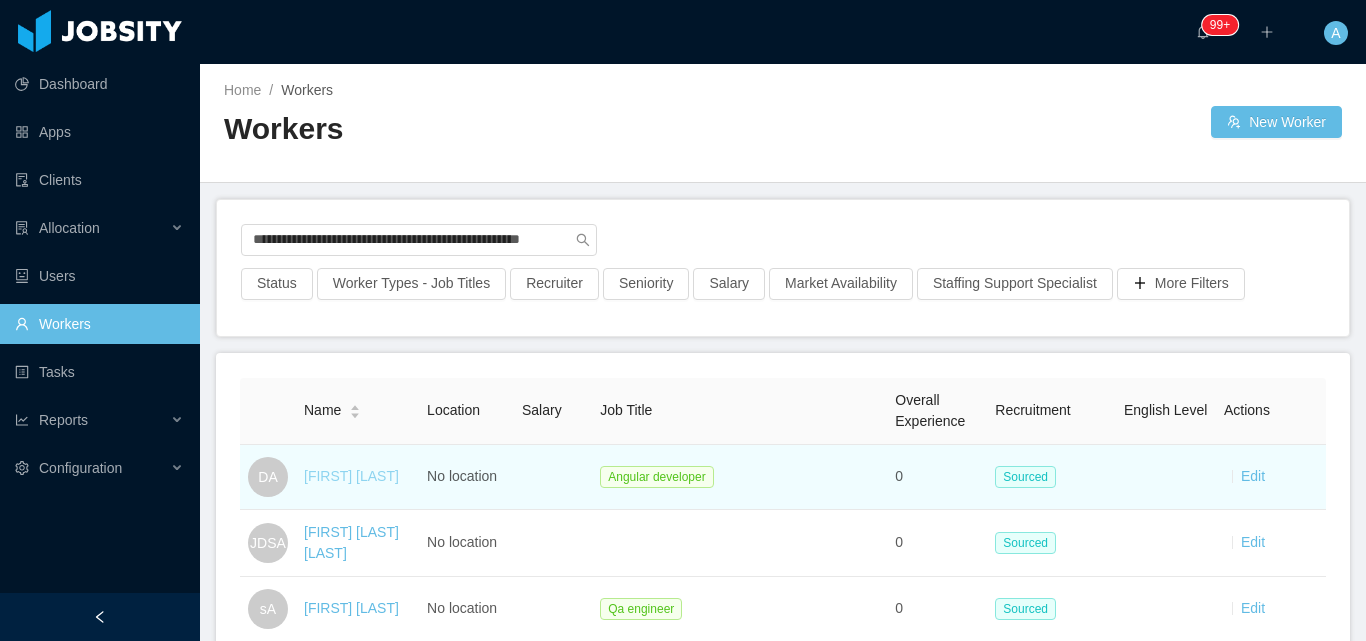 scroll, scrollTop: 0, scrollLeft: 0, axis: both 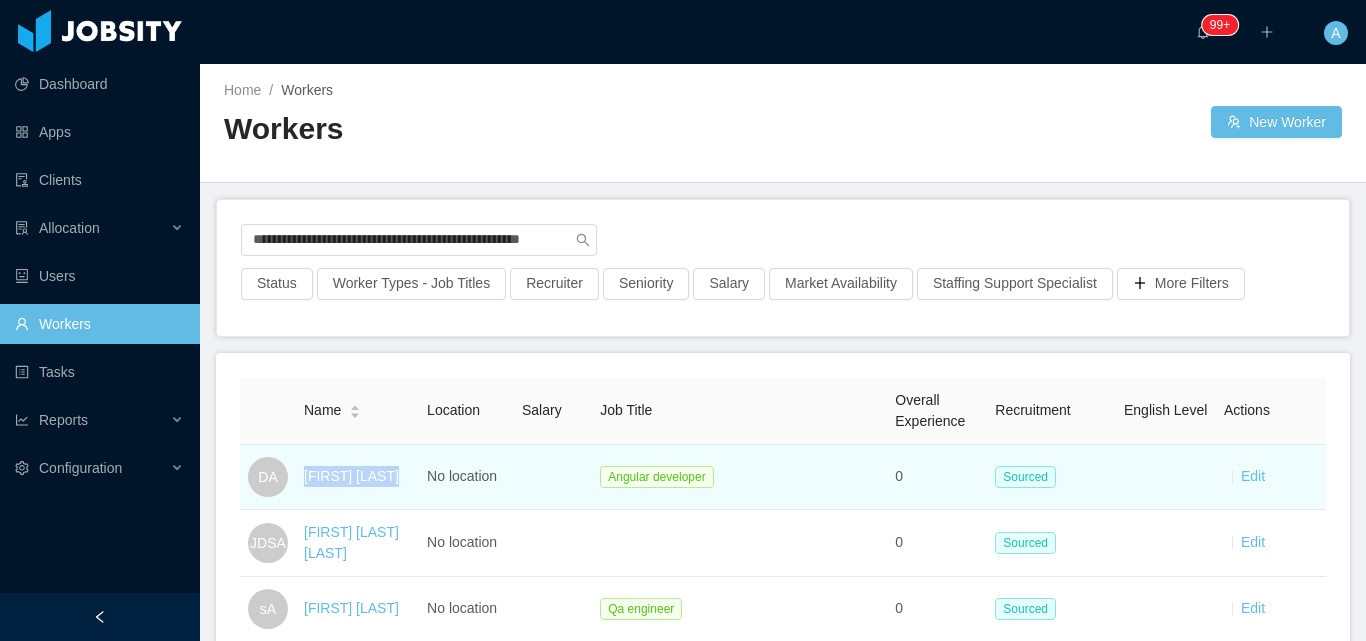 drag, startPoint x: 299, startPoint y: 479, endPoint x: 396, endPoint y: 474, distance: 97.128784 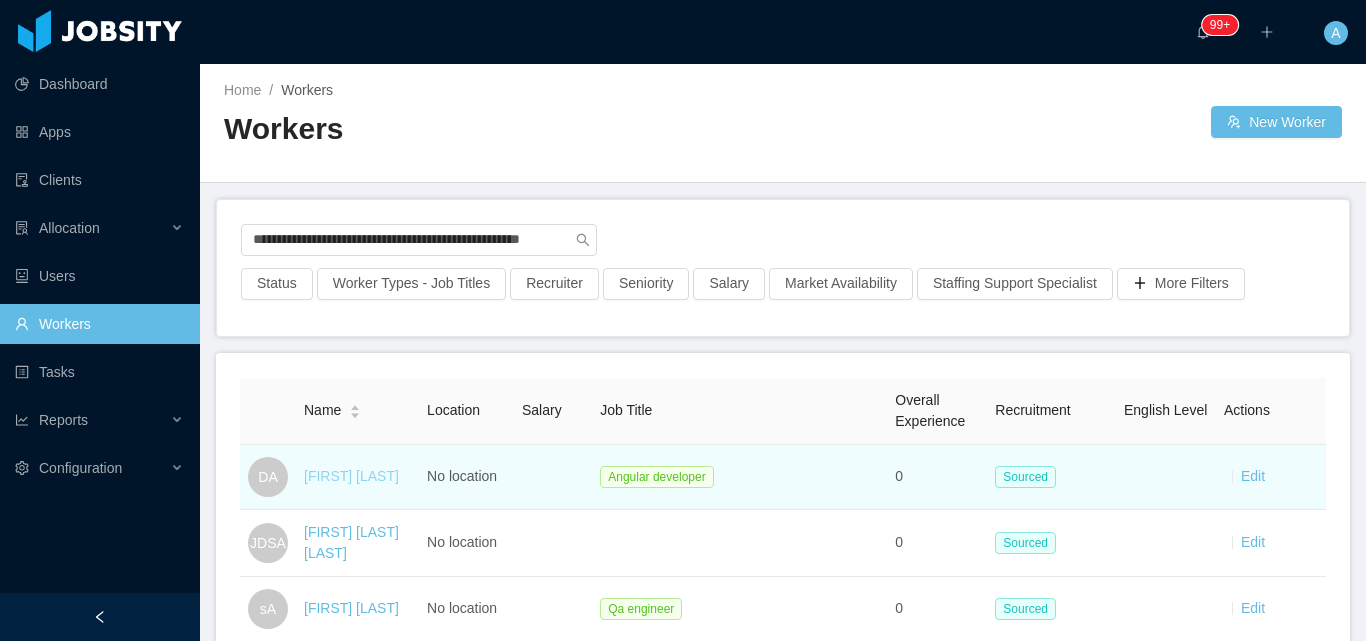 click on "[FIRST] [LAST]" at bounding box center [351, 476] 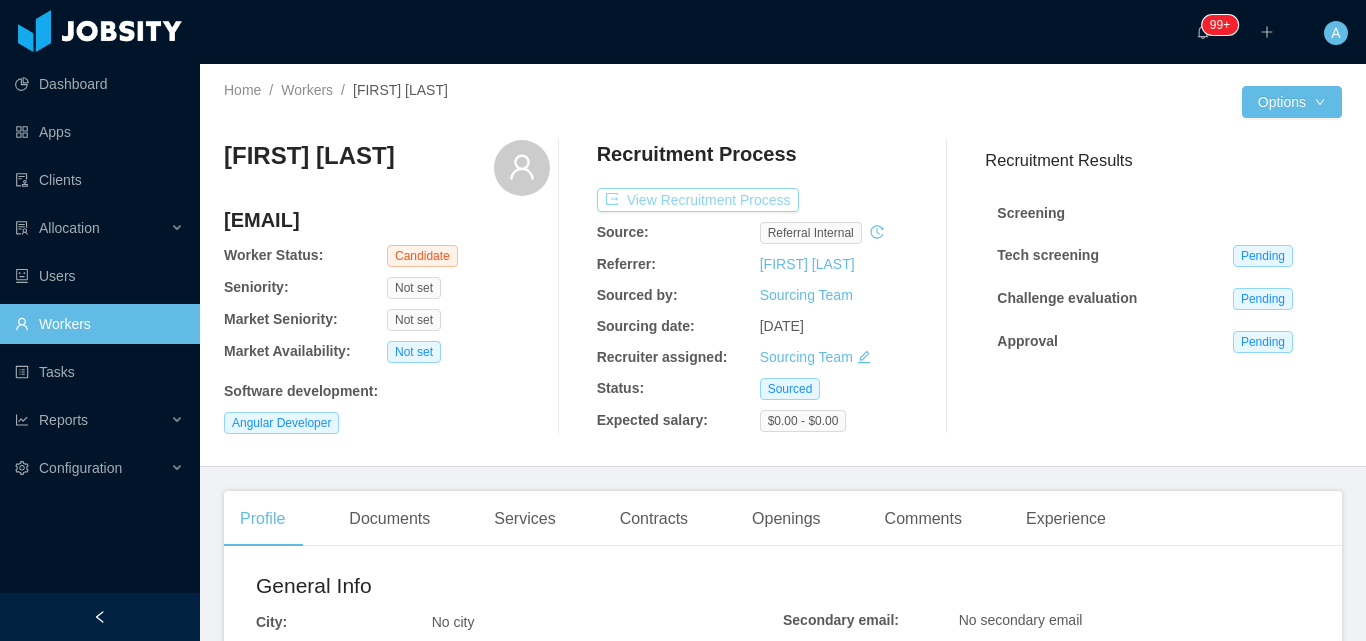 click on "View Recruitment Process" at bounding box center (698, 200) 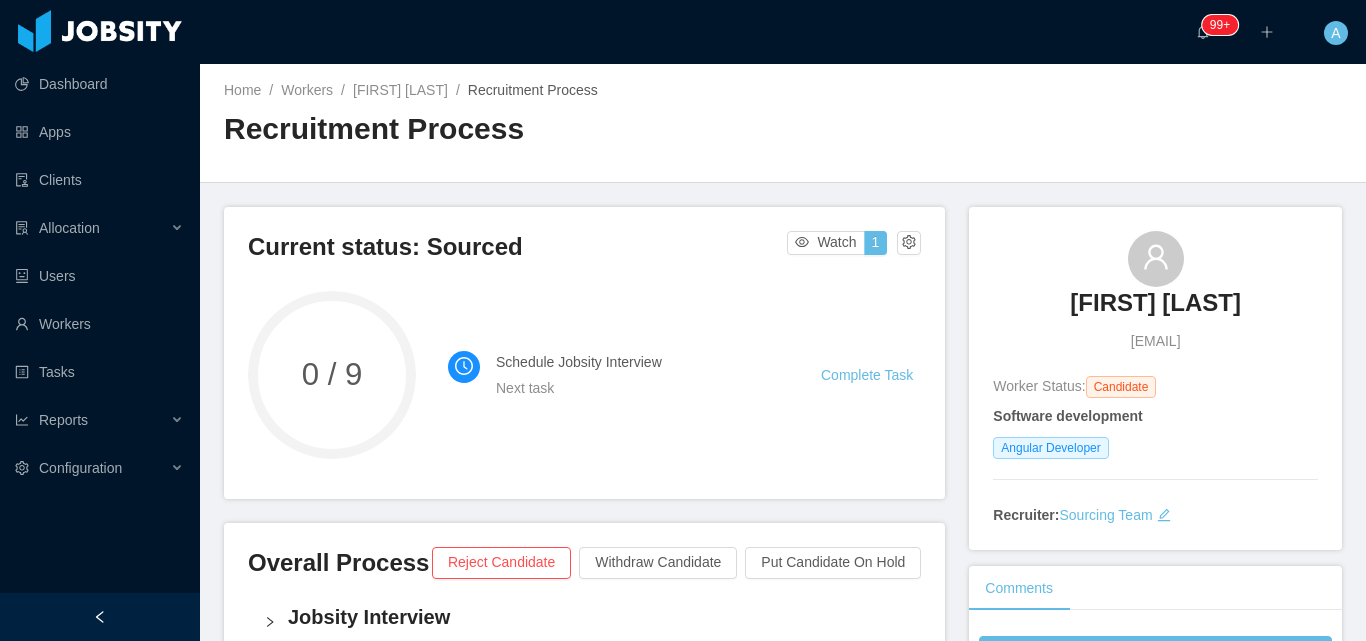 scroll, scrollTop: 100, scrollLeft: 0, axis: vertical 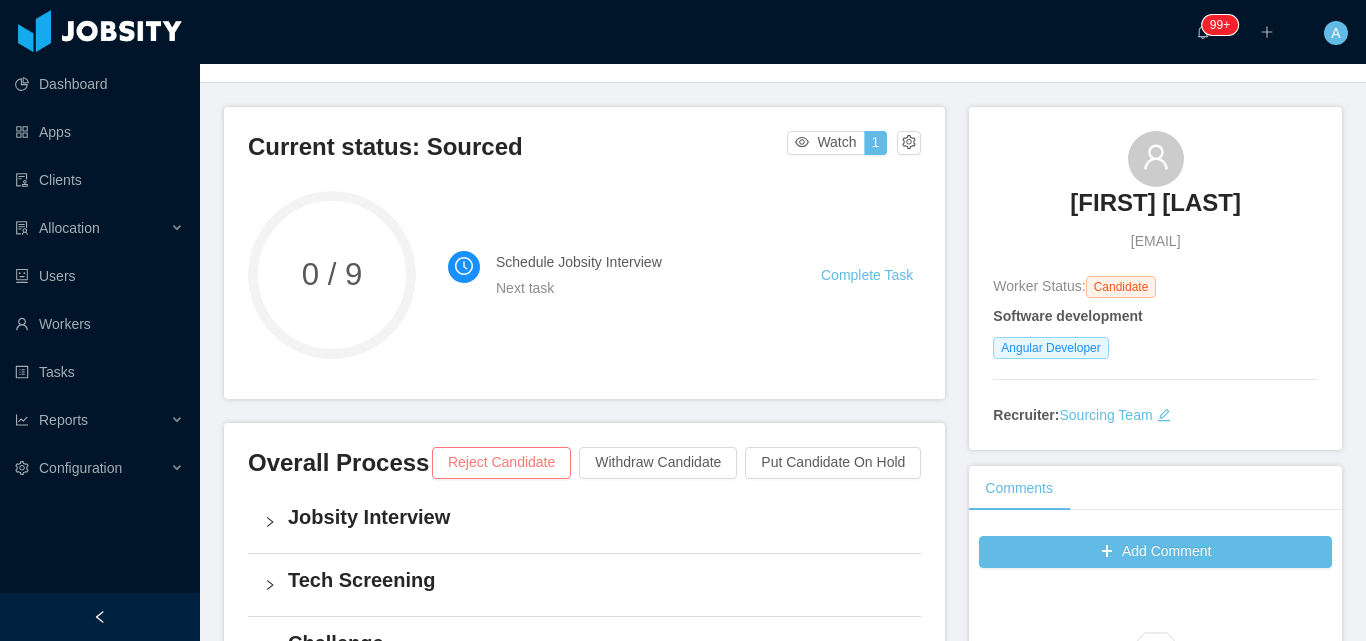 click on "Reject Candidate" at bounding box center [501, 463] 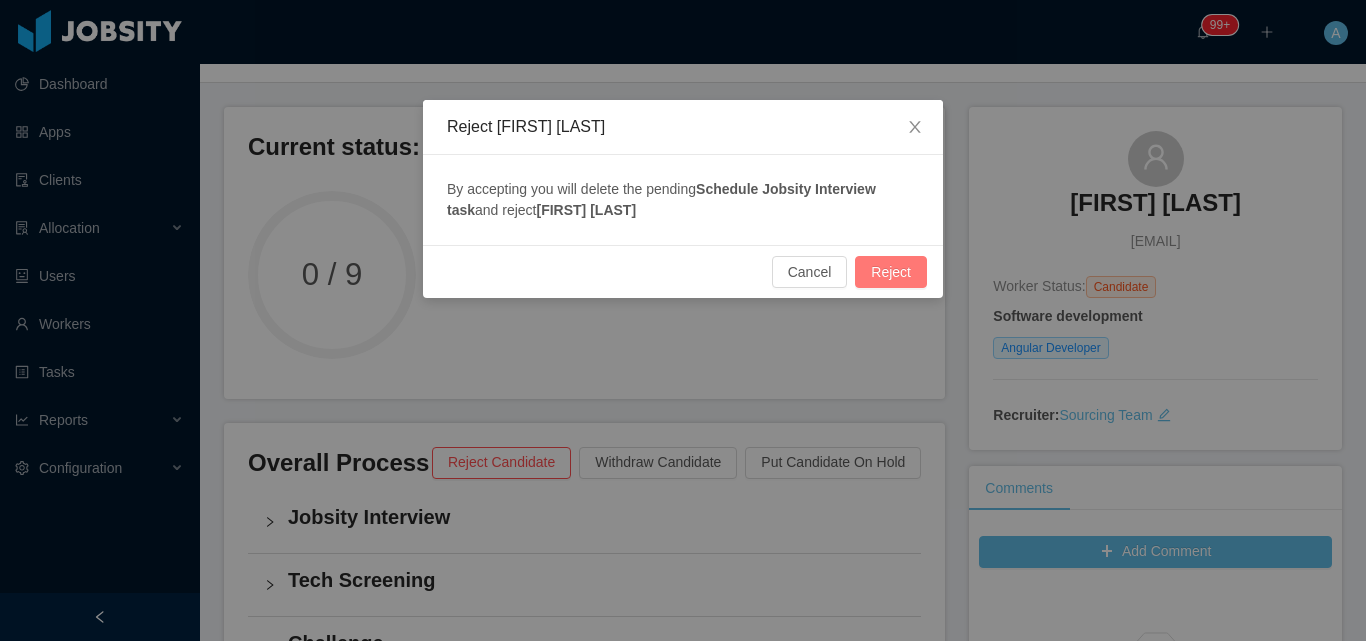 click on "Reject" at bounding box center (891, 272) 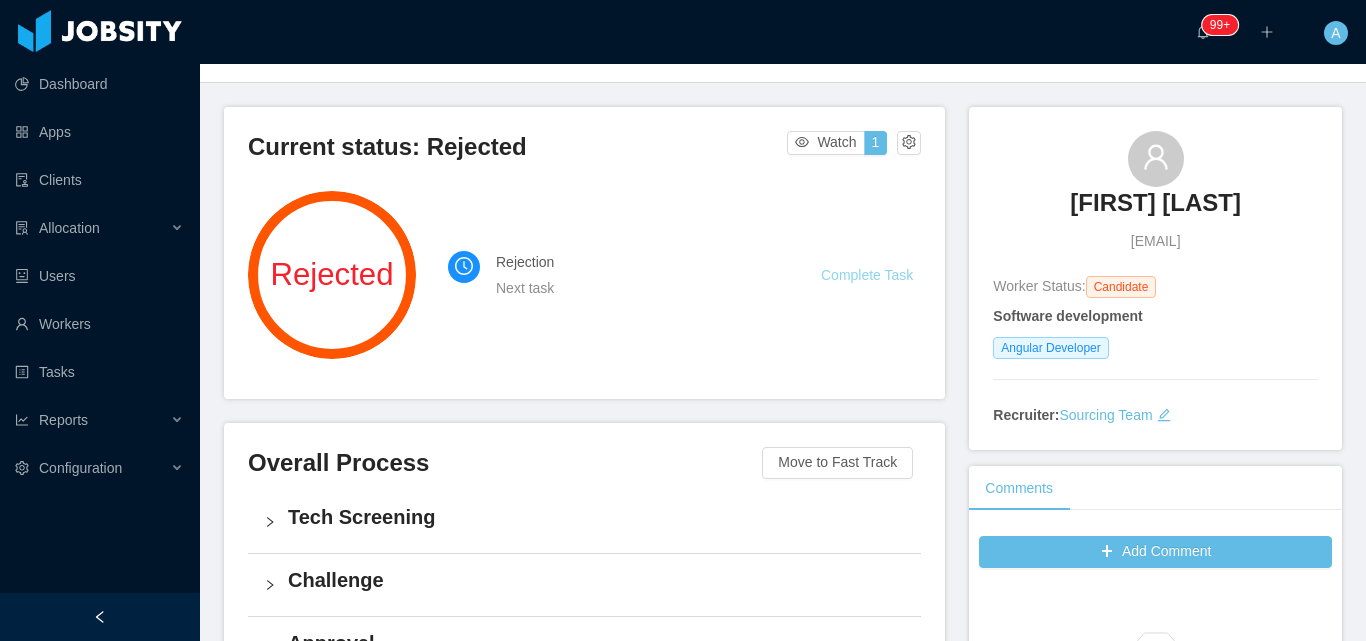 click on "Complete Task" at bounding box center (867, 275) 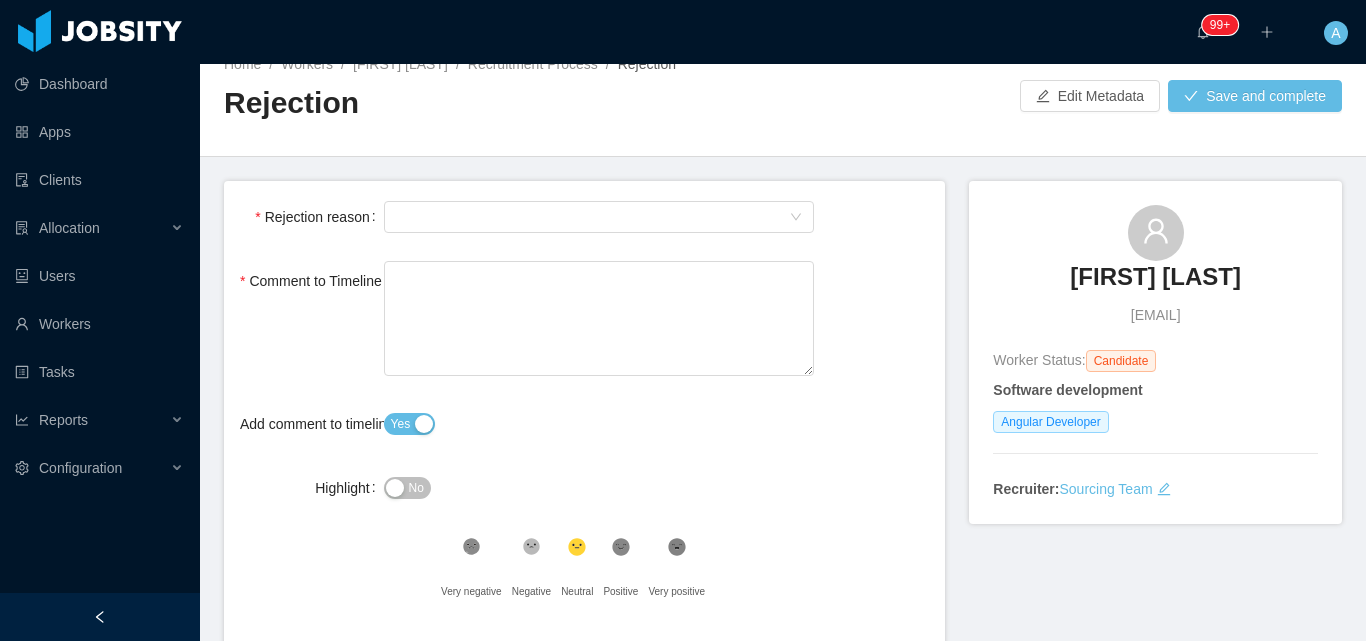 scroll, scrollTop: 100, scrollLeft: 0, axis: vertical 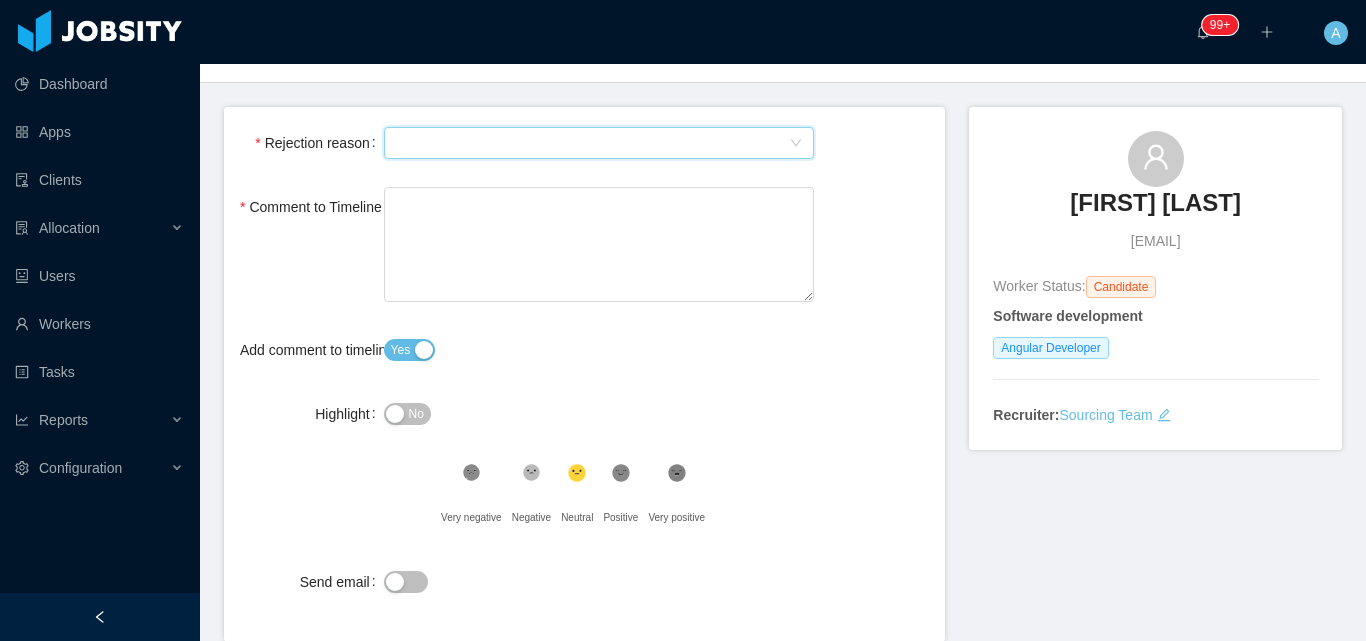 click on "Select Type" at bounding box center [593, 143] 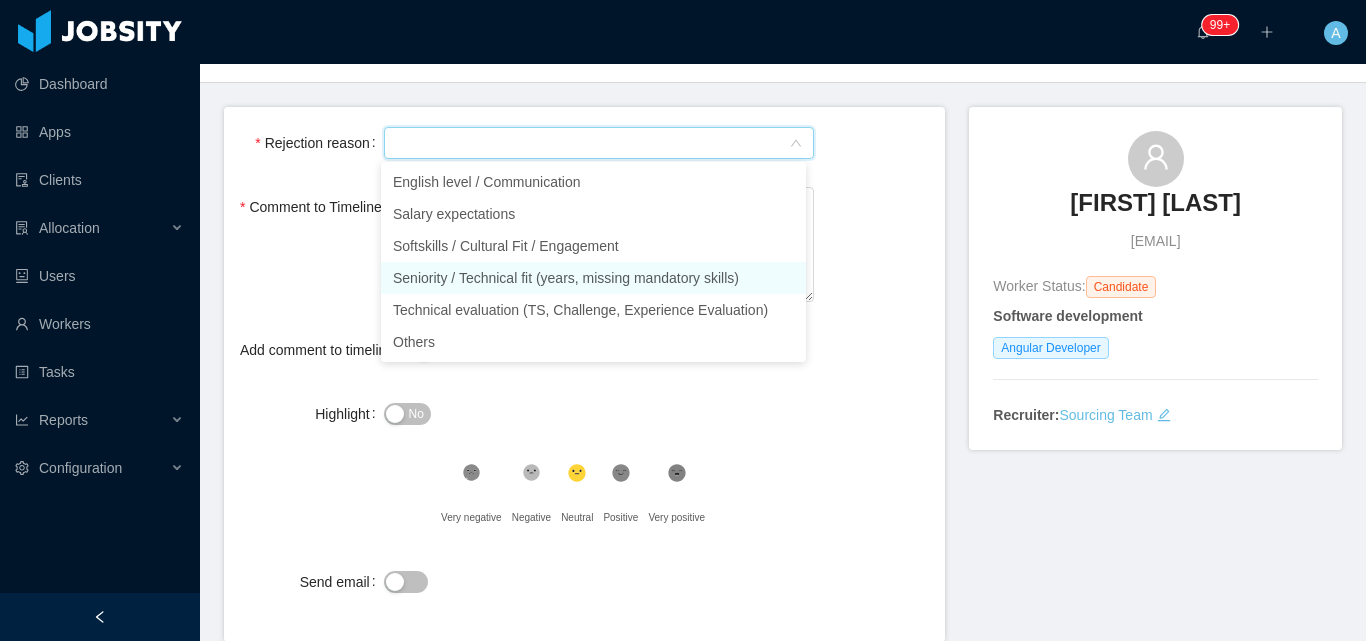 click on "Seniority / Technical fit (years, missing mandatory skills)" at bounding box center [593, 278] 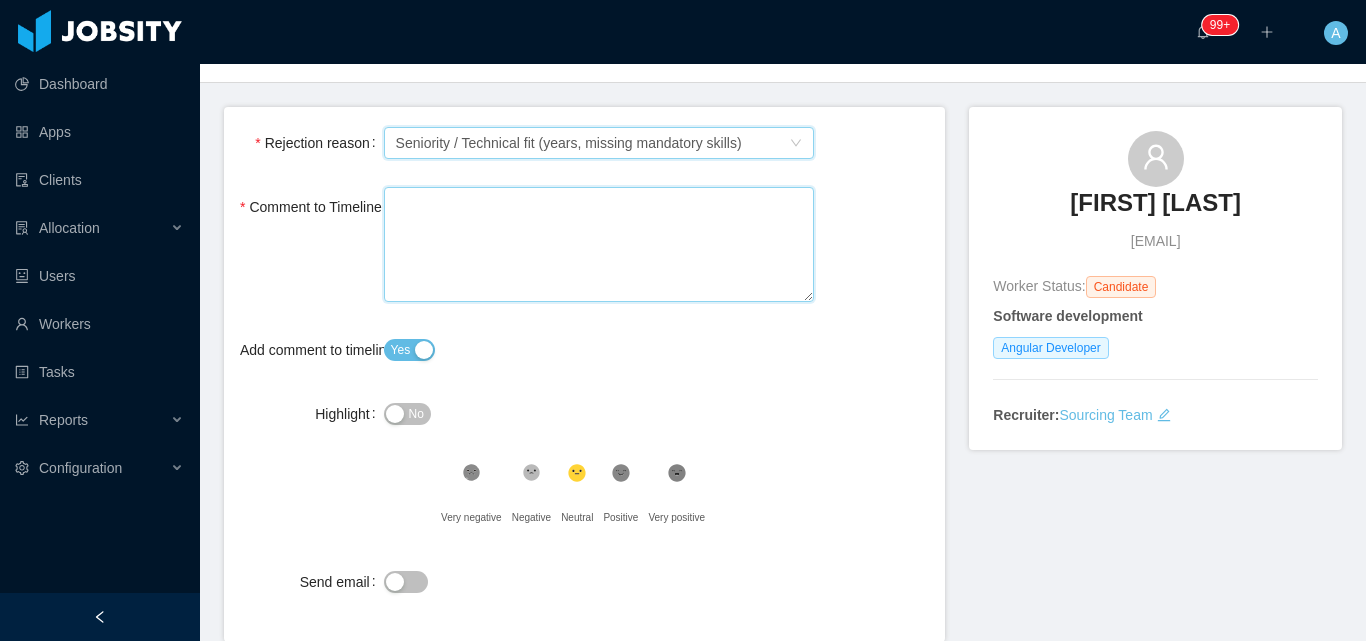 click on "Comment to Timeline" at bounding box center (599, 244) 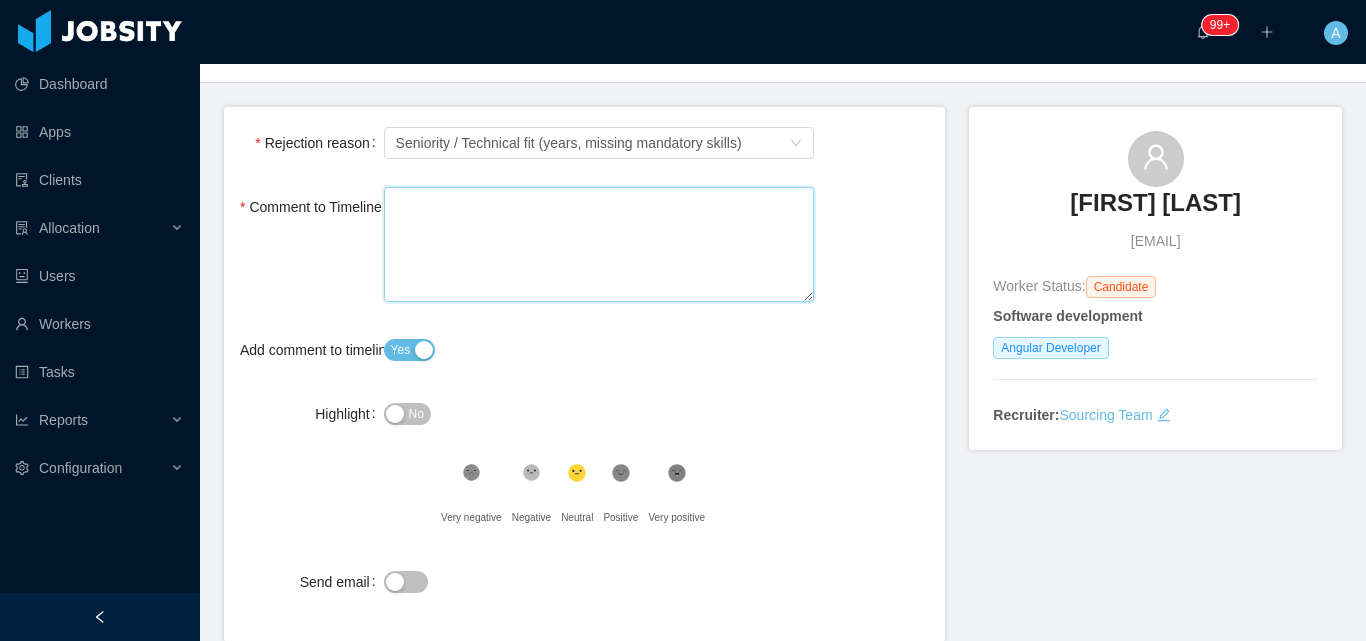 type 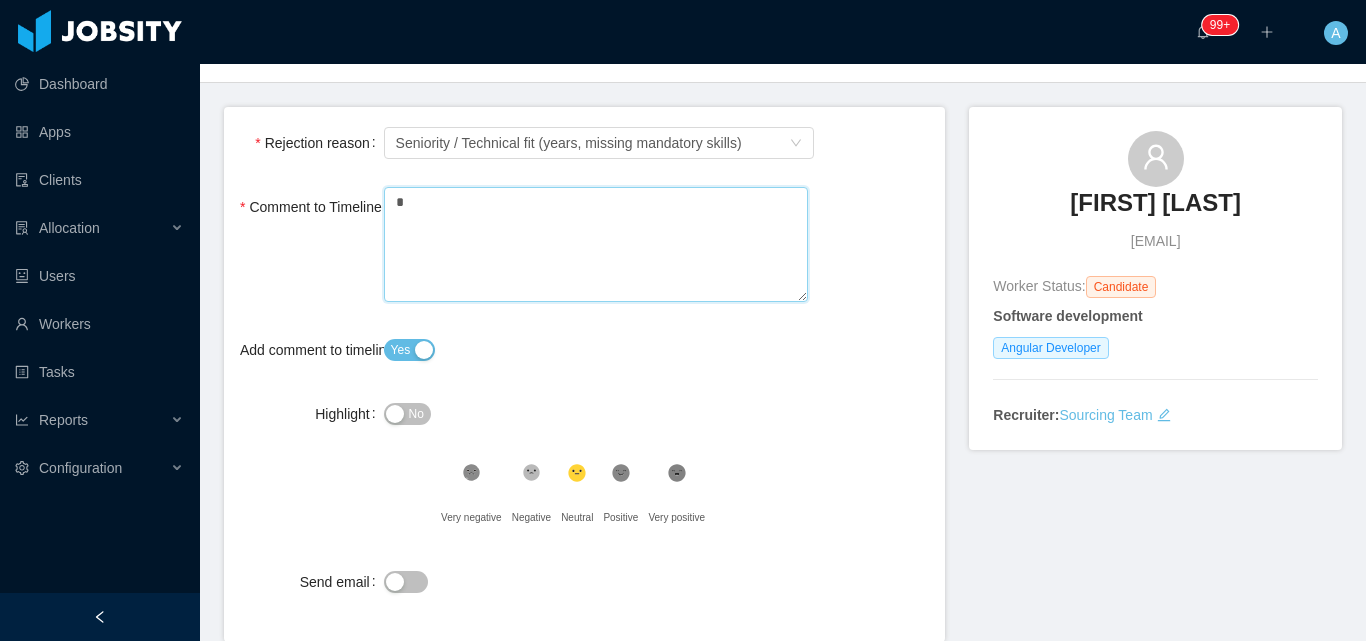 type 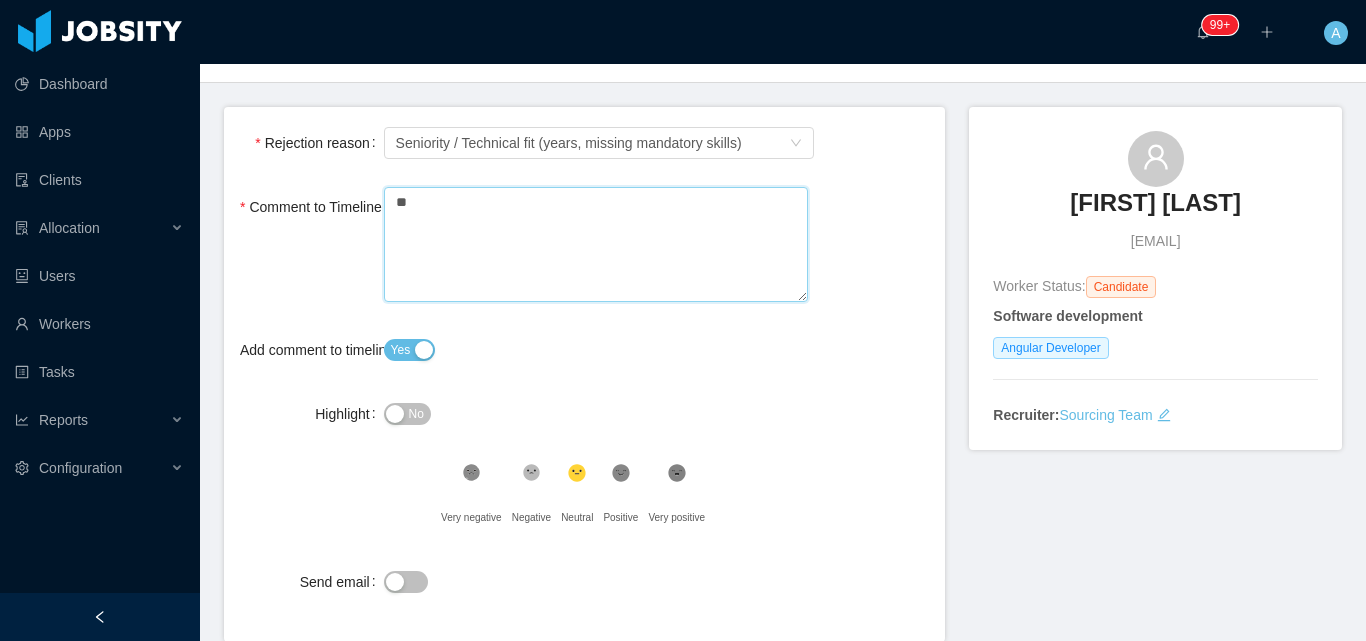 type 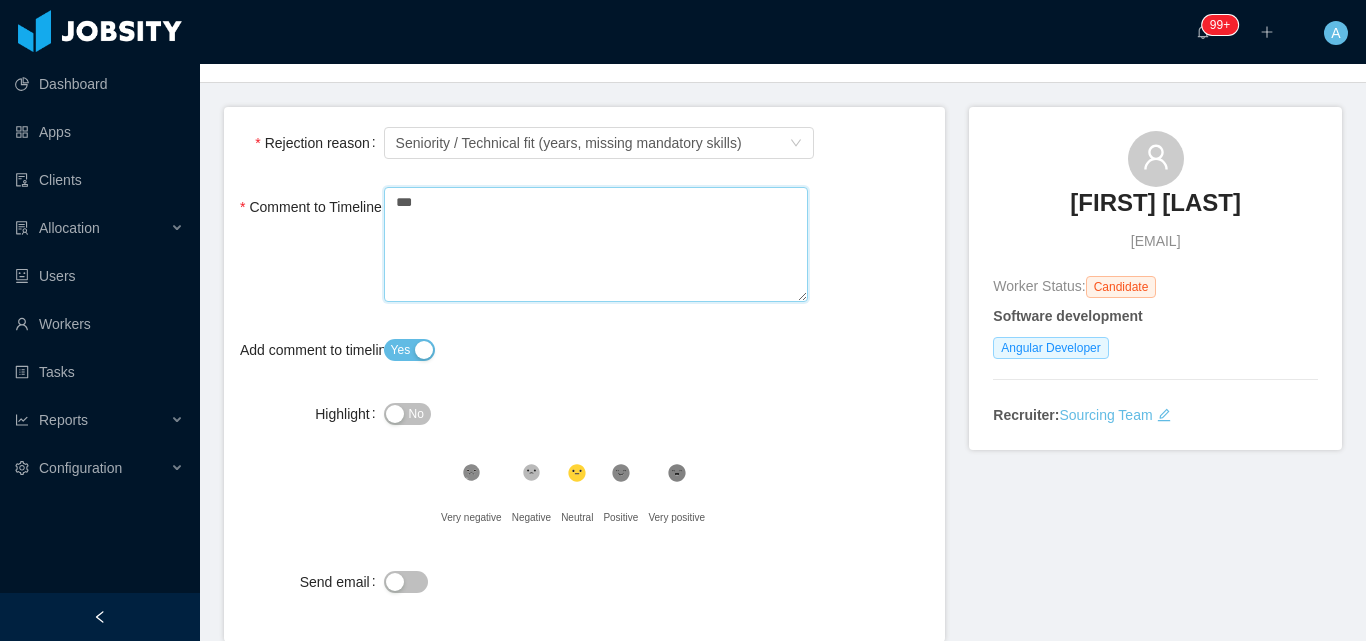 type 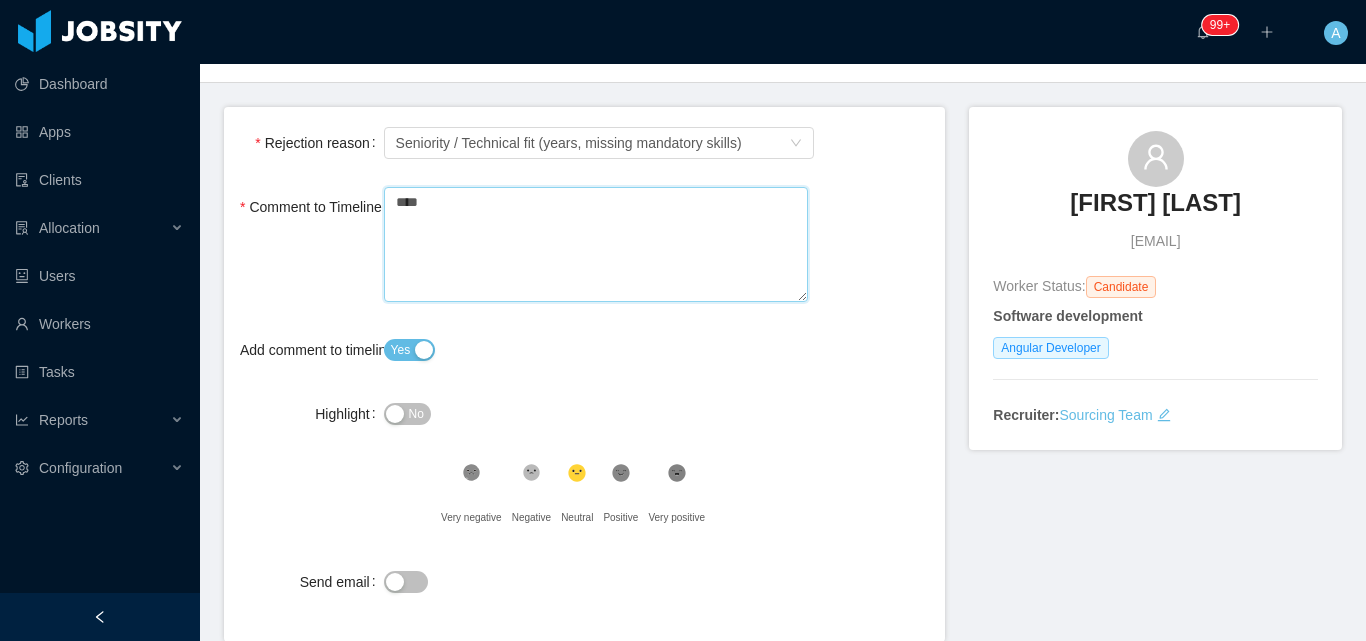 type 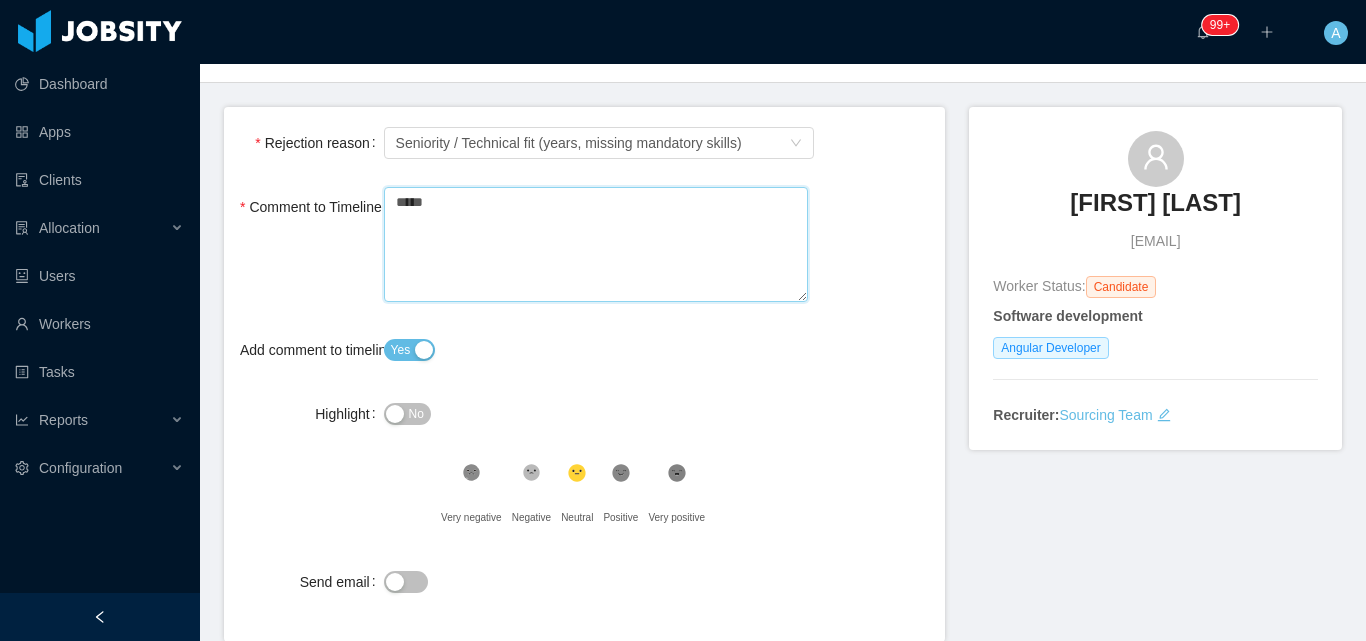 type 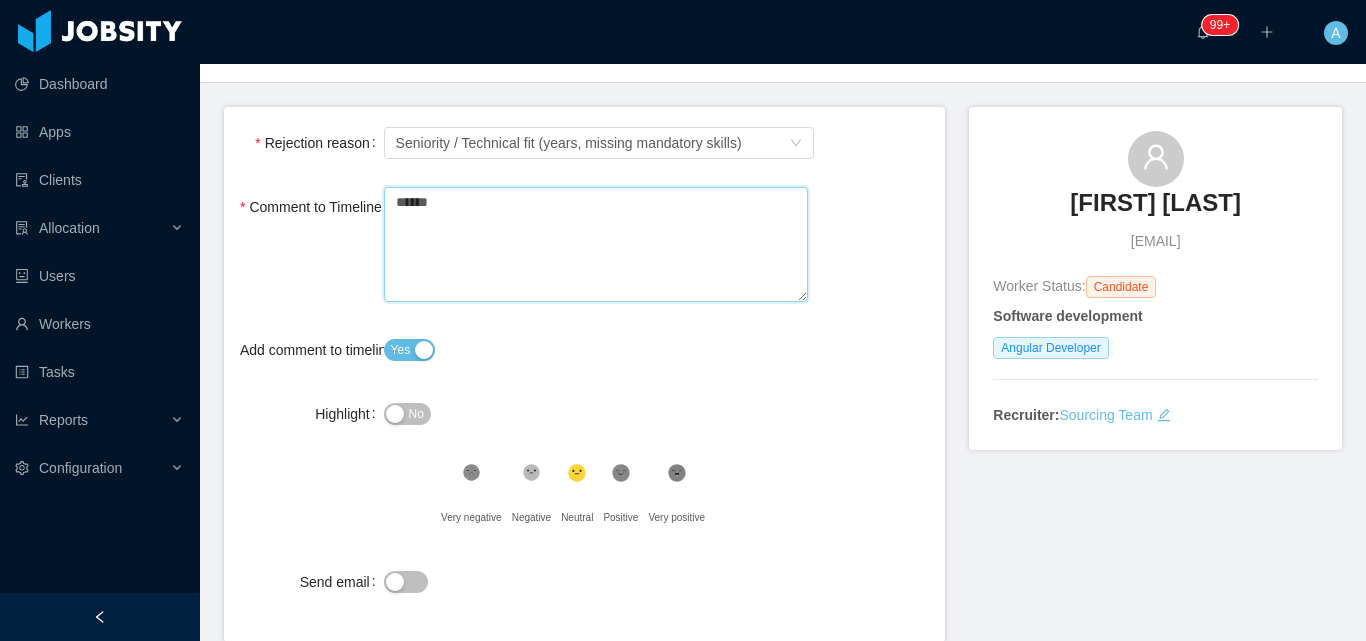 type 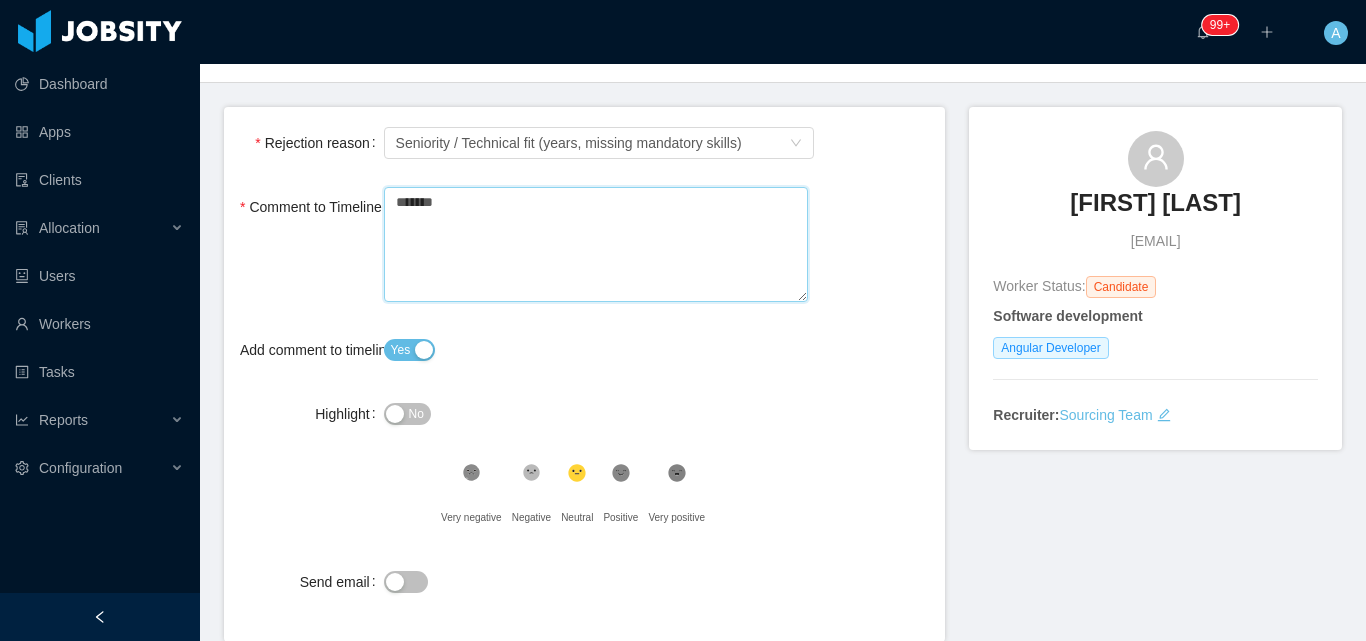 type 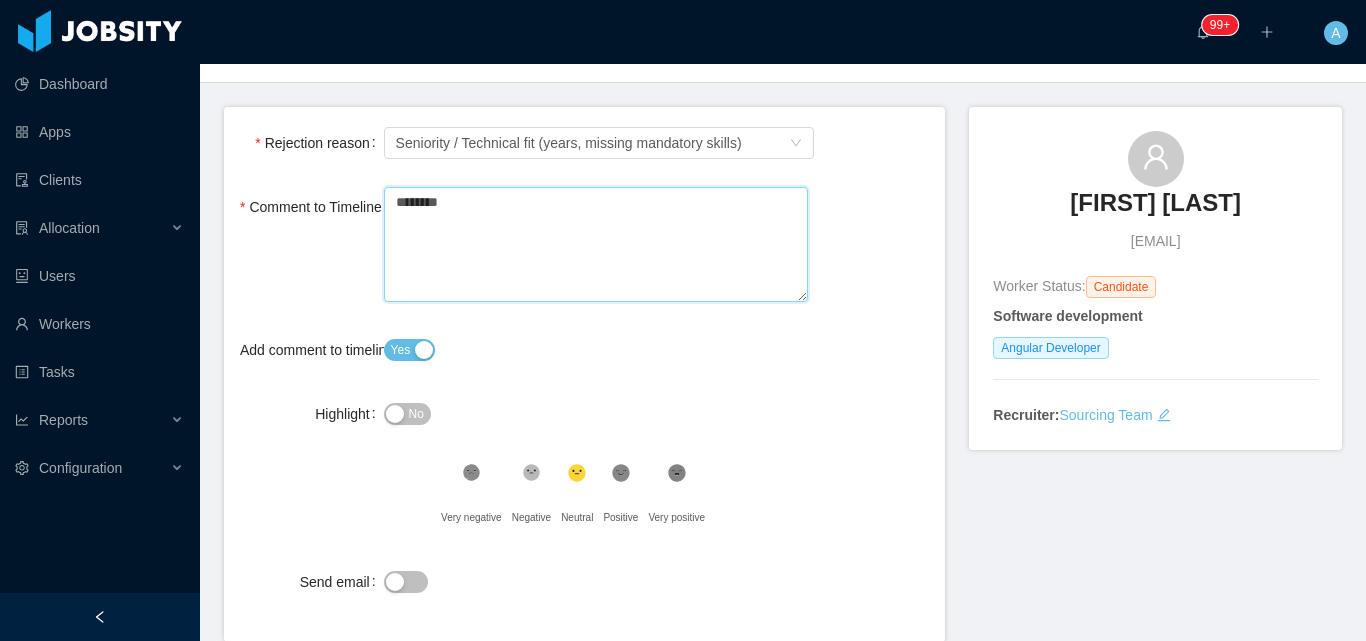 type 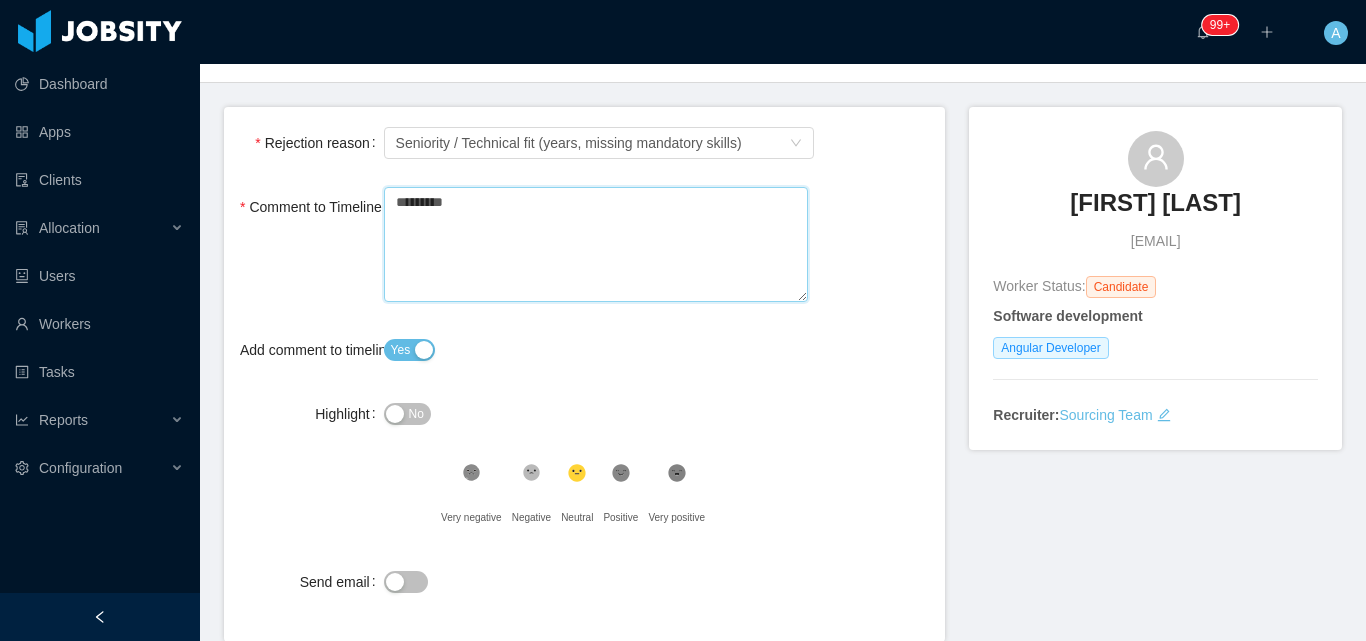 type 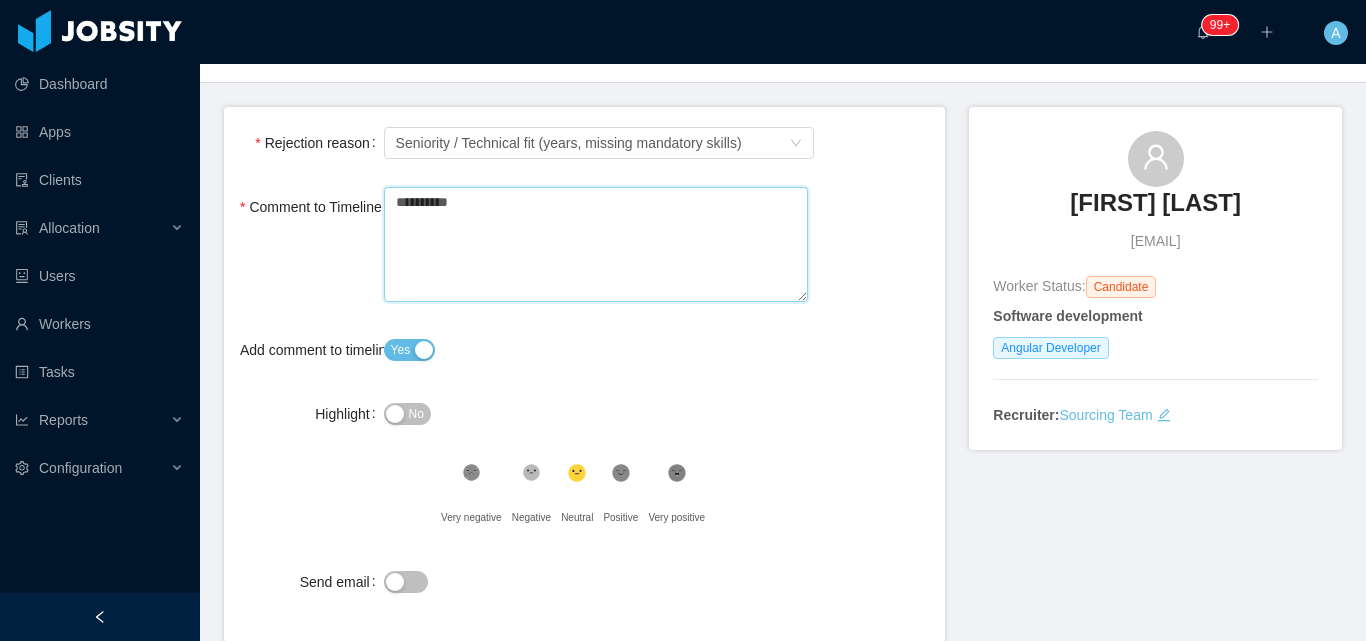 type 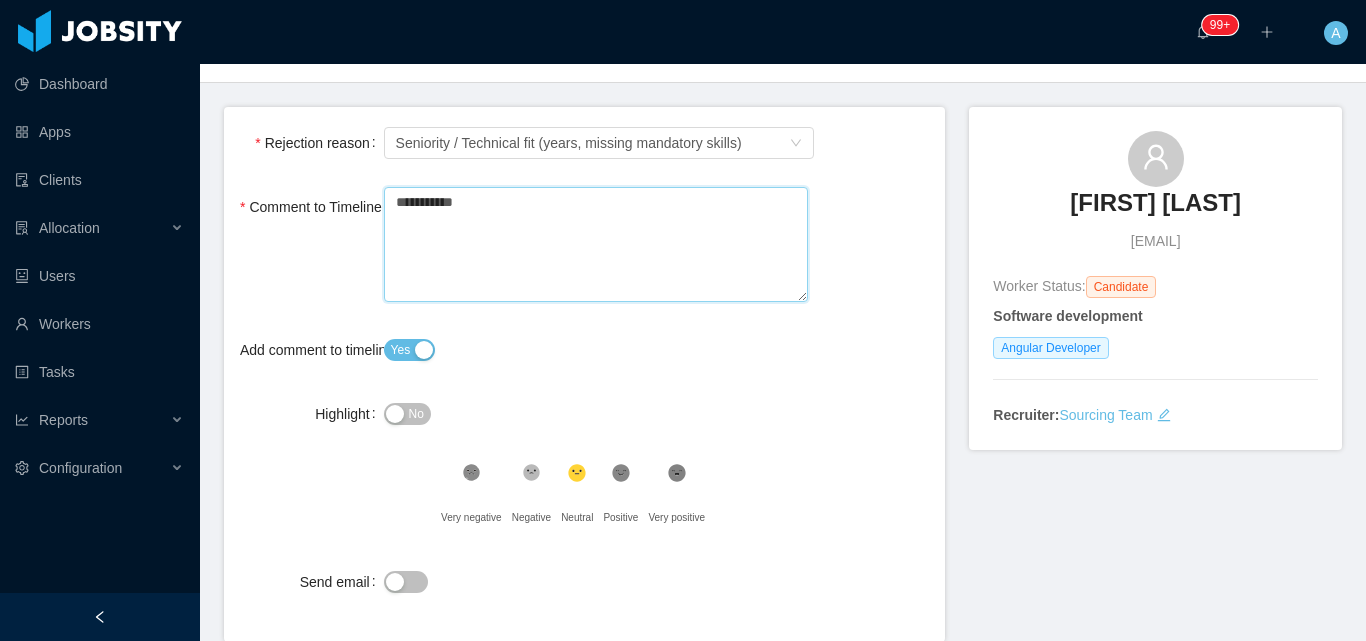 type 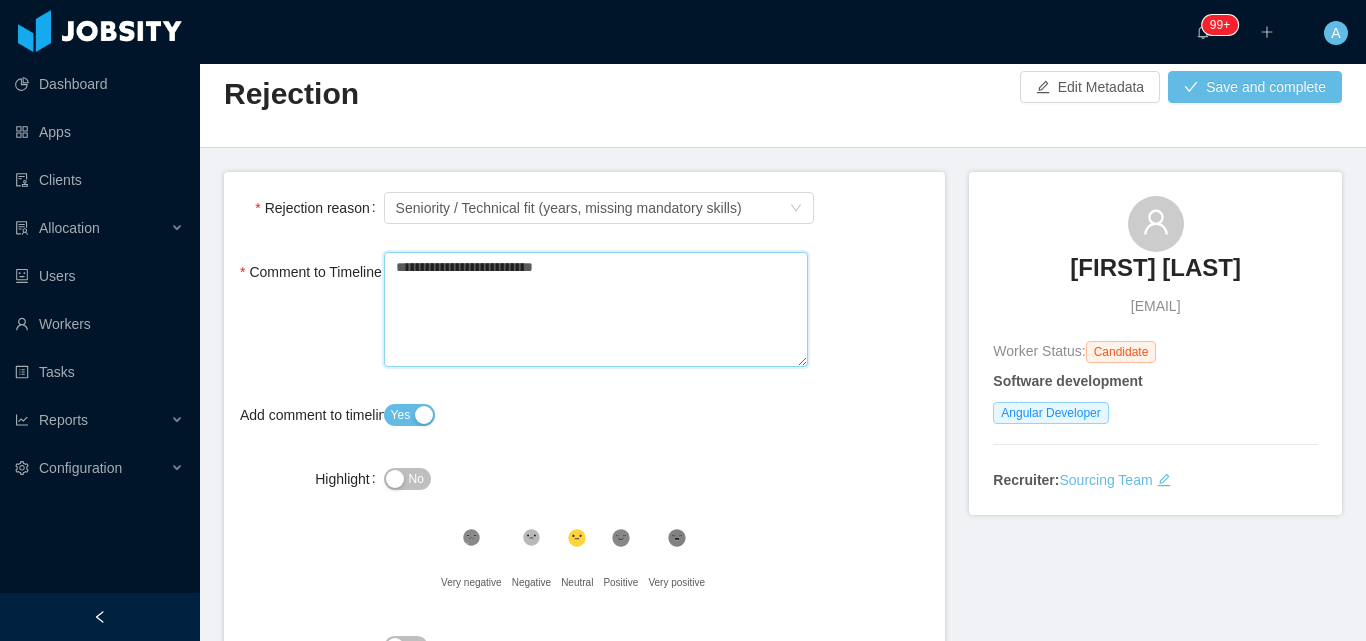 scroll, scrollTop: 0, scrollLeft: 0, axis: both 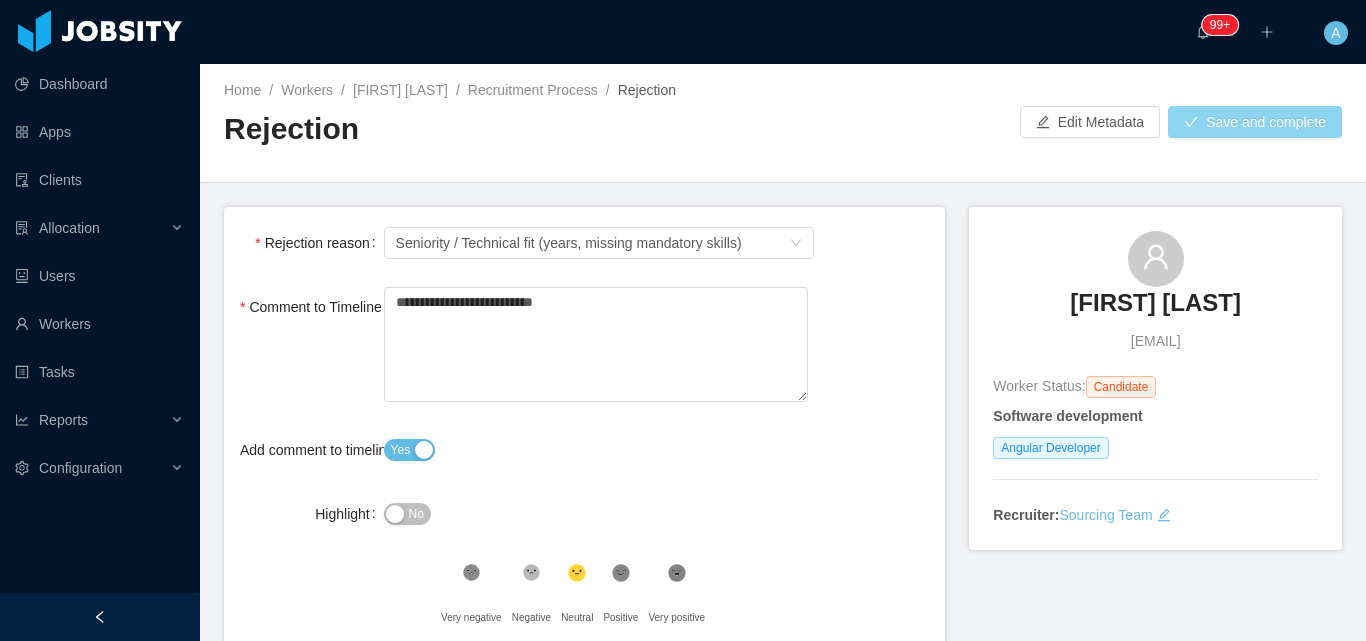 click on "Save and complete" at bounding box center [1255, 122] 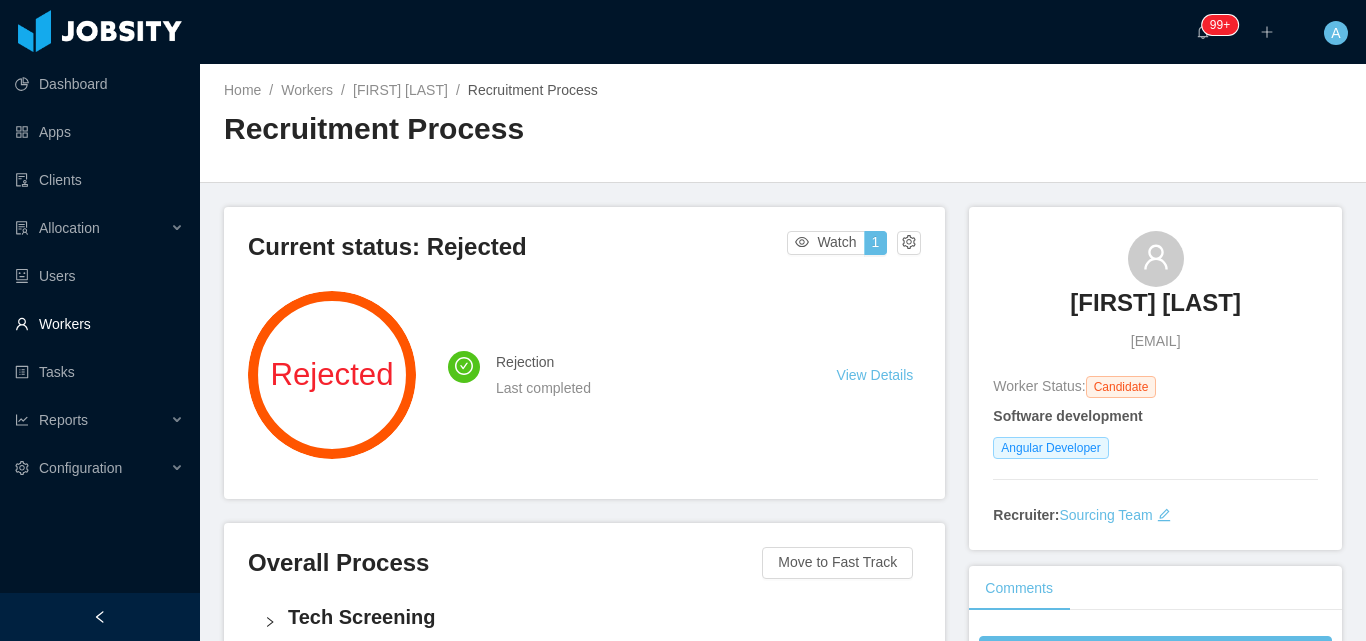 click on "Workers" at bounding box center (99, 324) 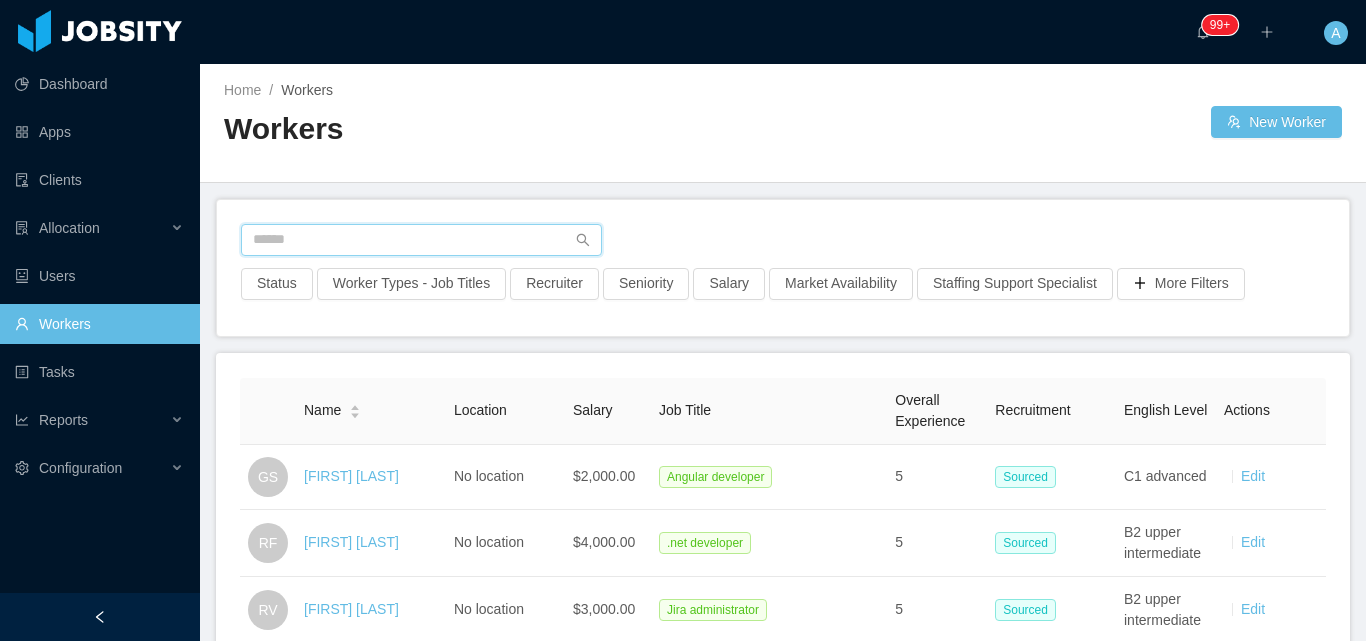 click at bounding box center [421, 240] 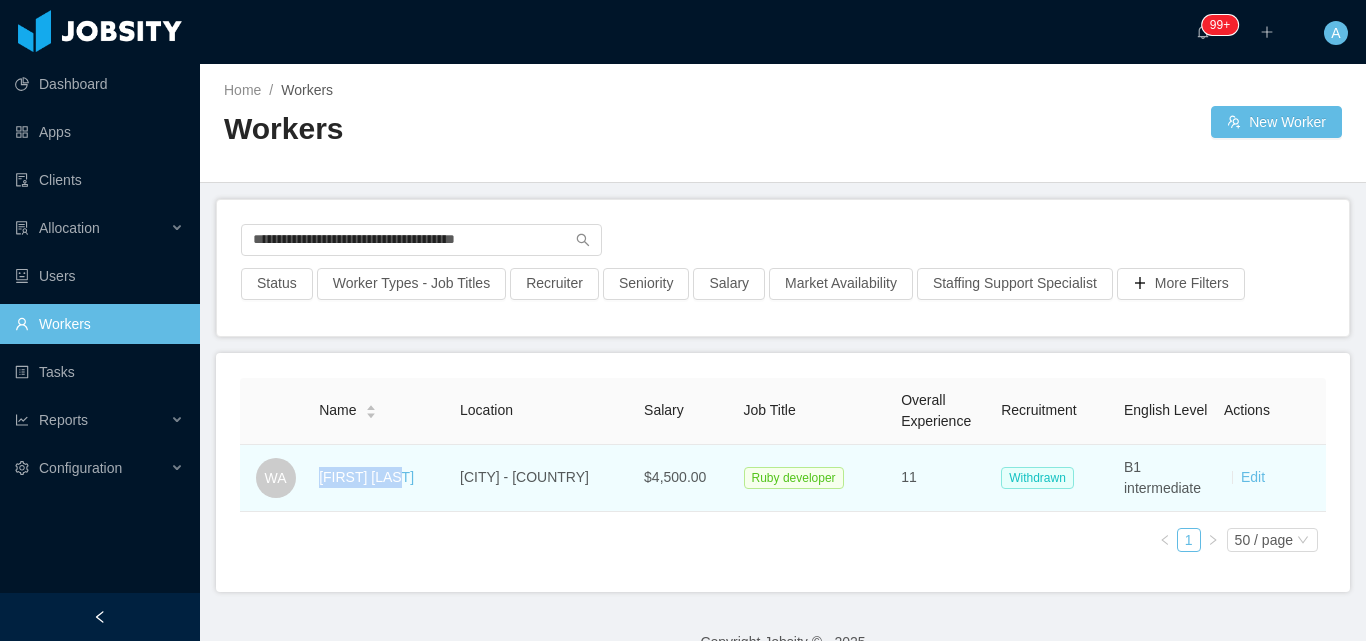 drag, startPoint x: 314, startPoint y: 478, endPoint x: 395, endPoint y: 471, distance: 81.3019 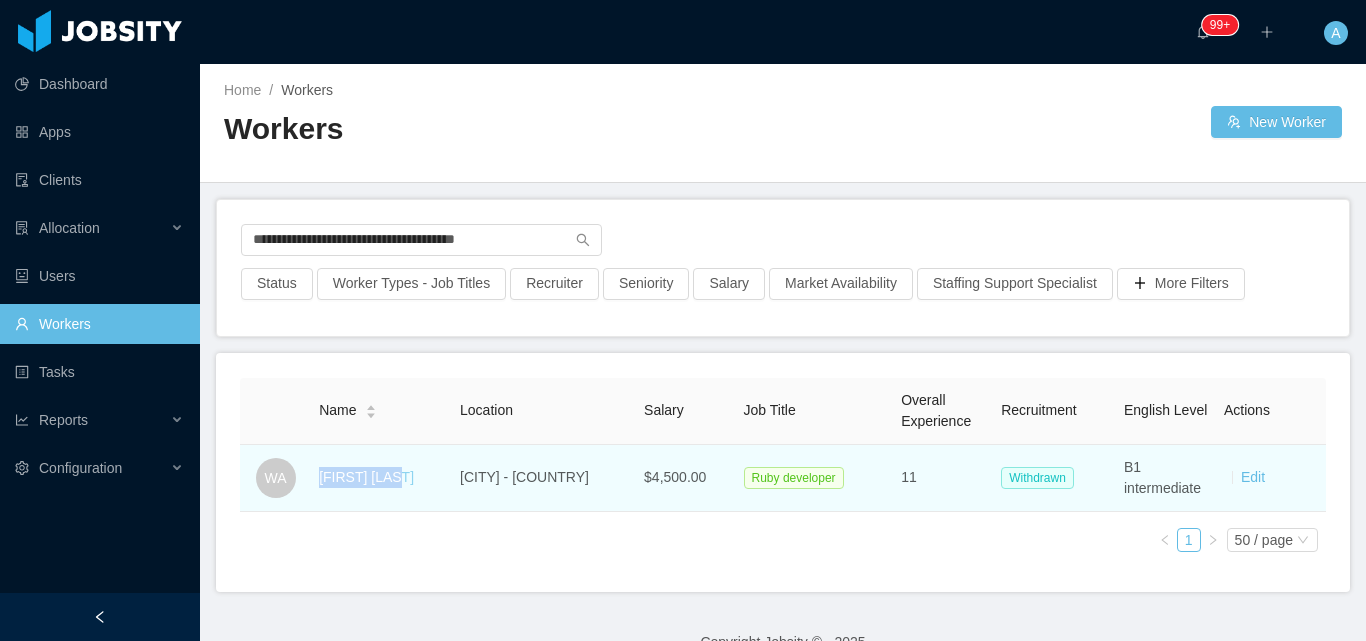 click on "[FIRST] [LAST]" at bounding box center [366, 477] 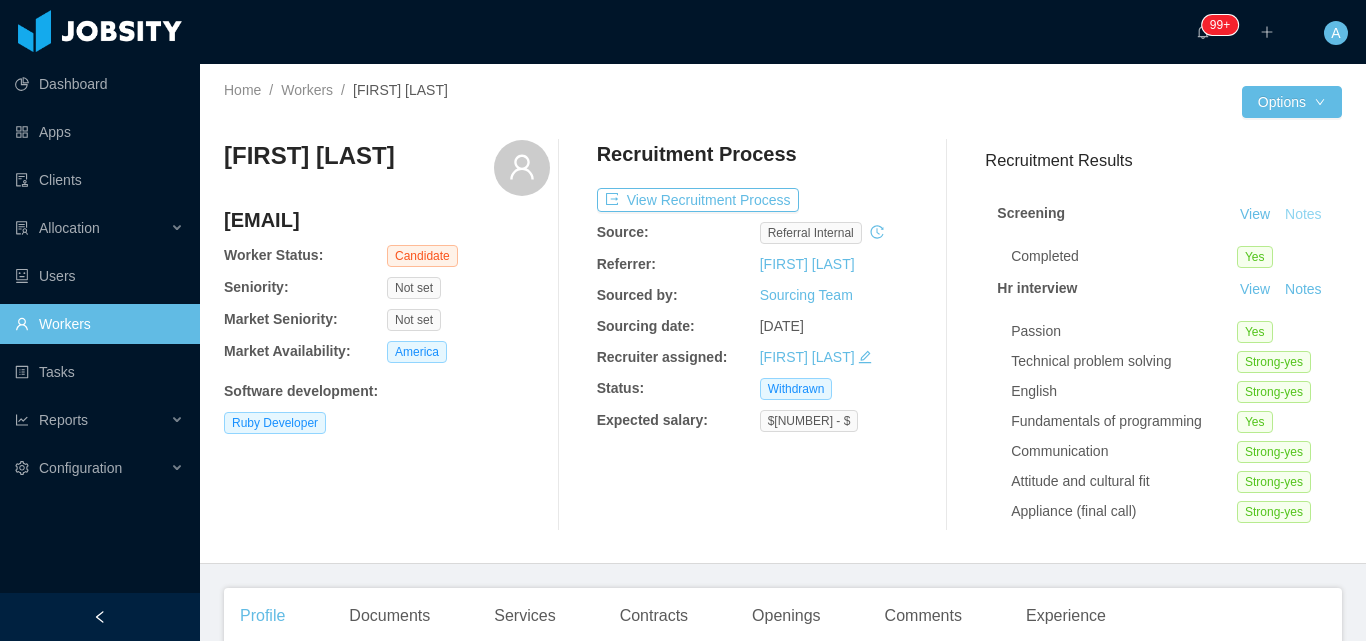 click on "Notes" at bounding box center (1303, 215) 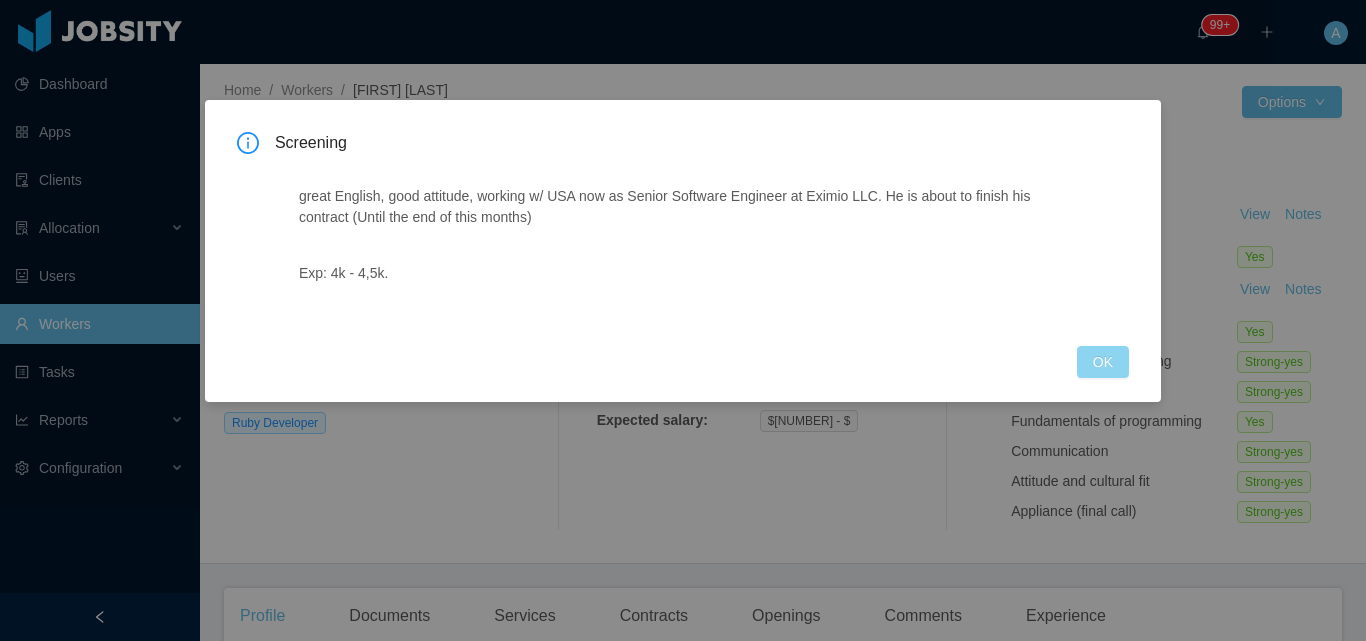 click on "OK" at bounding box center (1103, 362) 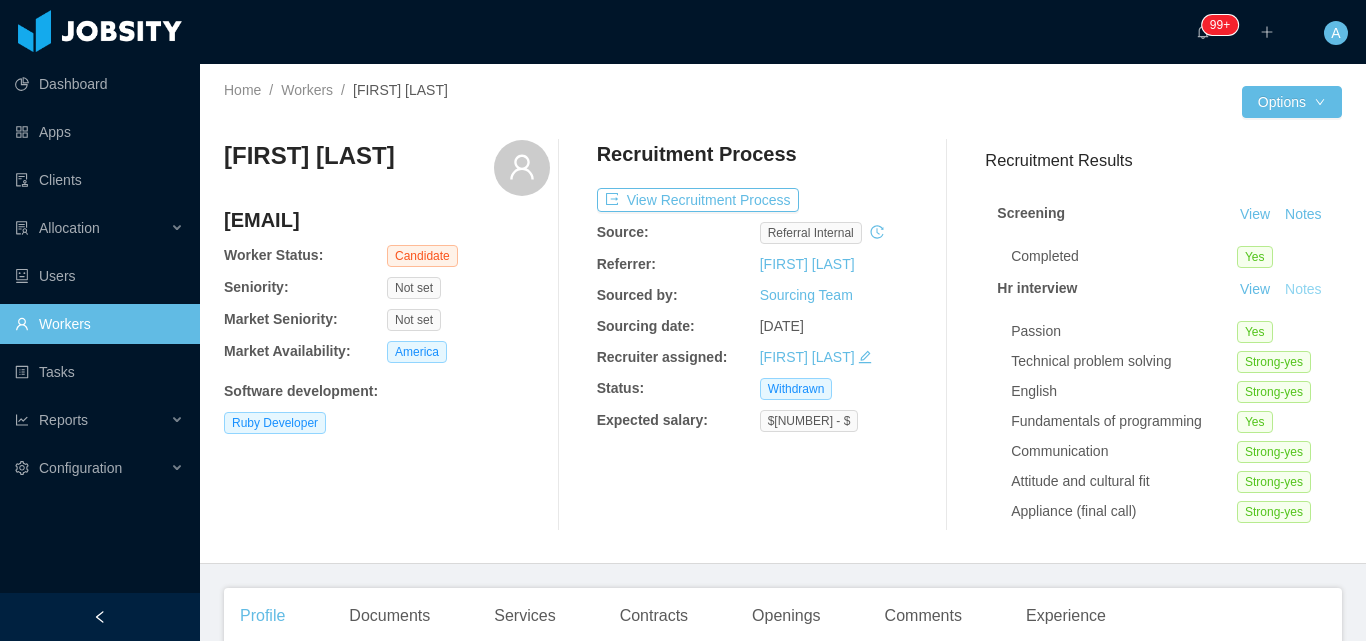 click on "Notes" at bounding box center [1303, 290] 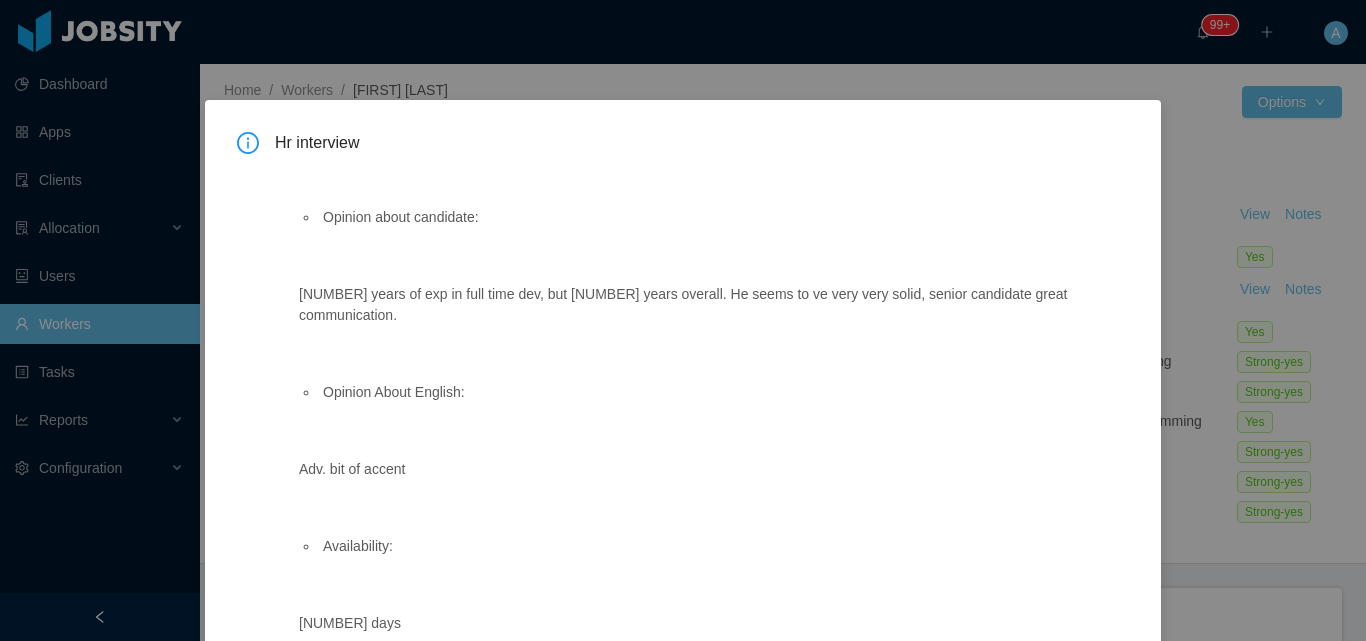 scroll, scrollTop: 14, scrollLeft: 0, axis: vertical 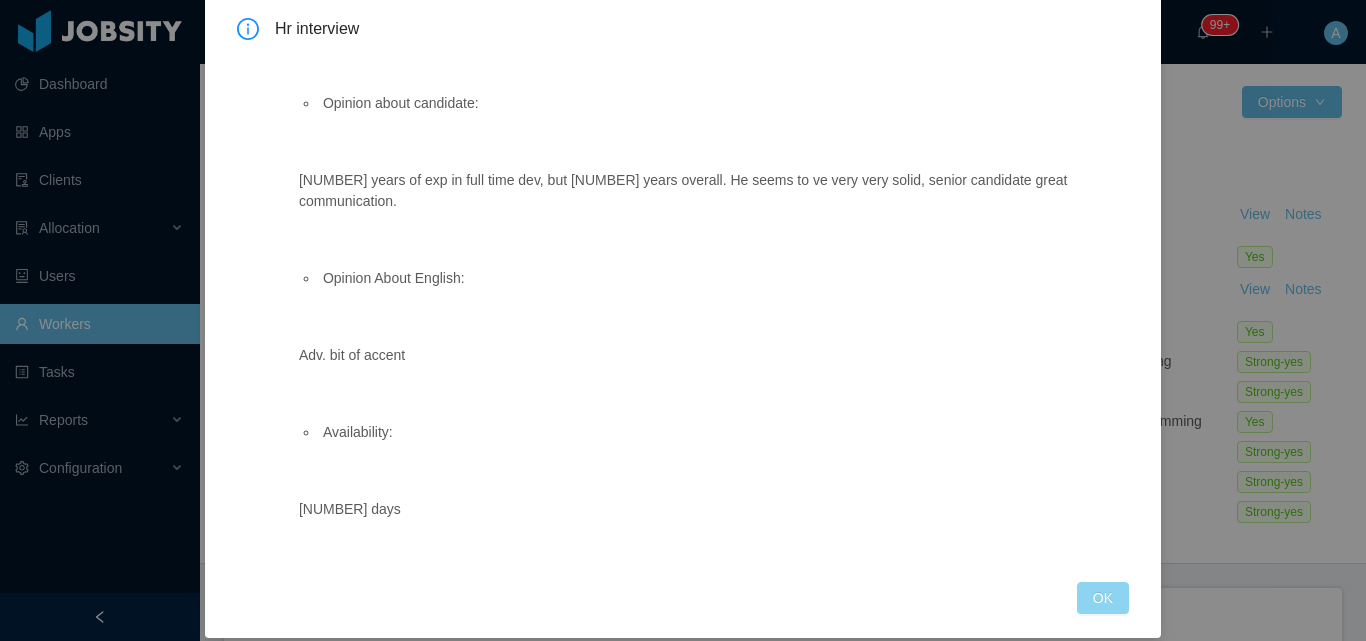 click on "OK" at bounding box center (1103, 598) 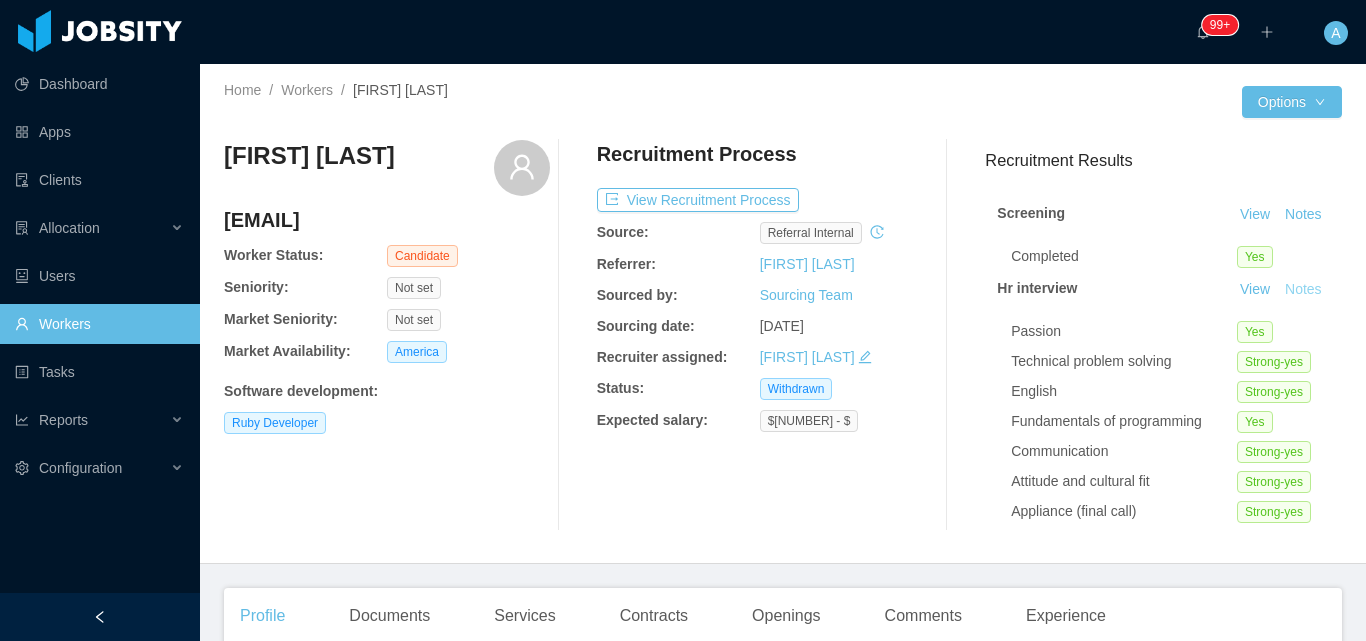 scroll, scrollTop: 14, scrollLeft: 0, axis: vertical 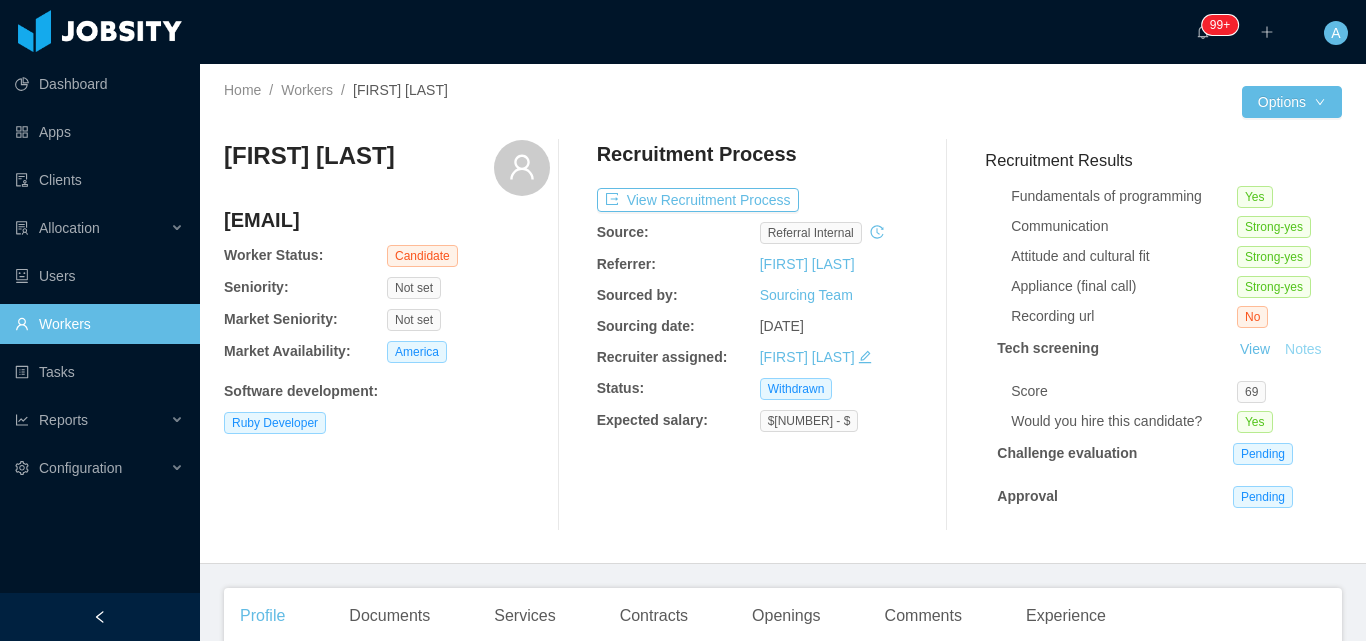 click on "Notes" at bounding box center [1303, 350] 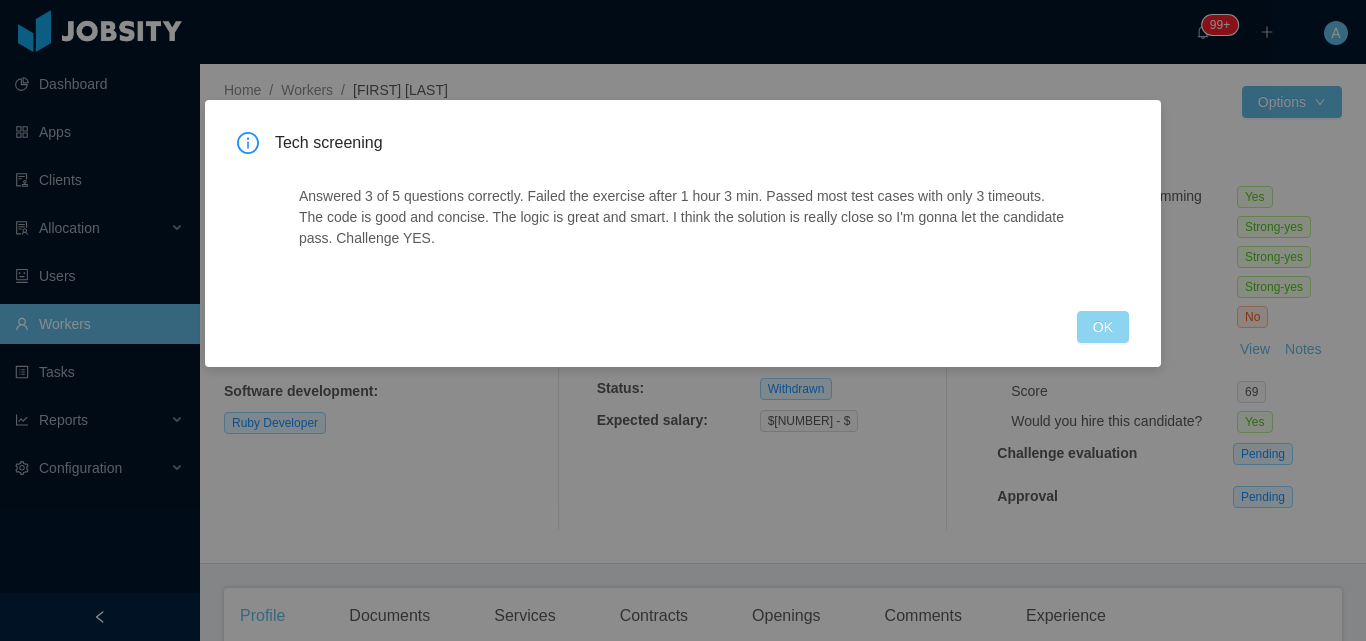 click on "OK" at bounding box center (1103, 327) 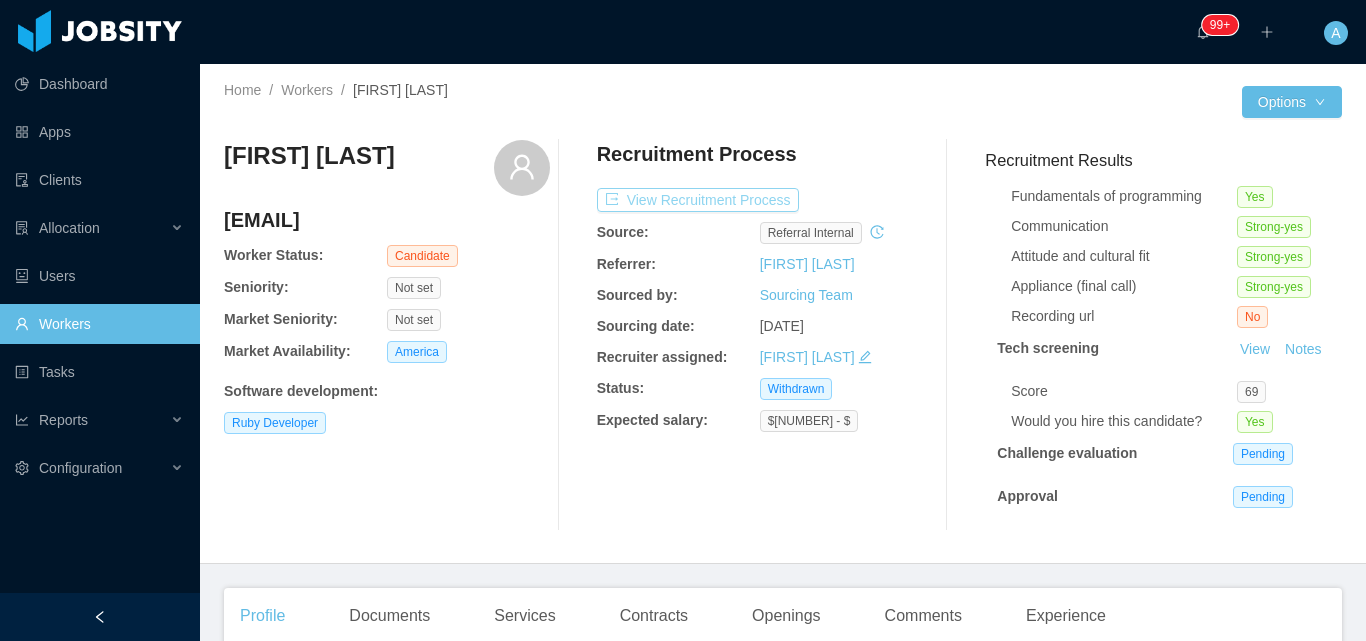click on "View Recruitment Process" at bounding box center [698, 200] 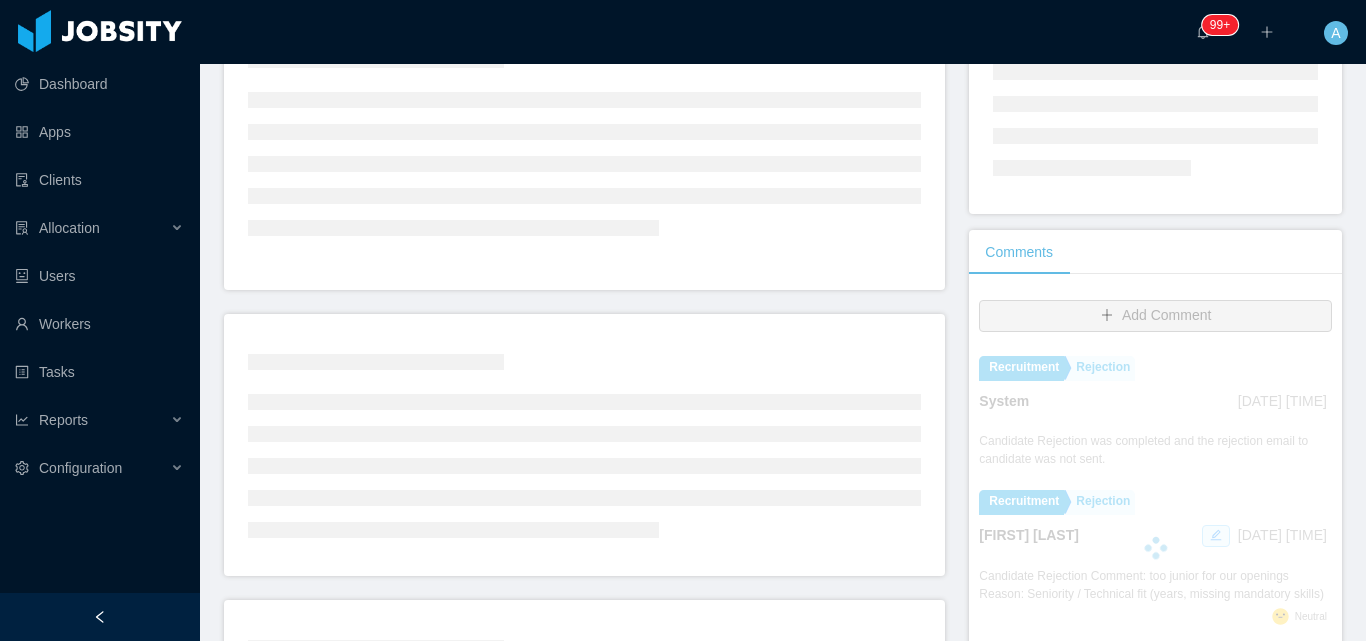 scroll, scrollTop: 500, scrollLeft: 0, axis: vertical 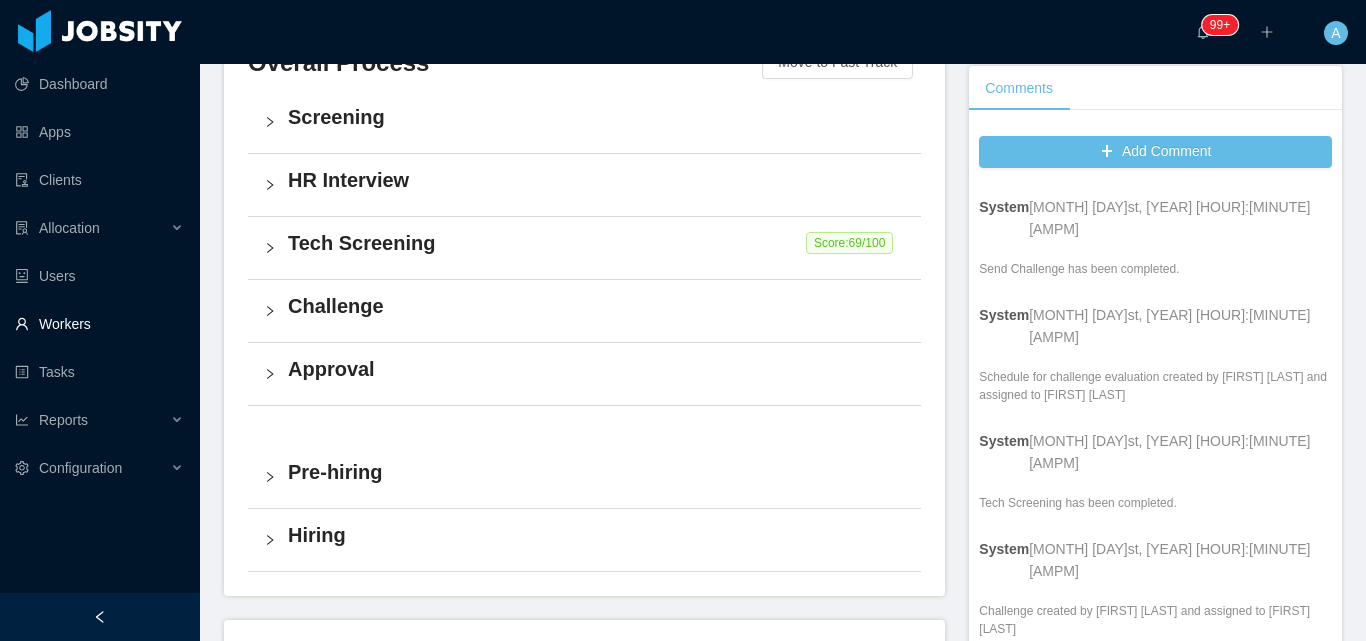 click on "Workers" at bounding box center [99, 324] 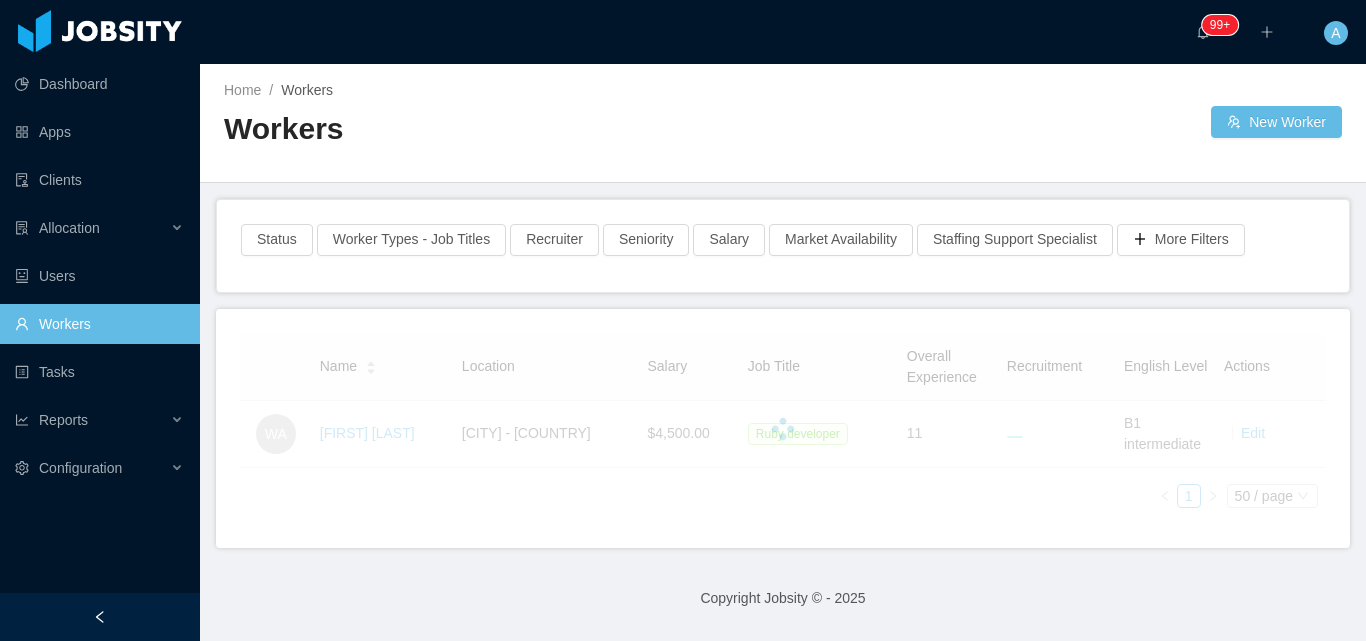 scroll, scrollTop: 0, scrollLeft: 0, axis: both 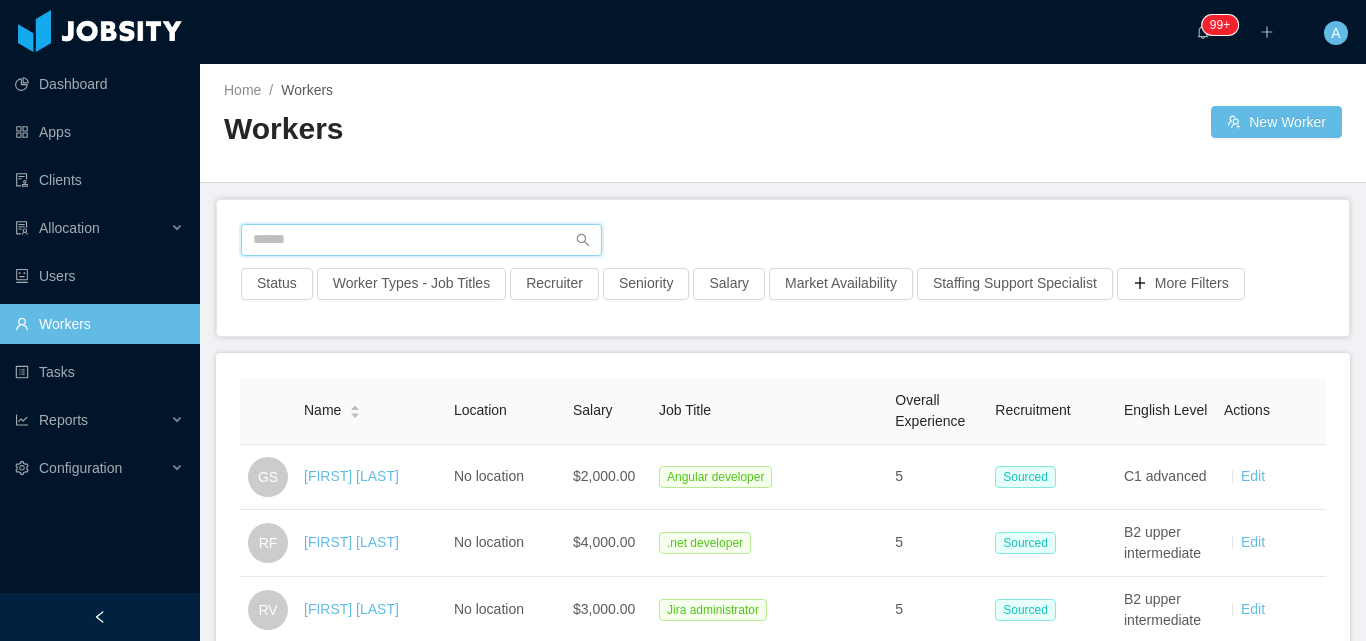 click at bounding box center (421, 240) 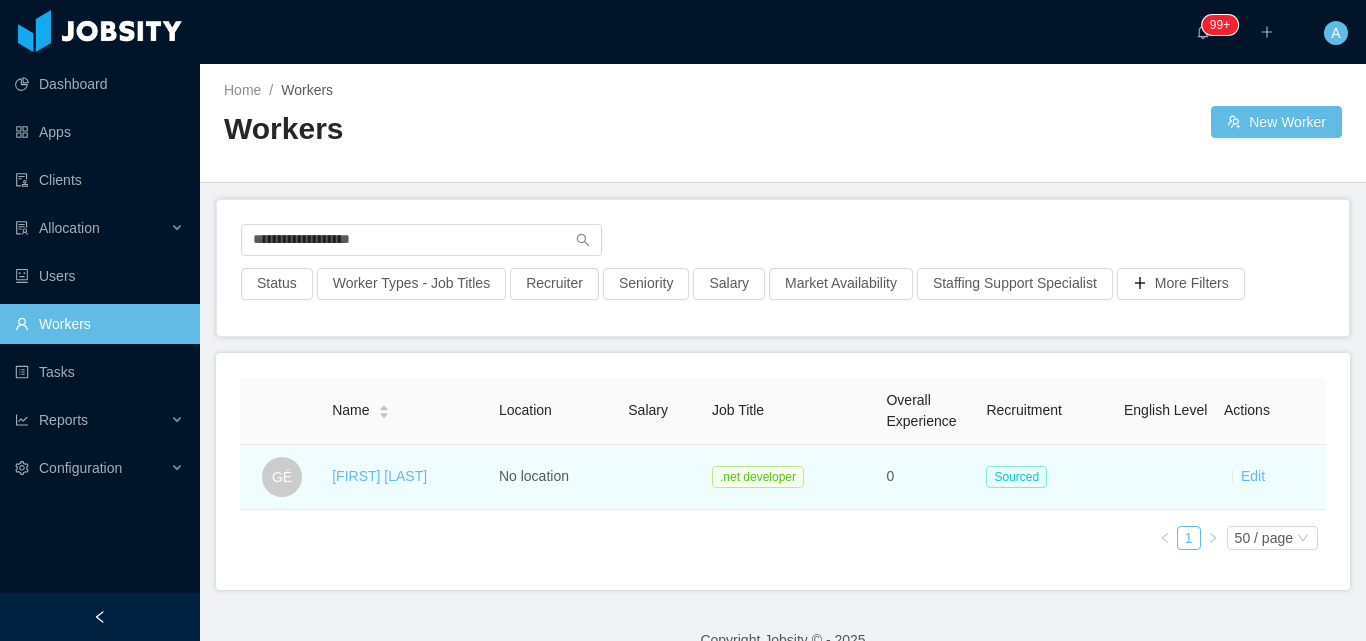 drag, startPoint x: 310, startPoint y: 471, endPoint x: 458, endPoint y: 470, distance: 148.00337 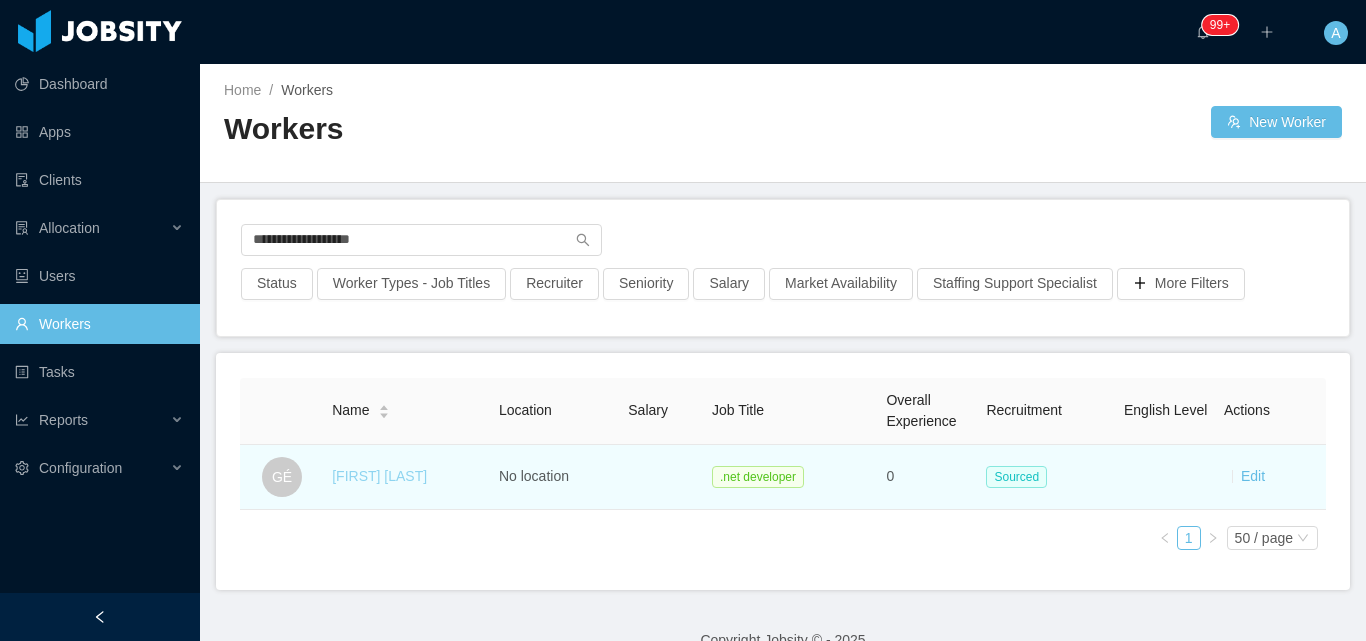 click on "[FIRST] [LAST]" at bounding box center [379, 476] 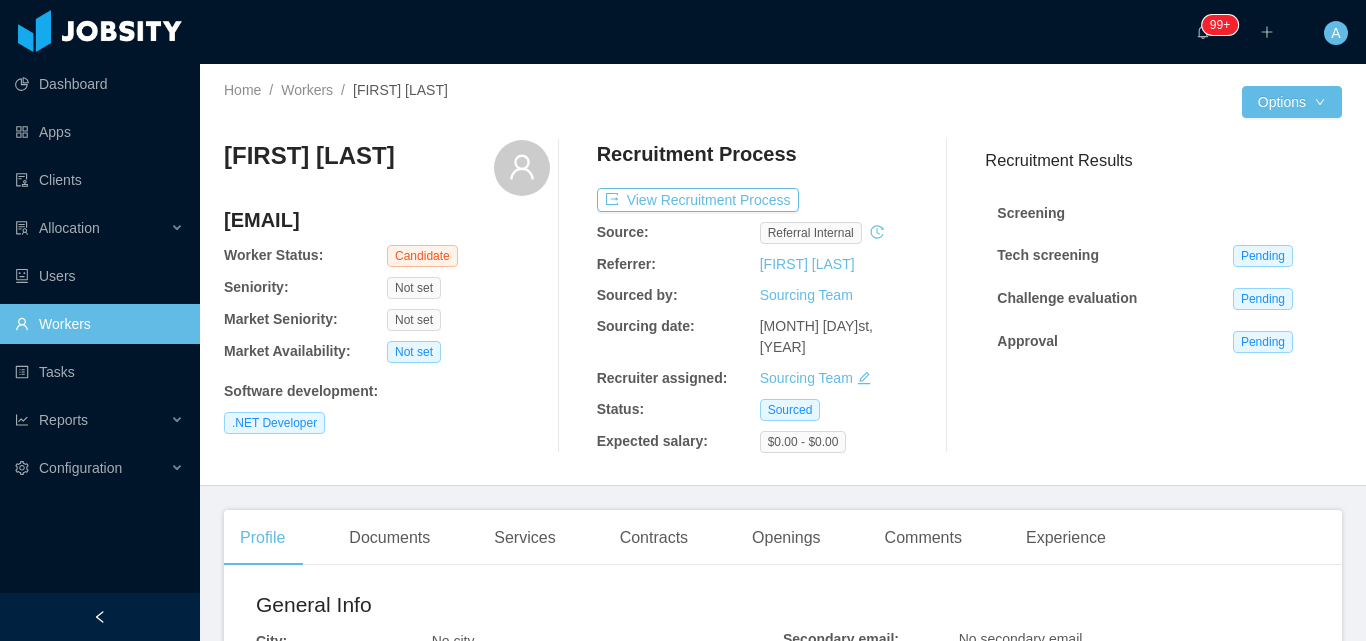 click on "Workers" at bounding box center [99, 324] 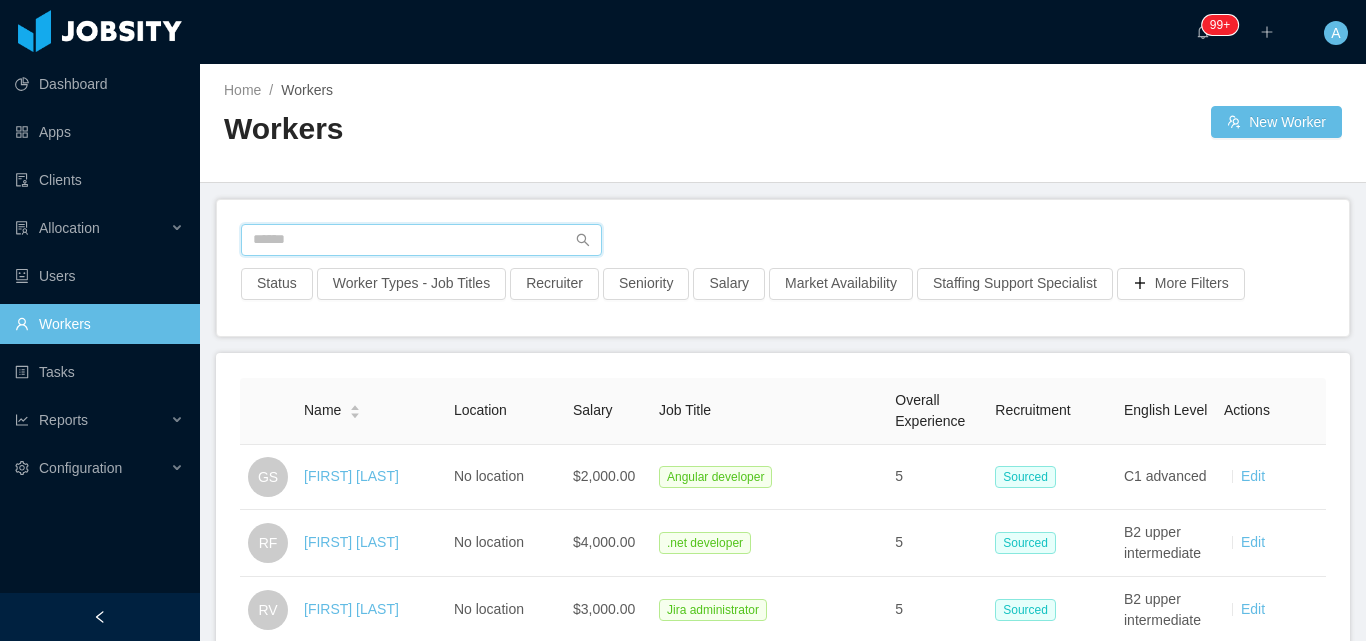 click at bounding box center [421, 240] 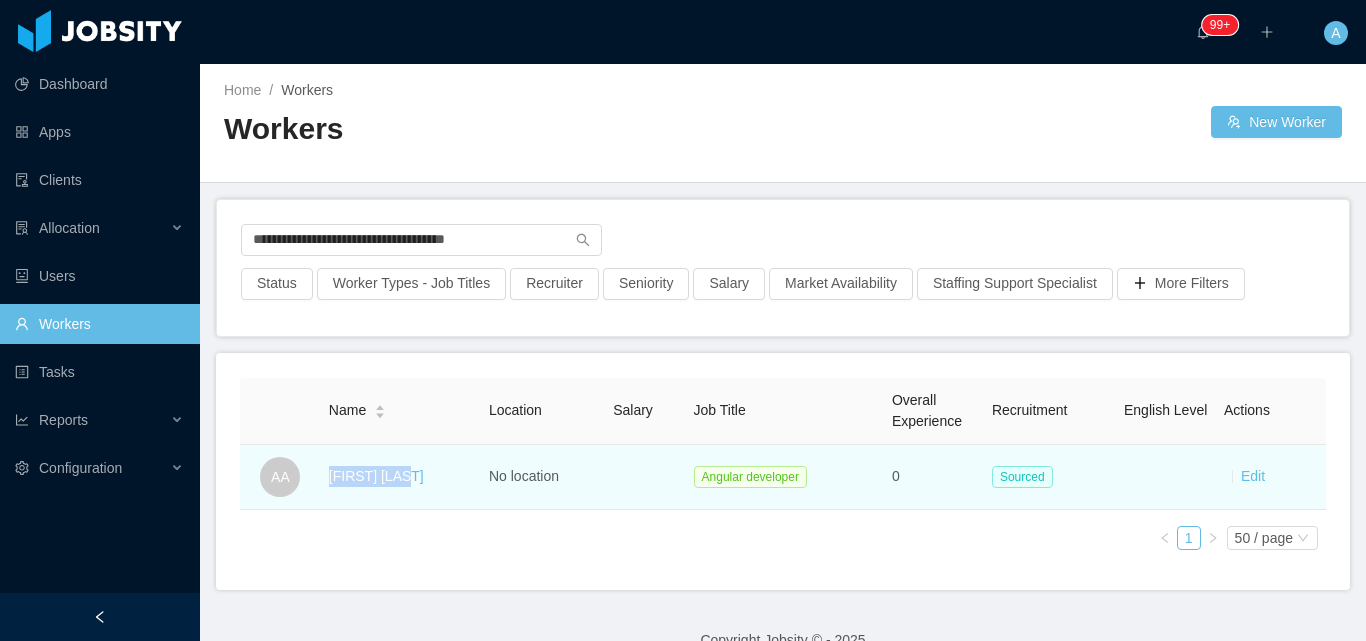 drag, startPoint x: 324, startPoint y: 470, endPoint x: 424, endPoint y: 469, distance: 100.005 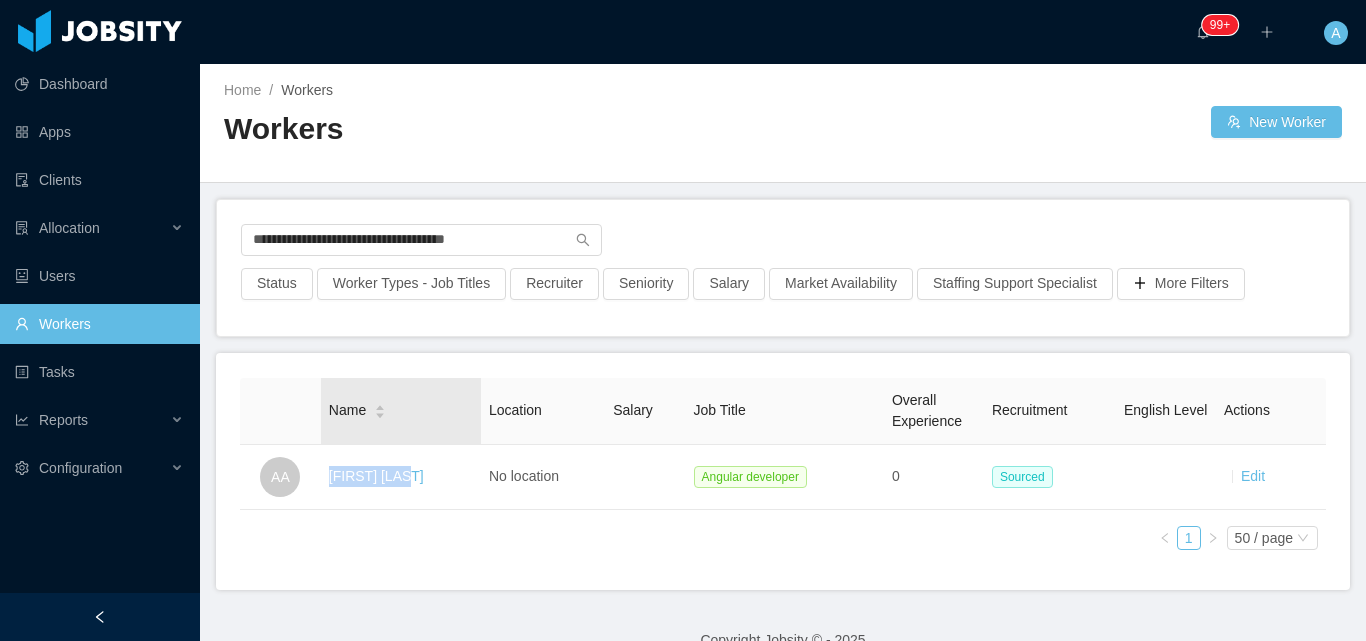 copy on "[FIRST] [LAST]" 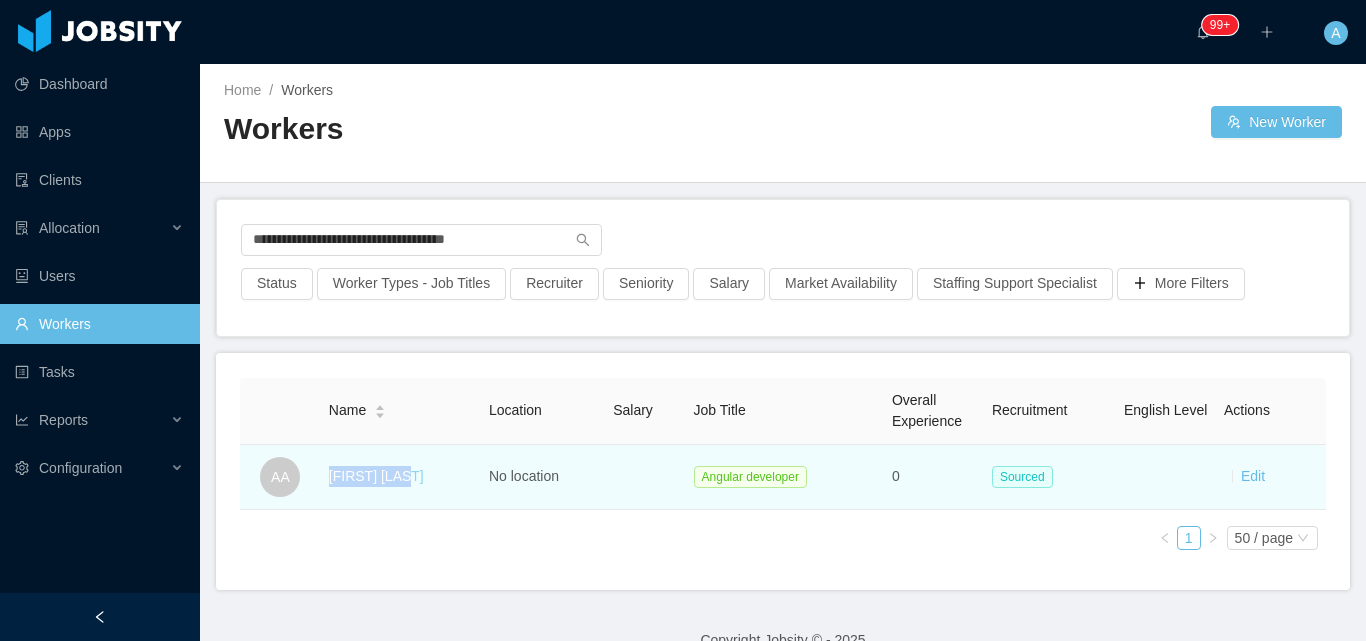 click on "[FIRST] [LAST]" at bounding box center [376, 476] 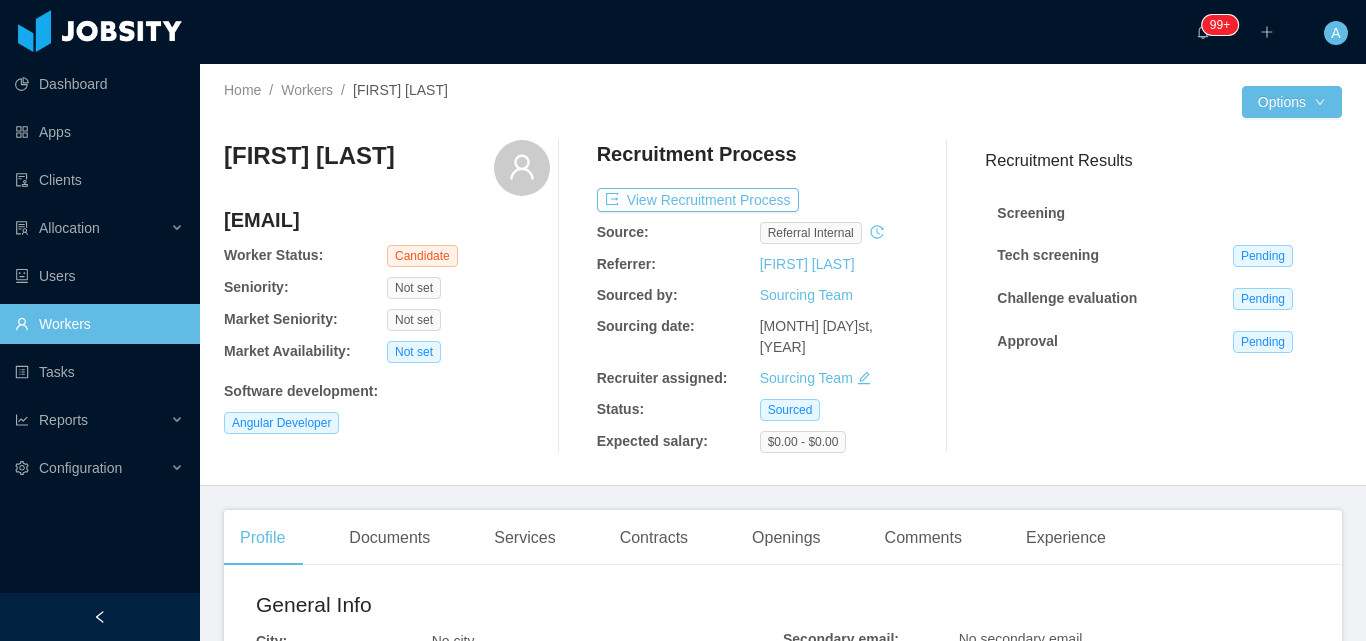 click on "Workers" at bounding box center (99, 324) 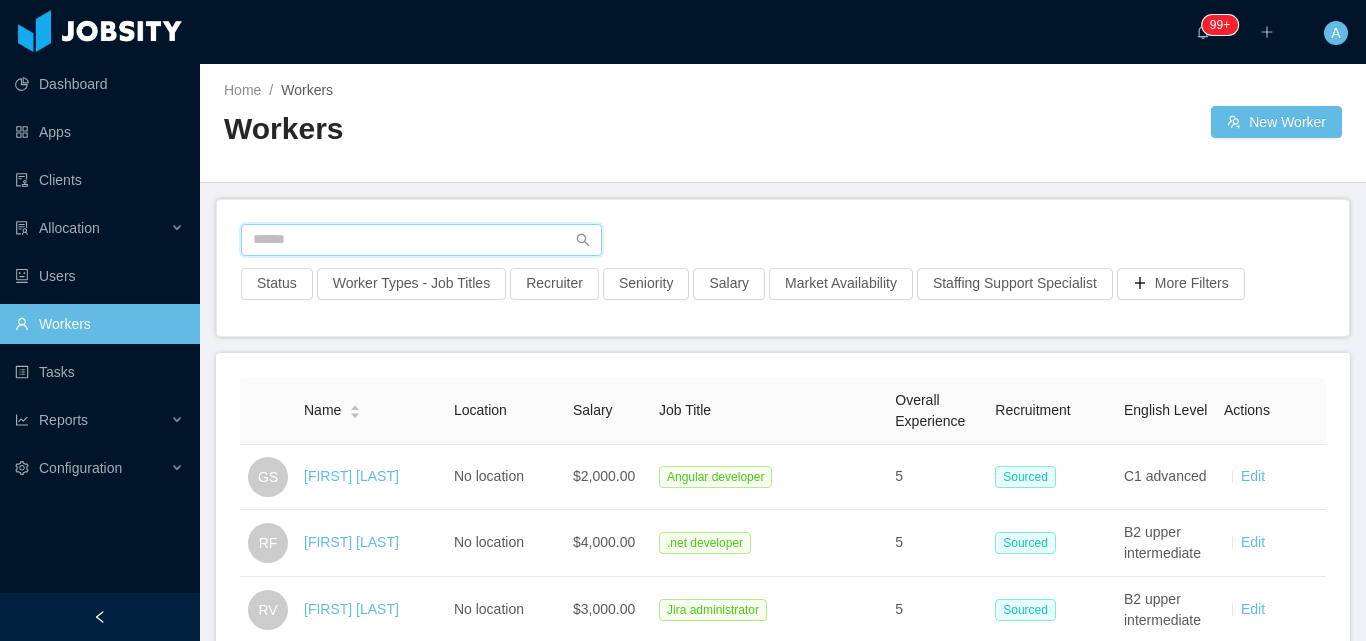 click at bounding box center (421, 240) 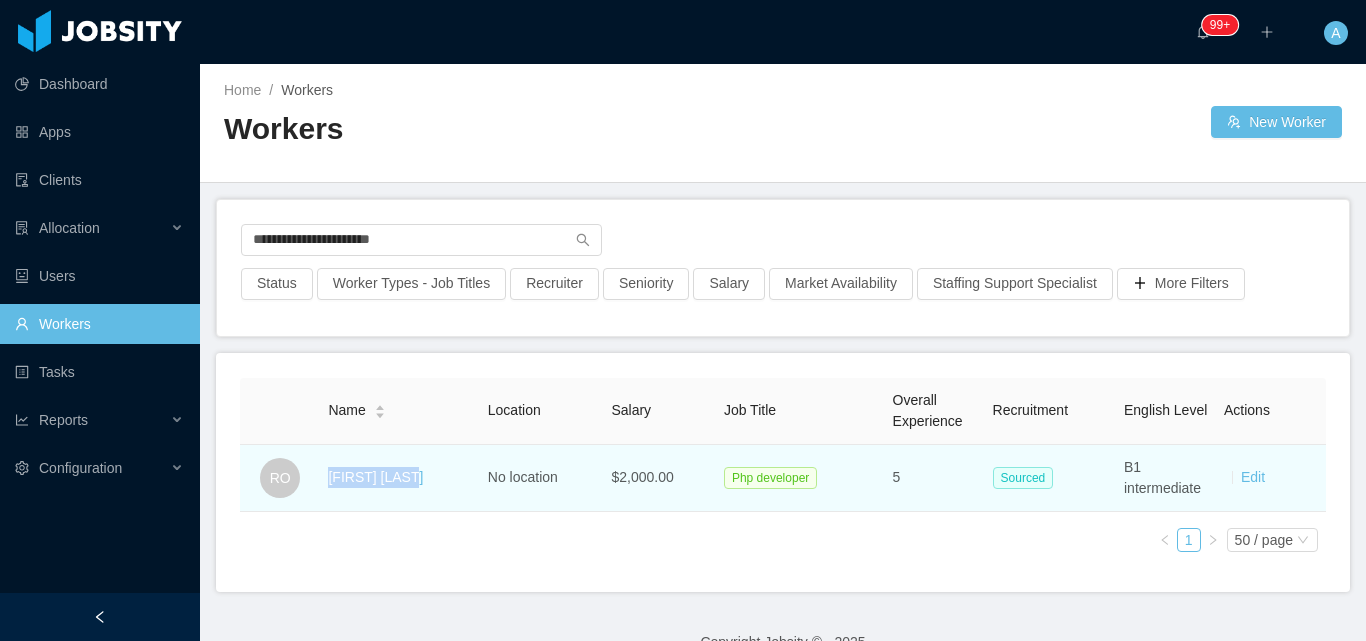 drag, startPoint x: 369, startPoint y: 479, endPoint x: 428, endPoint y: 480, distance: 59.008472 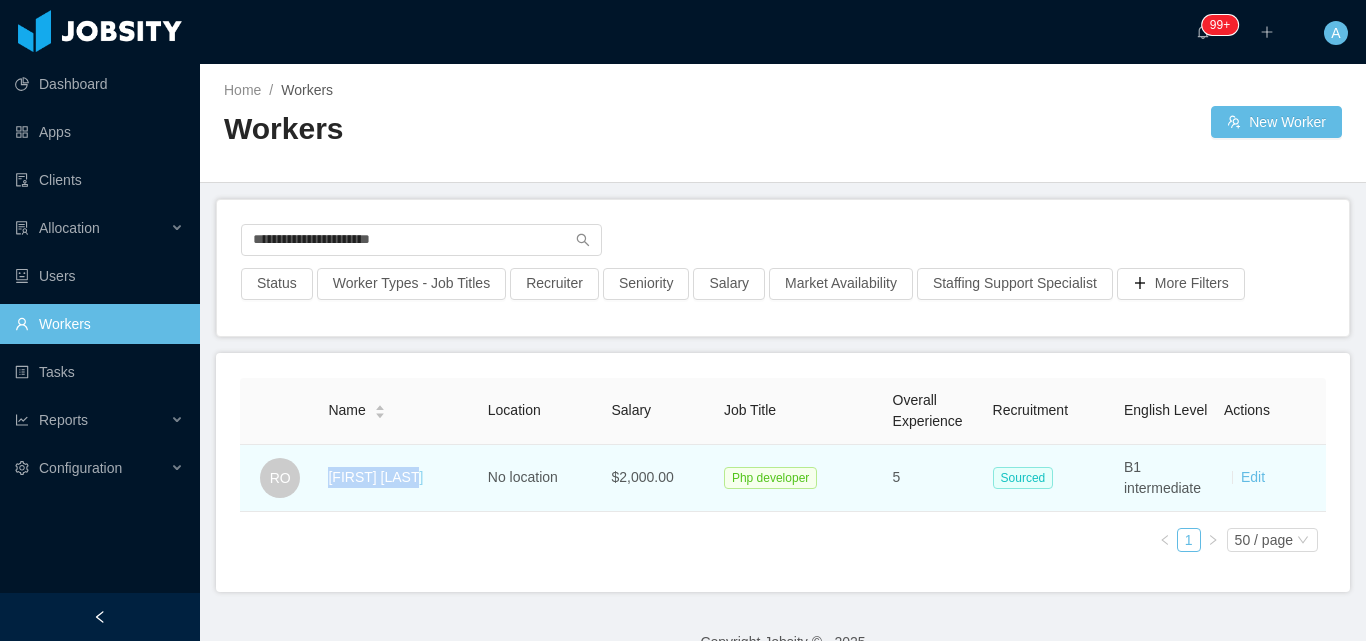 click on "[FIRST] [LAST]" at bounding box center [375, 477] 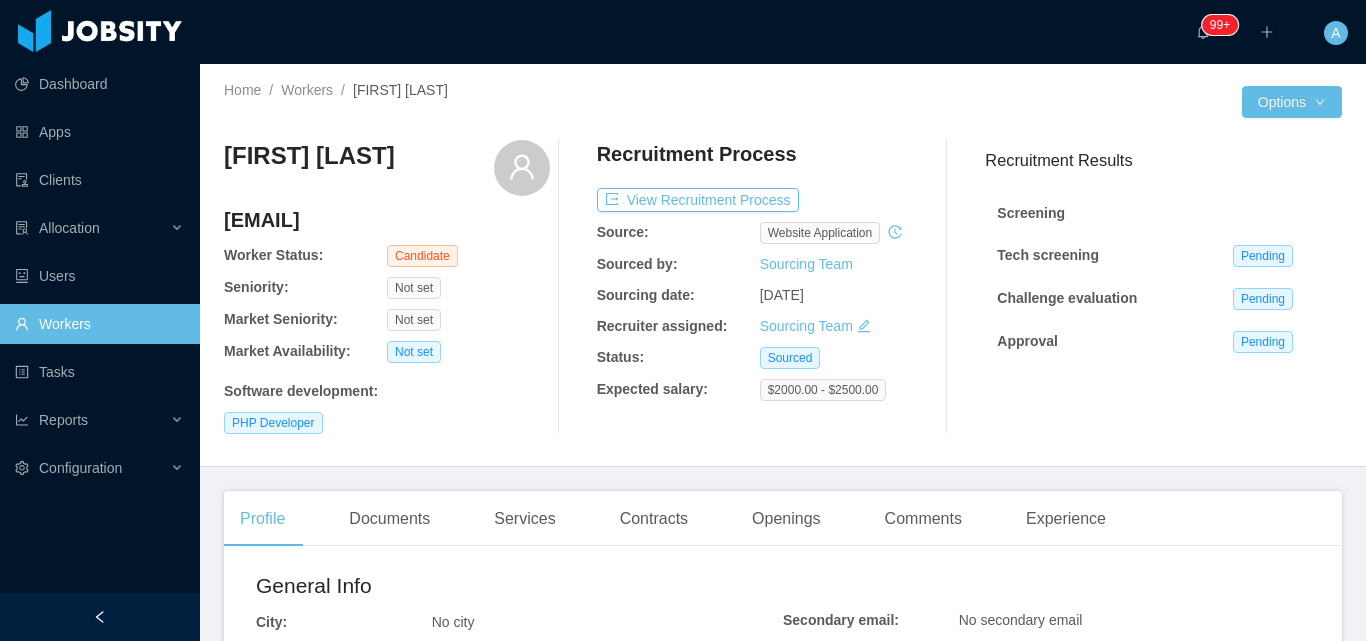 click on "Workers" at bounding box center [99, 324] 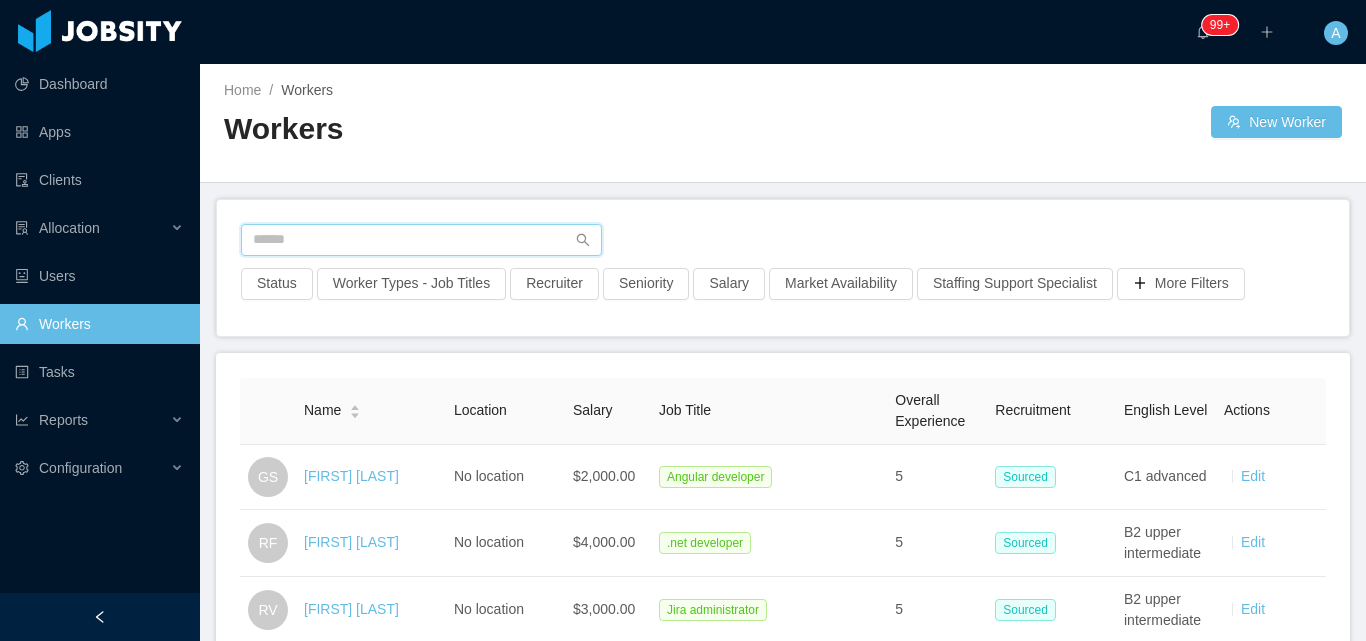 click at bounding box center [421, 240] 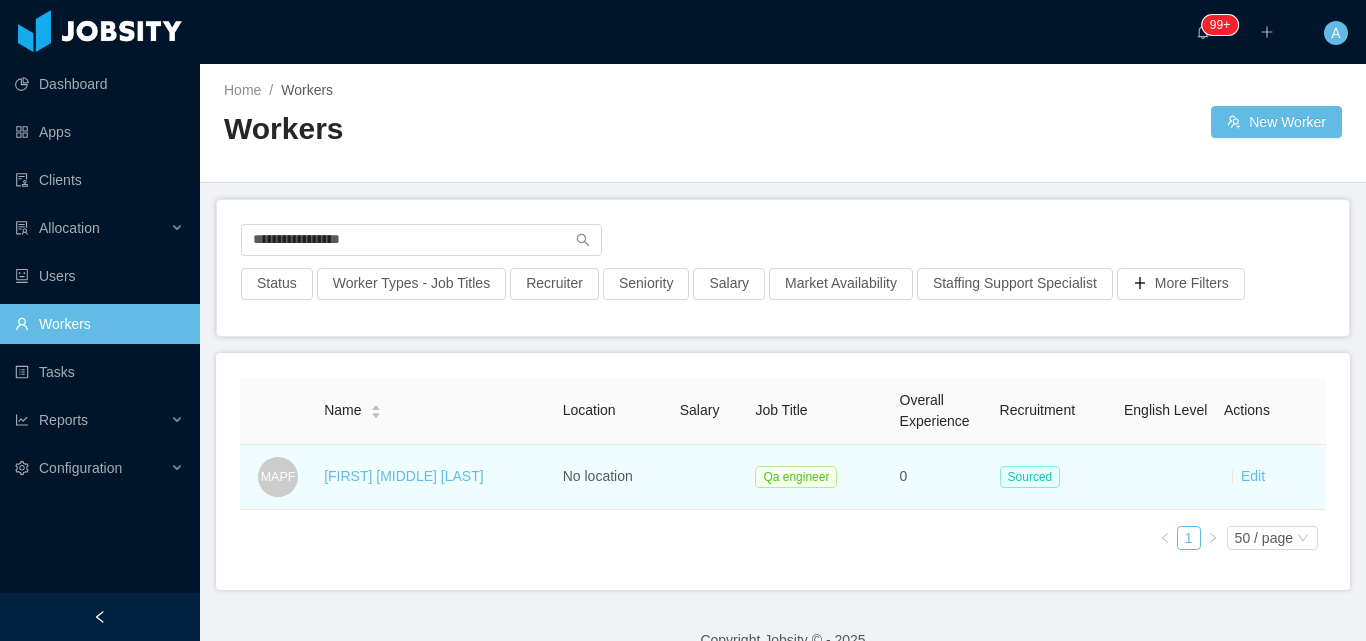drag, startPoint x: 305, startPoint y: 468, endPoint x: 514, endPoint y: 472, distance: 209.03827 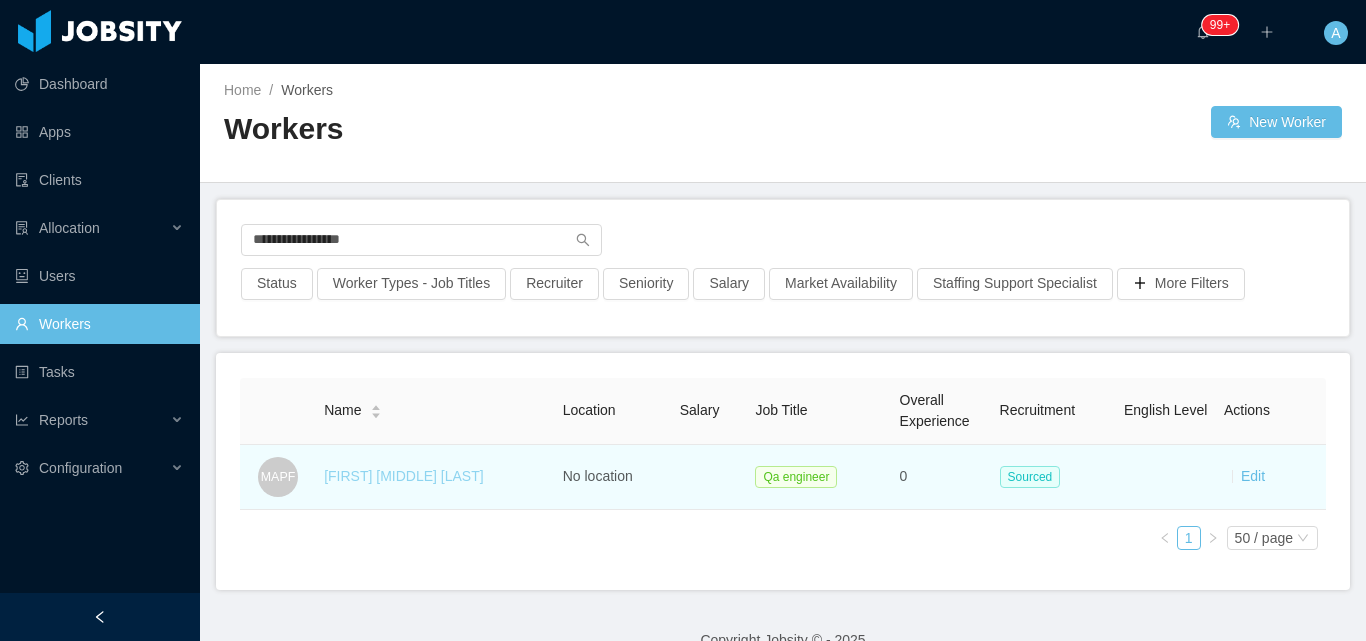 click on "[FIRST] [MIDDLE] [LAST]" at bounding box center [403, 476] 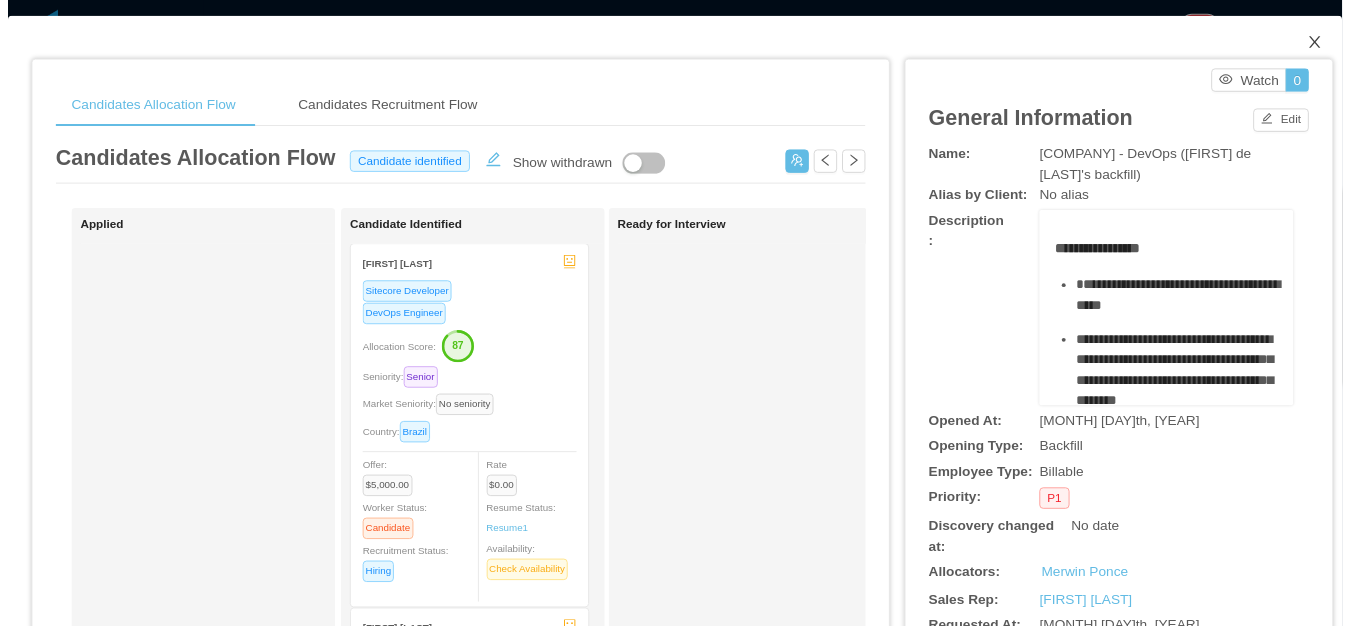 scroll, scrollTop: 0, scrollLeft: 0, axis: both 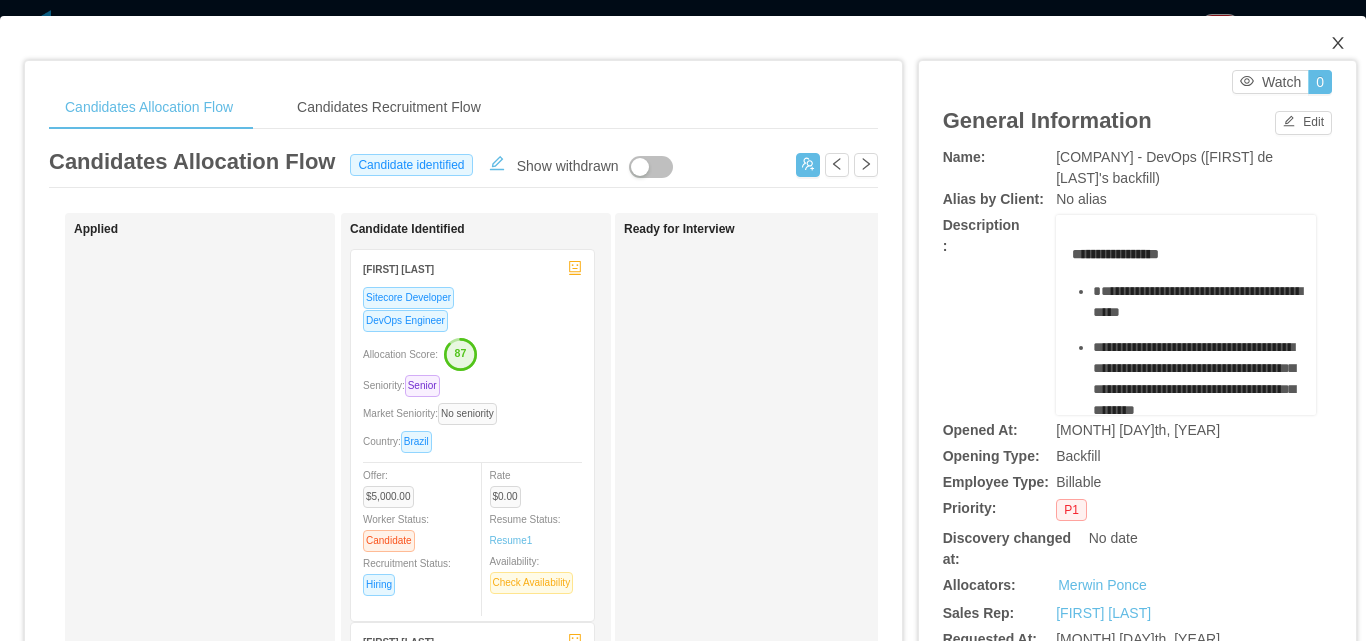 click at bounding box center [1338, 44] 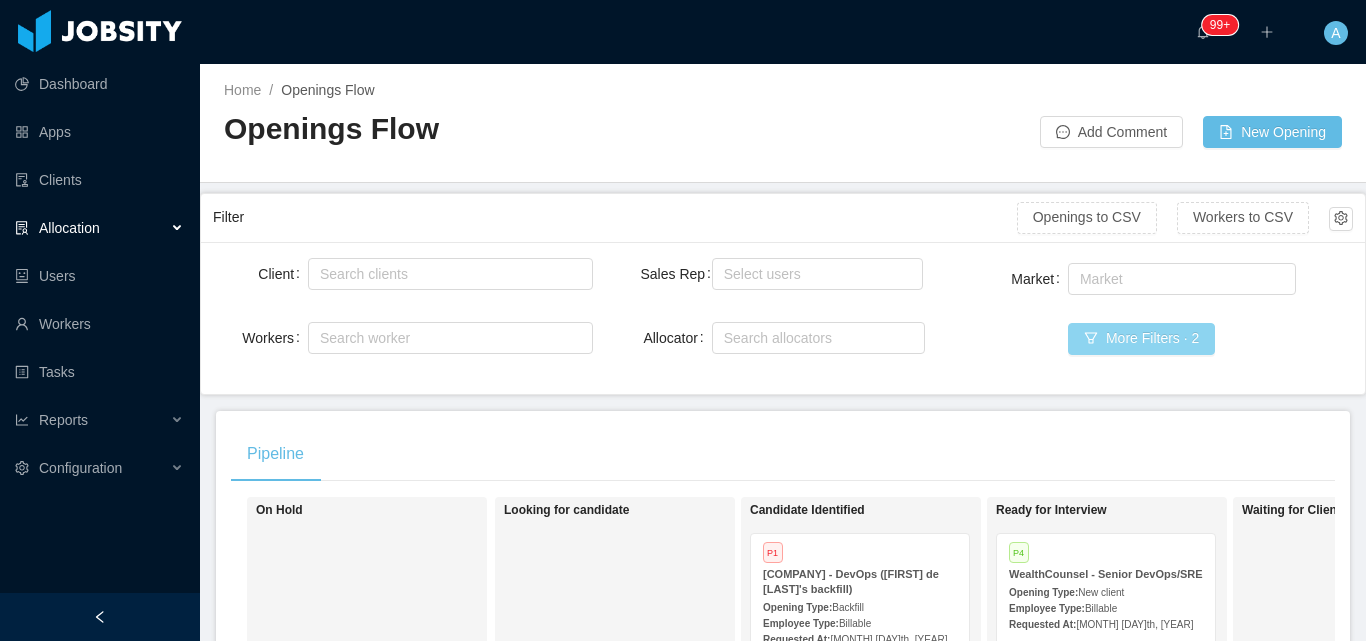 click on "More Filters · 2" at bounding box center (1141, 339) 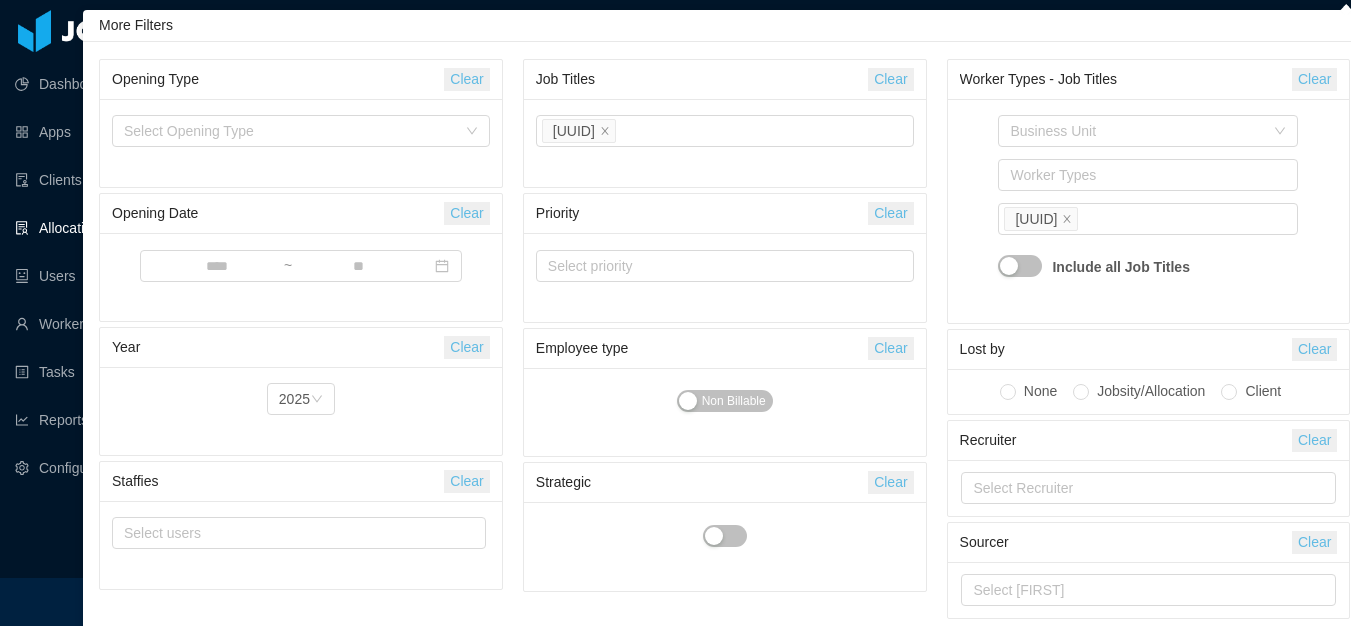 click on "Clear" at bounding box center (890, 79) 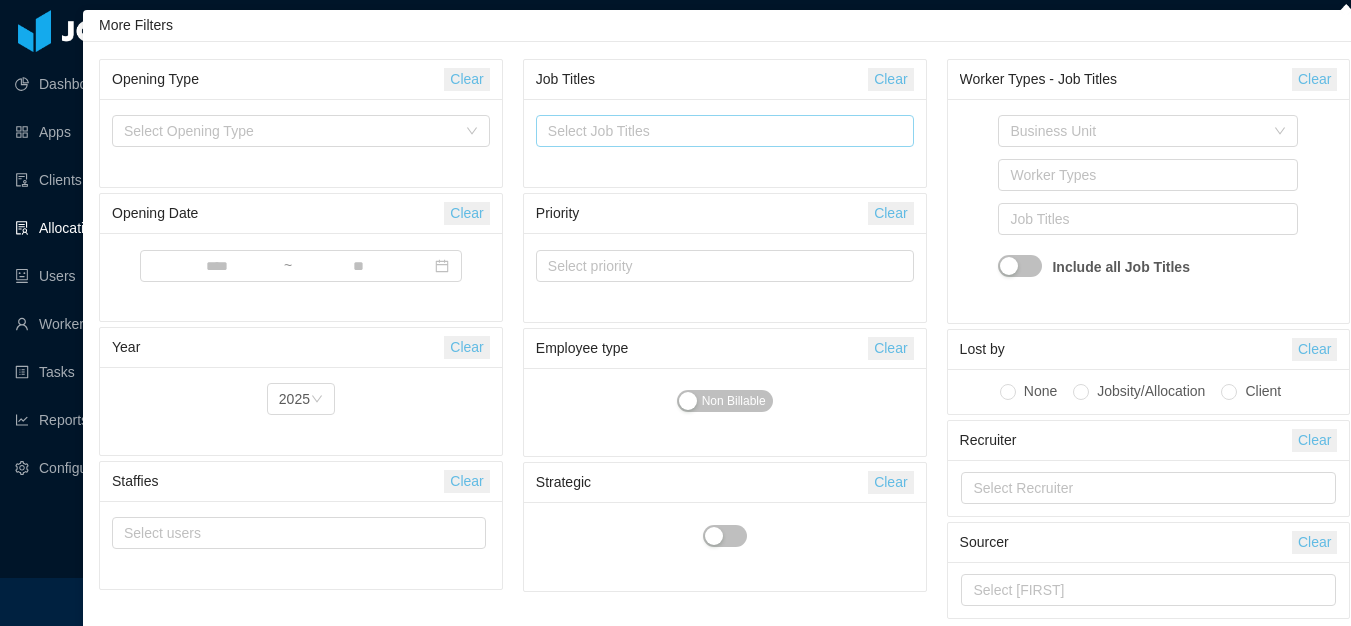 click on "Select Job Titles" at bounding box center (720, 131) 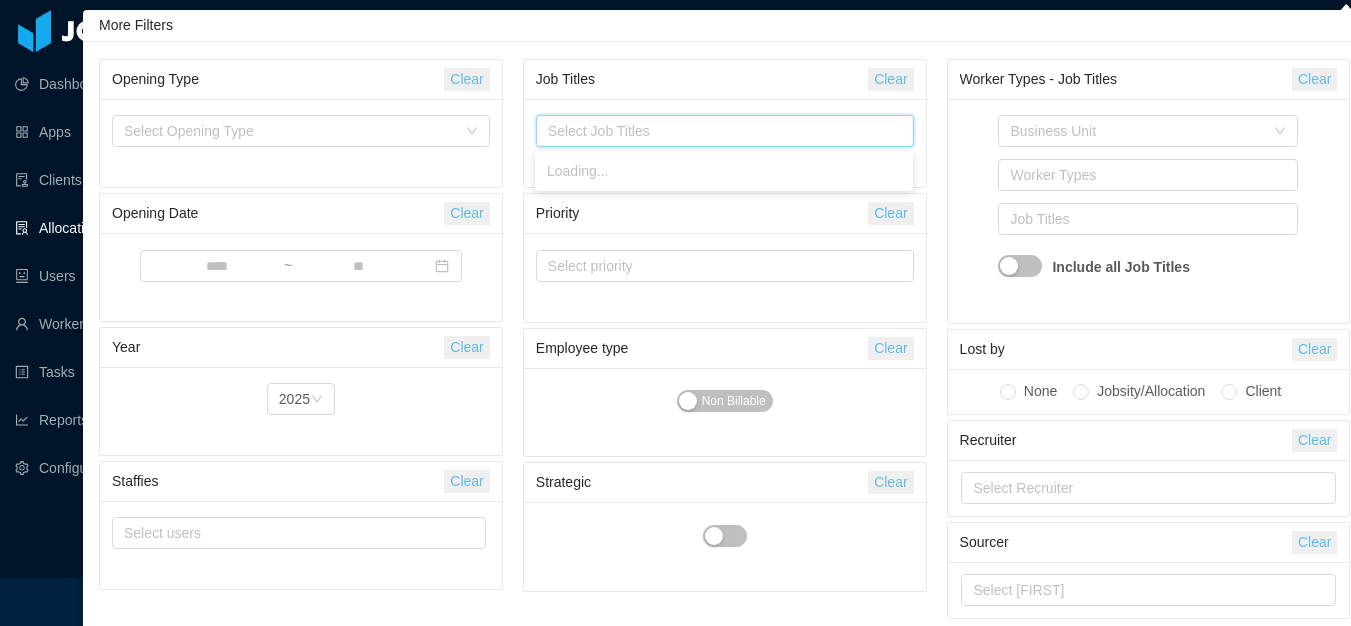 type on "*" 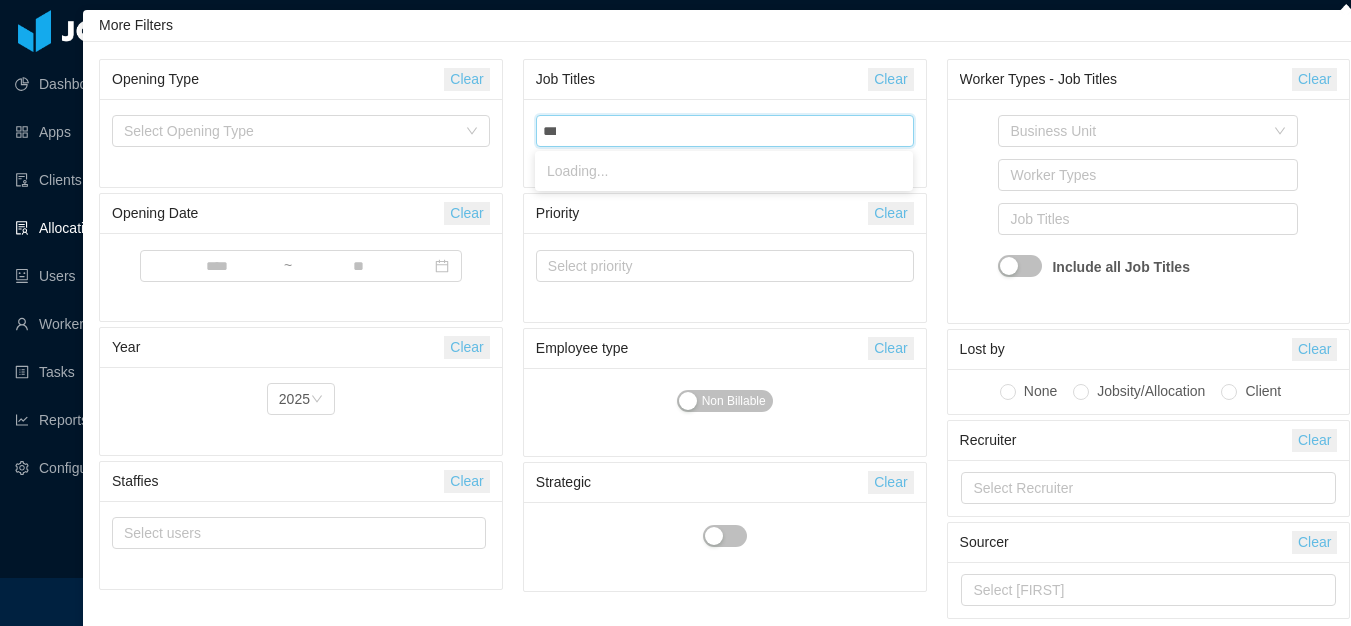 type on "****" 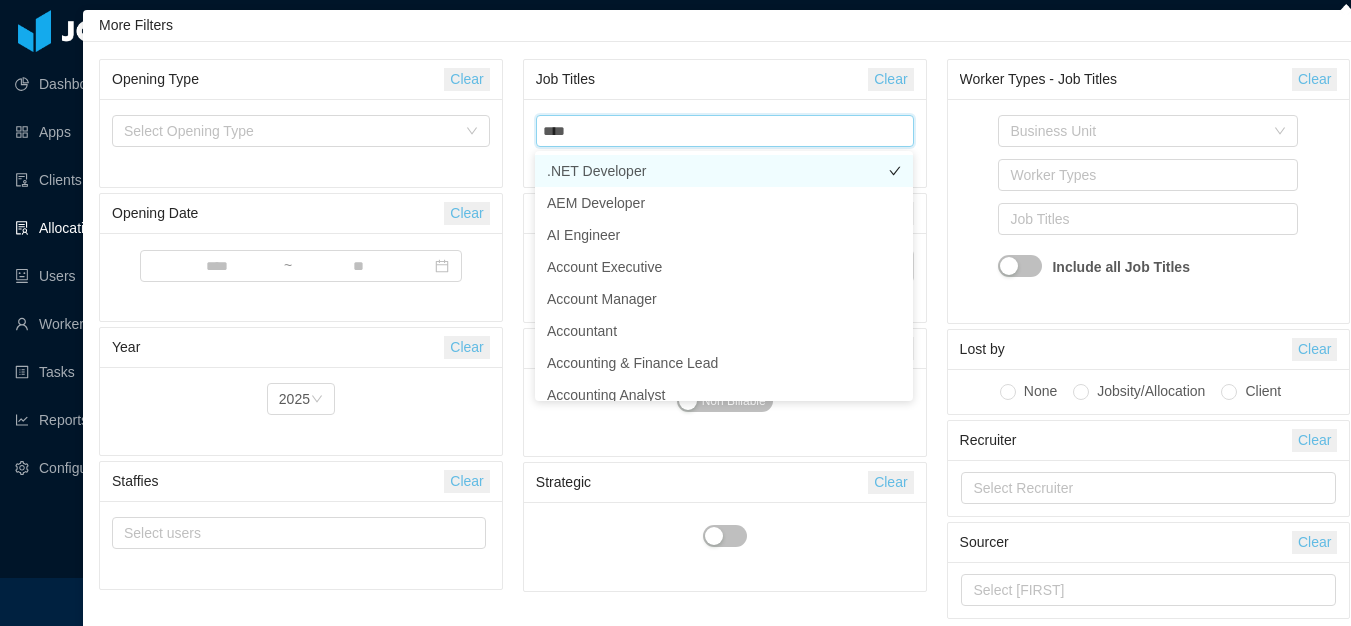 click on ".NET Developer" at bounding box center (724, 171) 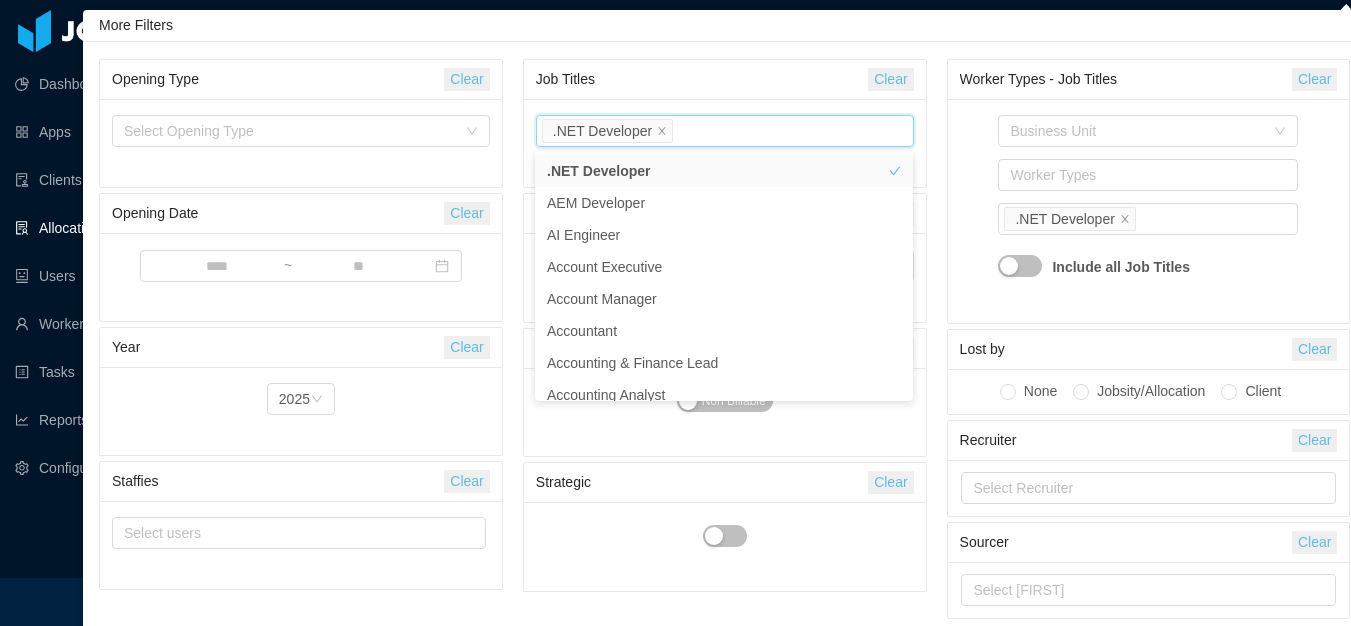 click on "Business Unit Worker Types   Job Titles .NET Developer    Include all Job Titles" at bounding box center [1149, 211] 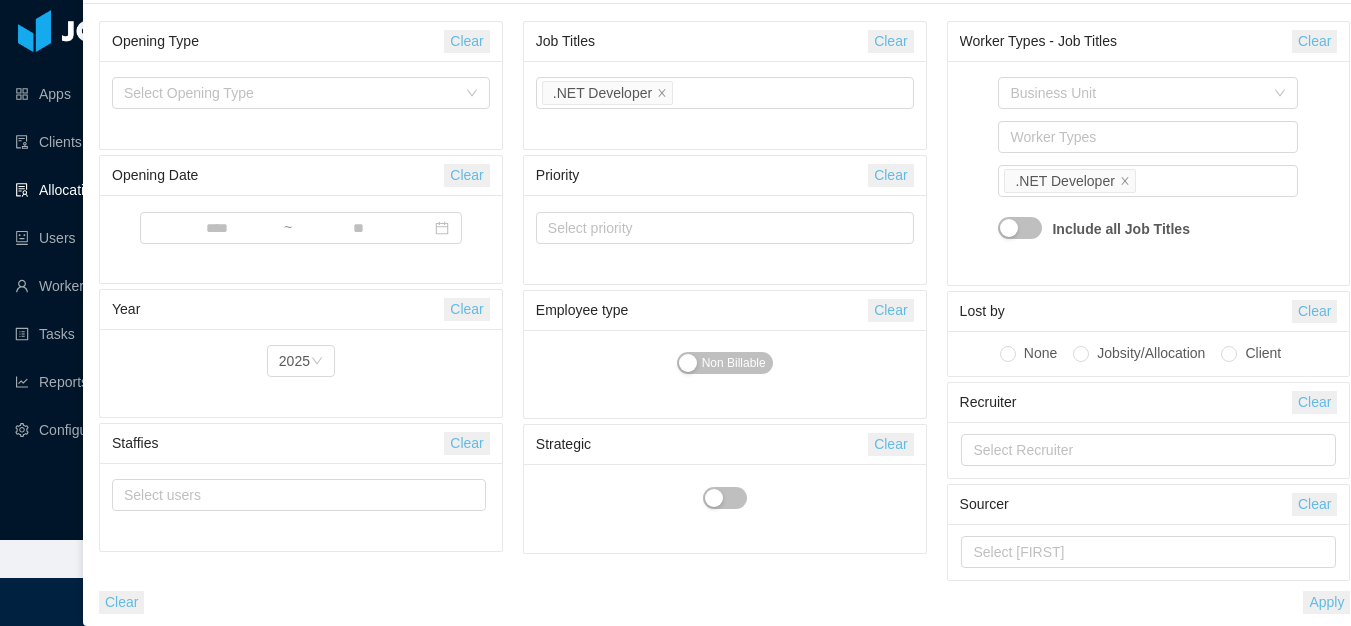 click on "Apply" at bounding box center (1326, 602) 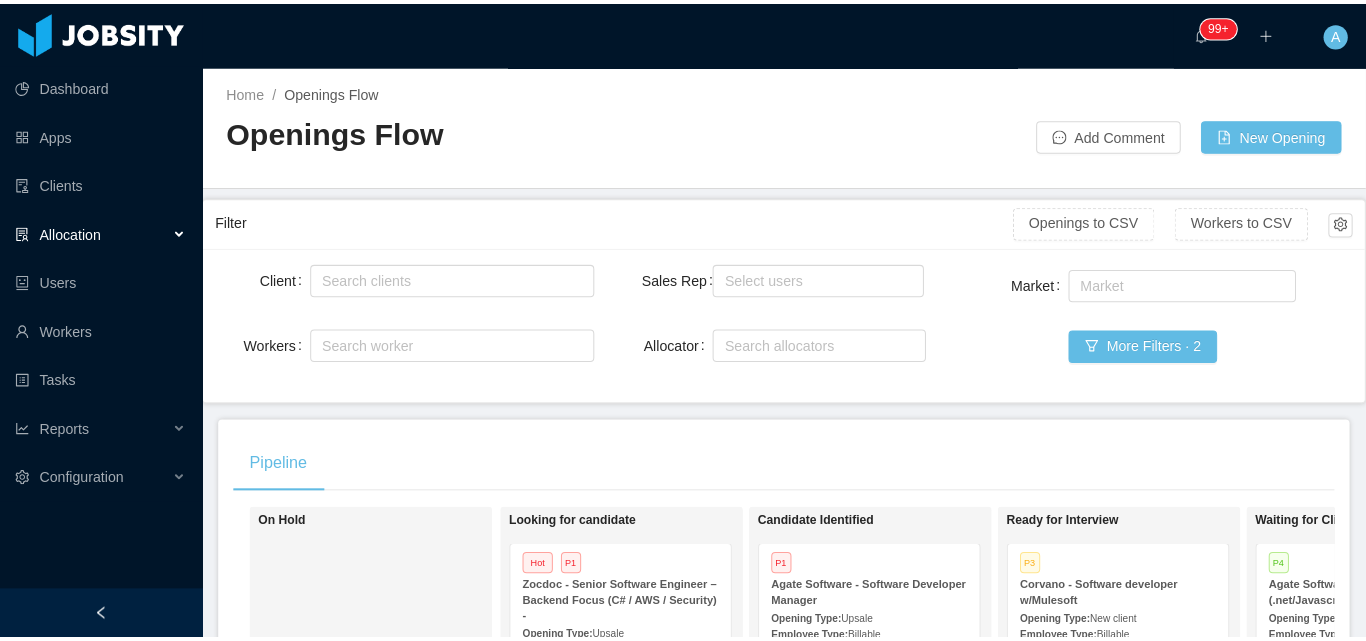 scroll, scrollTop: 0, scrollLeft: 0, axis: both 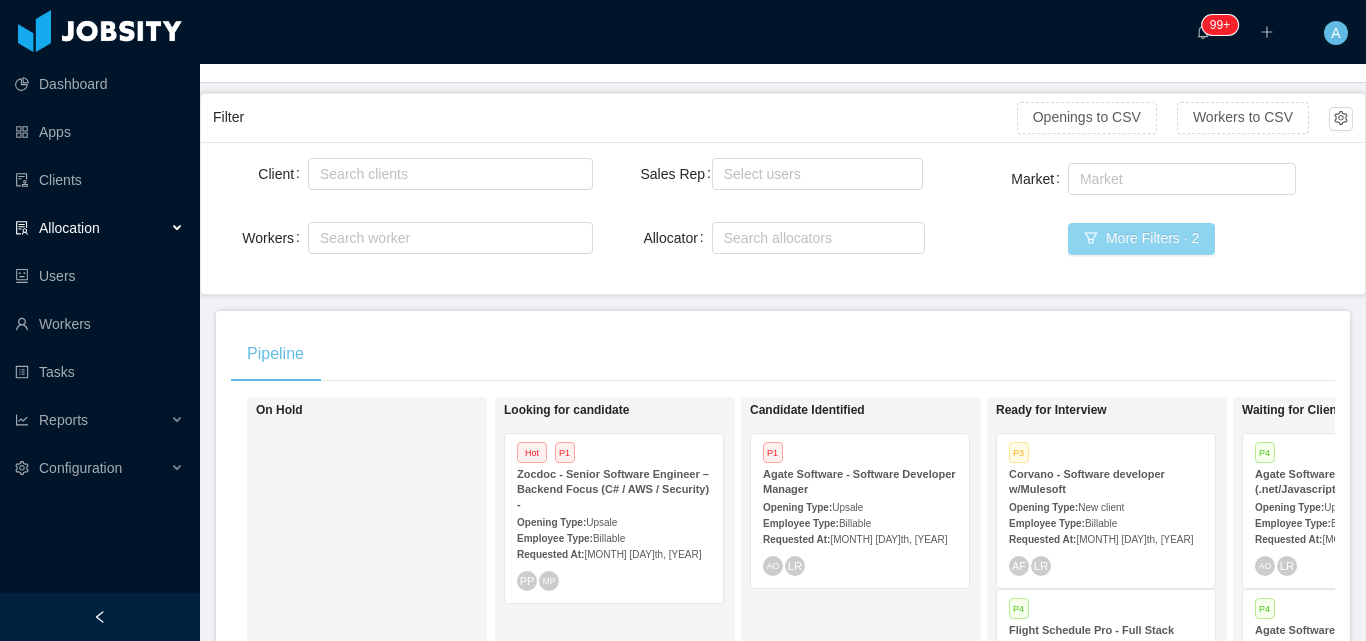 click on "More Filters · 2" at bounding box center (1141, 239) 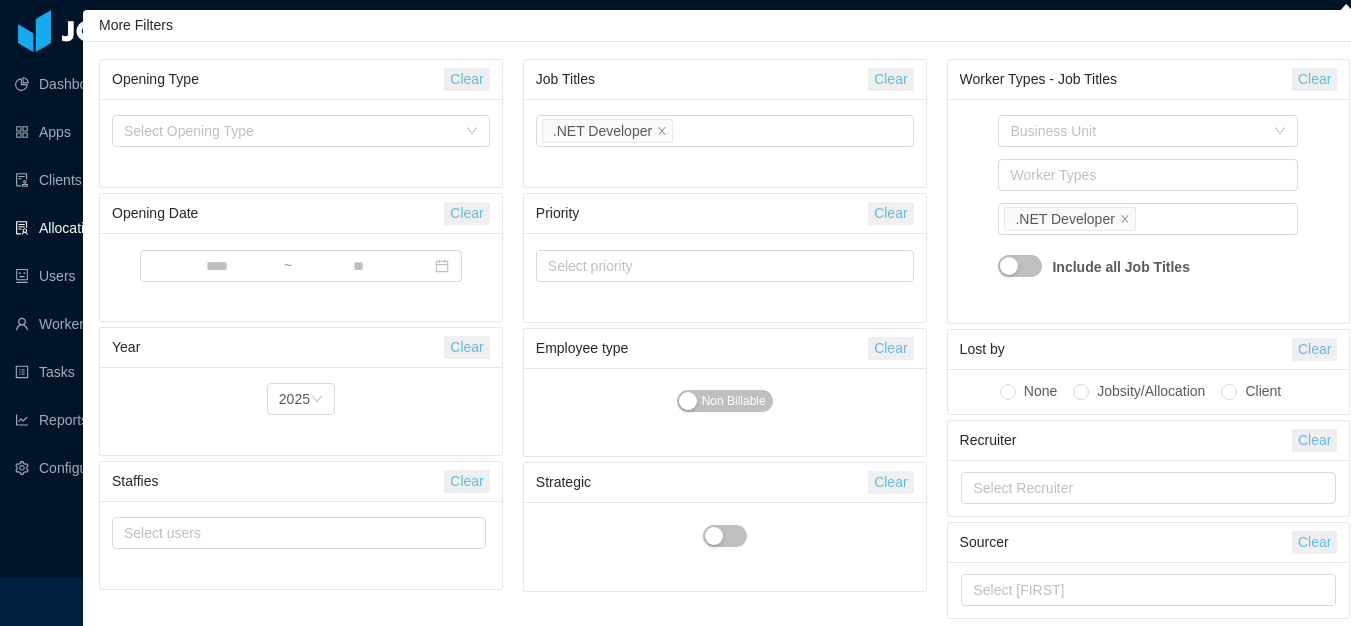 drag, startPoint x: 891, startPoint y: 75, endPoint x: 804, endPoint y: 124, distance: 99.849884 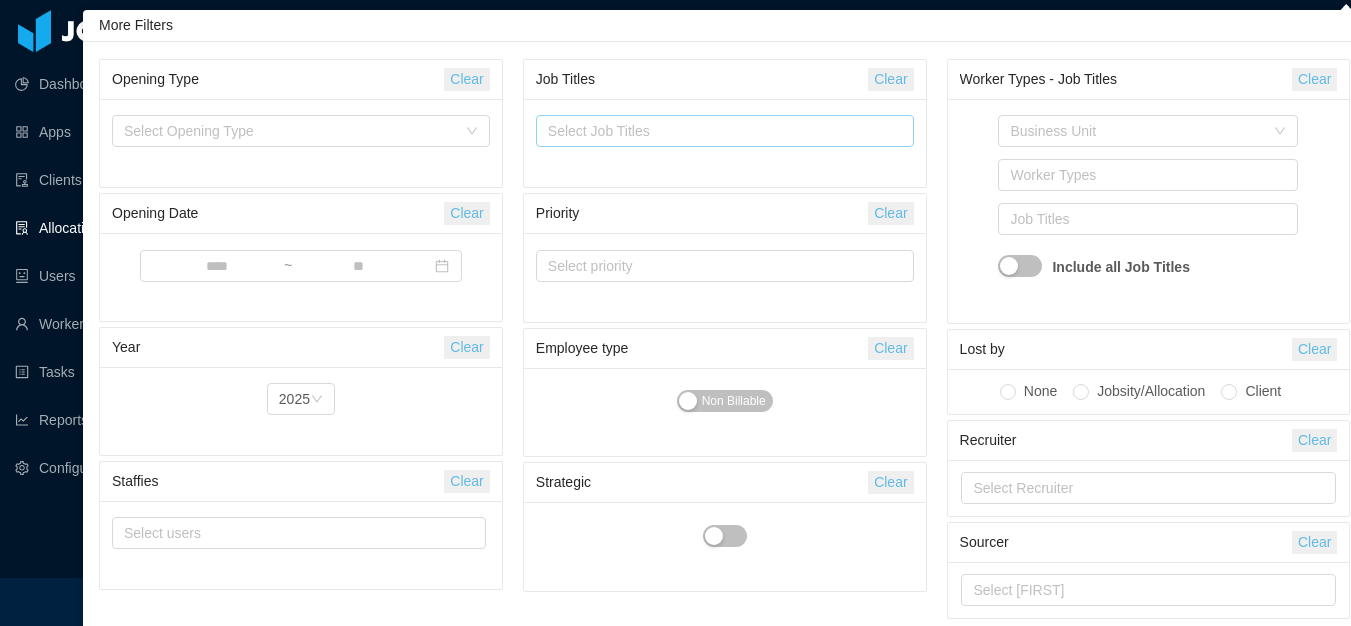 click on "Select Job Titles" at bounding box center [720, 131] 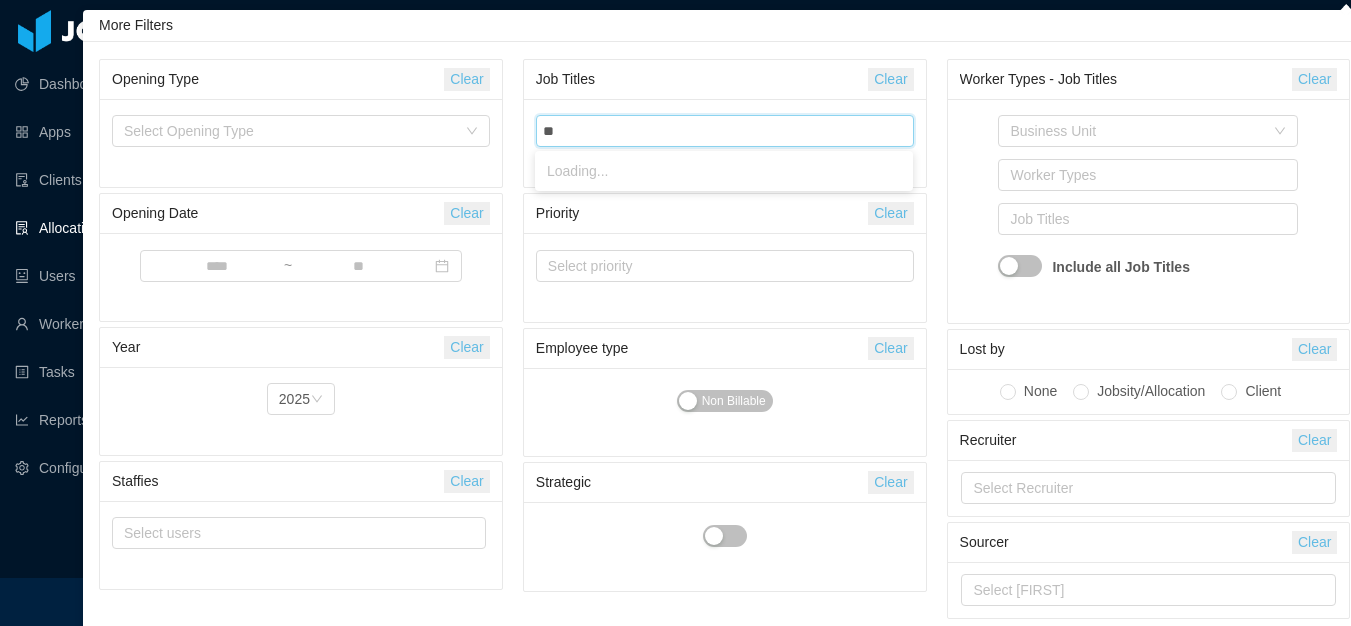 type on "*" 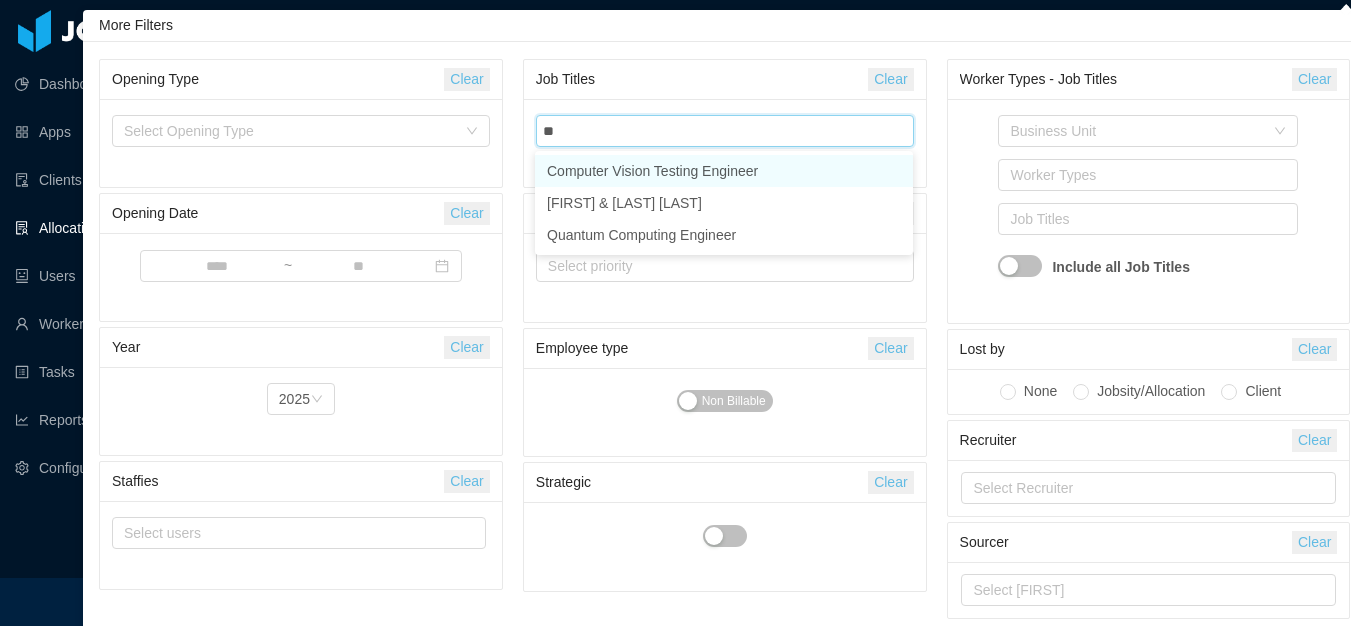 type on "*" 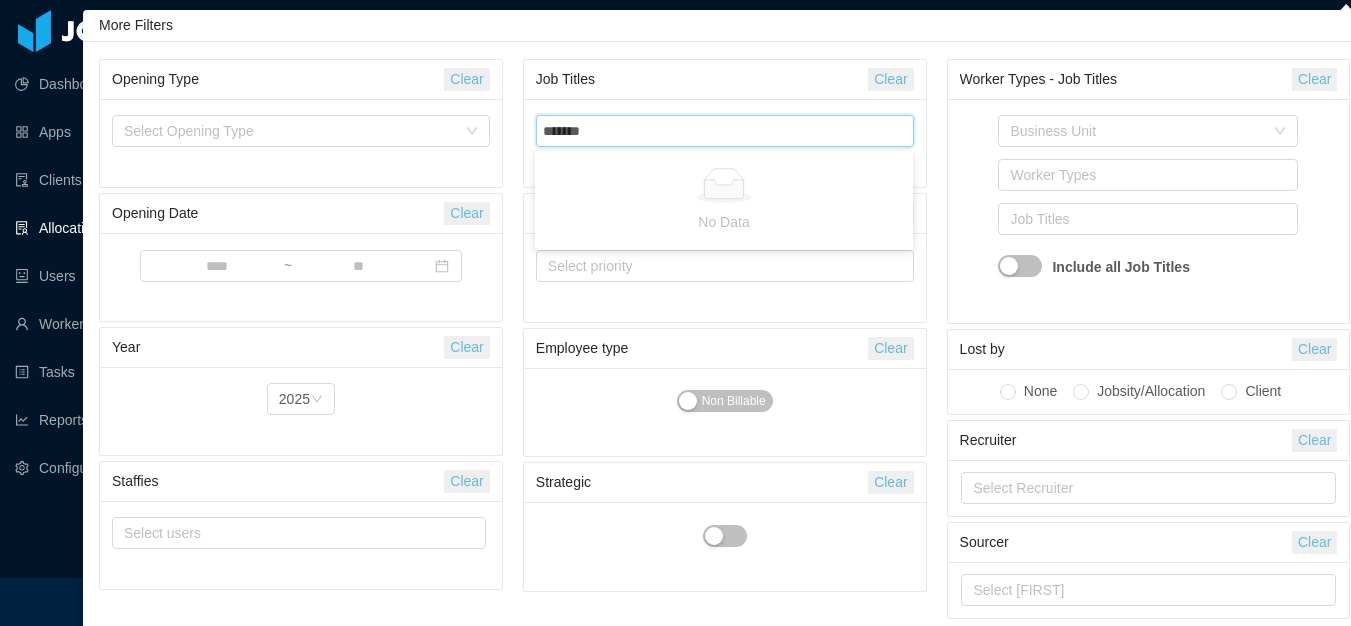 click on "*******" at bounding box center [570, 132] 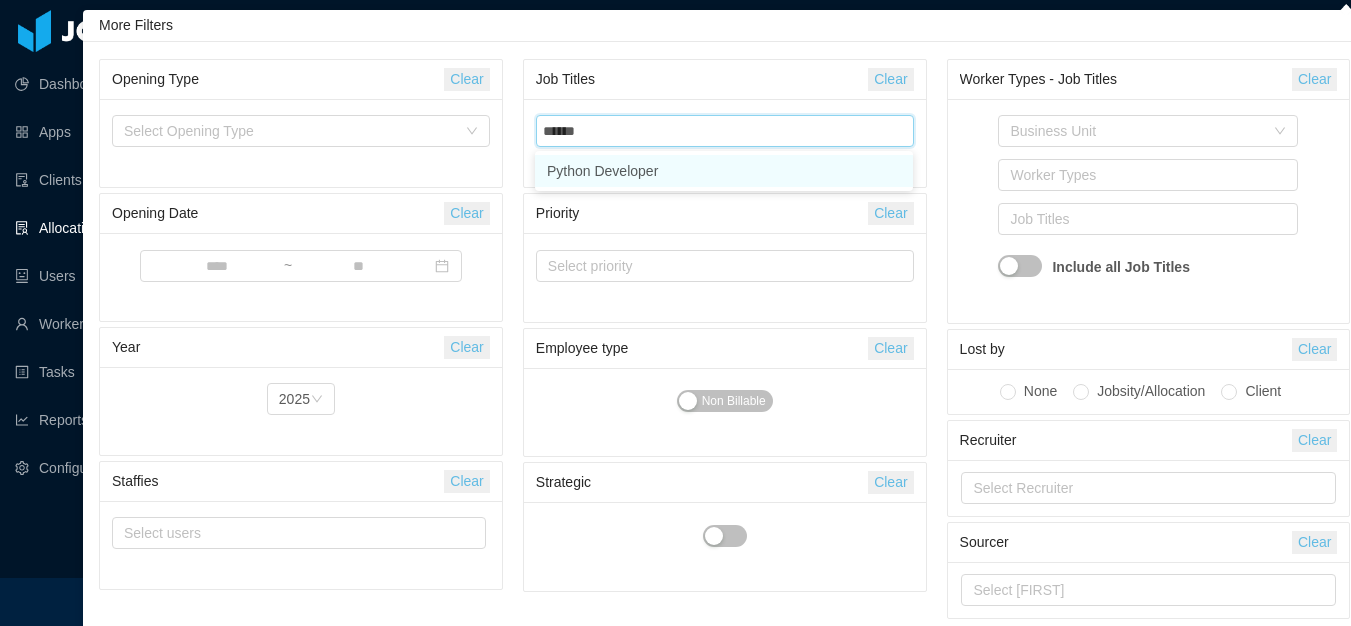 click on "Python Developer" at bounding box center (724, 171) 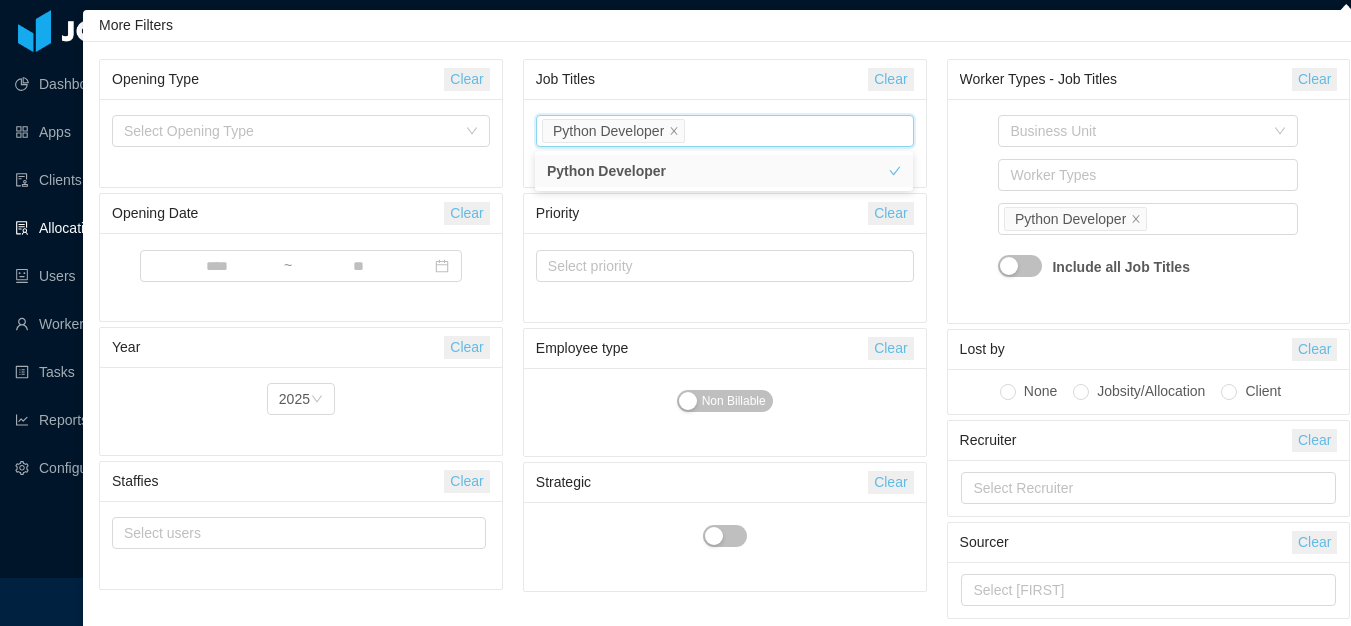 click on "Business Unit Worker Types   Job Titles Python Developer    Include all Job Titles" at bounding box center (1149, 211) 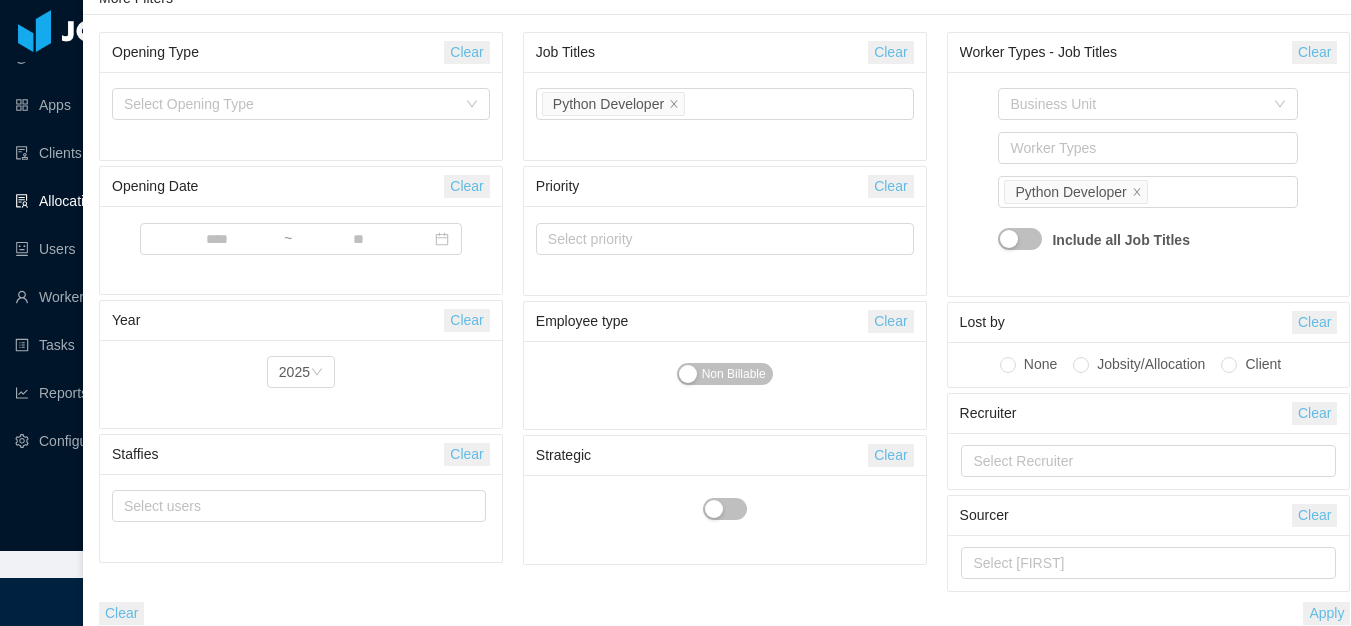 scroll, scrollTop: 38, scrollLeft: 0, axis: vertical 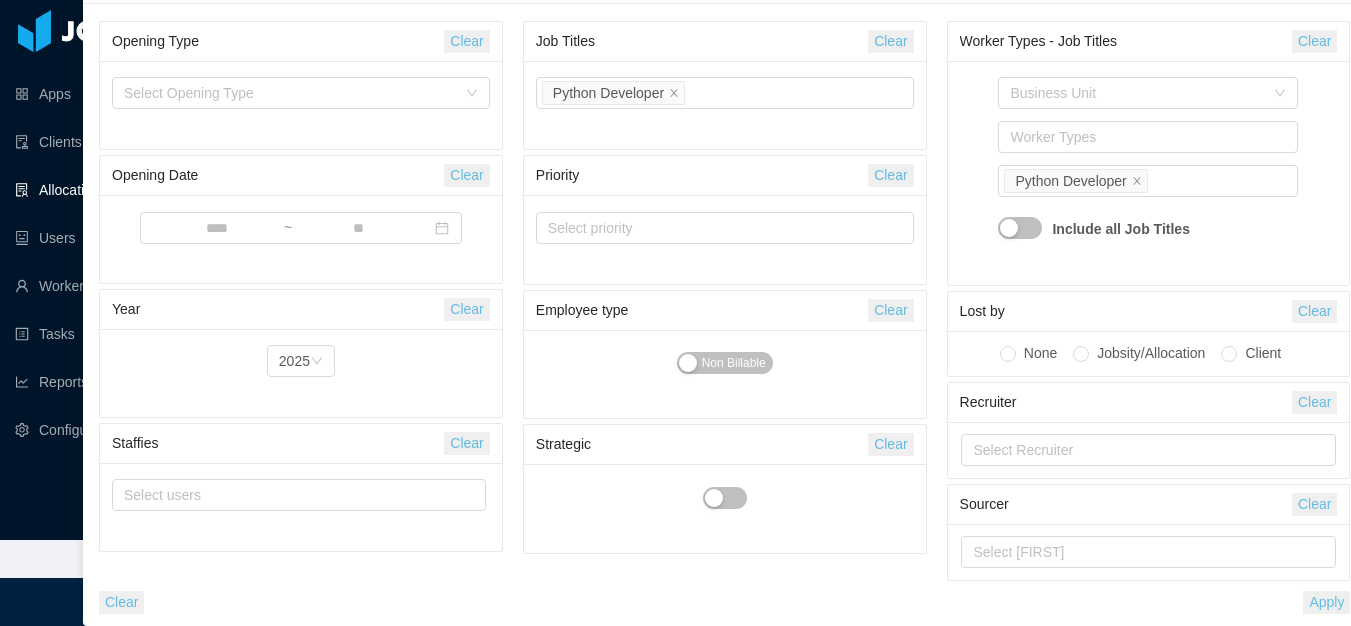 click on "Apply" at bounding box center [1326, 602] 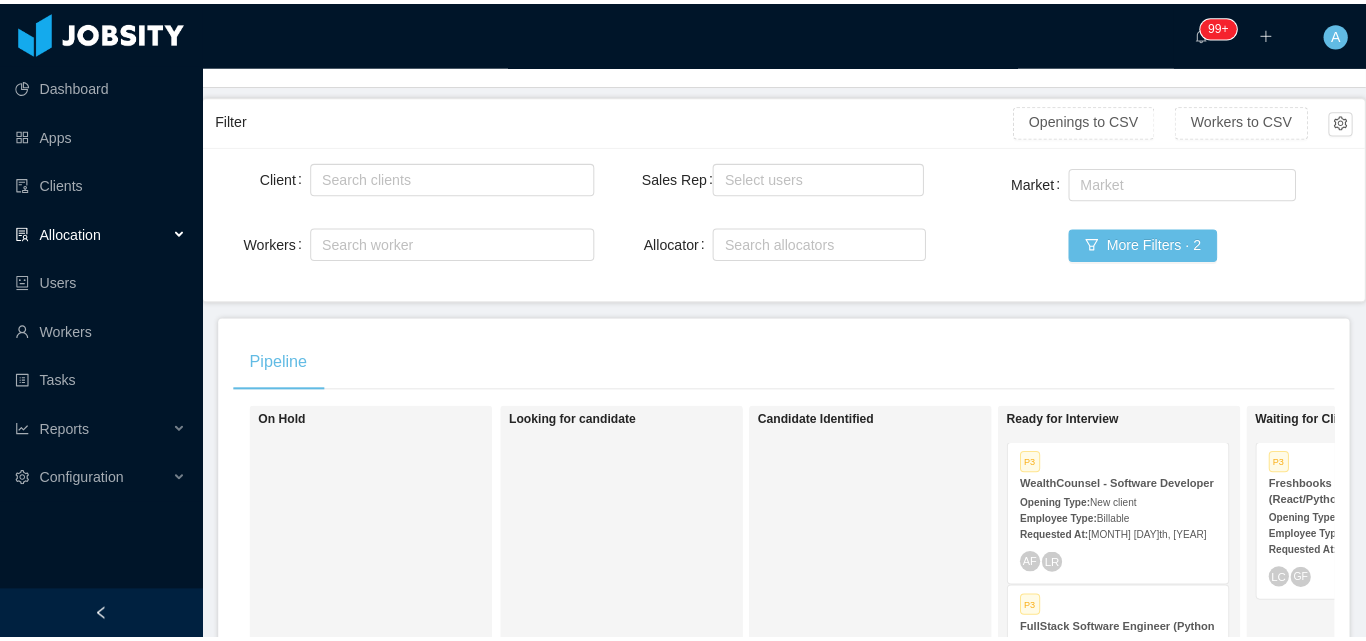 scroll, scrollTop: 0, scrollLeft: 0, axis: both 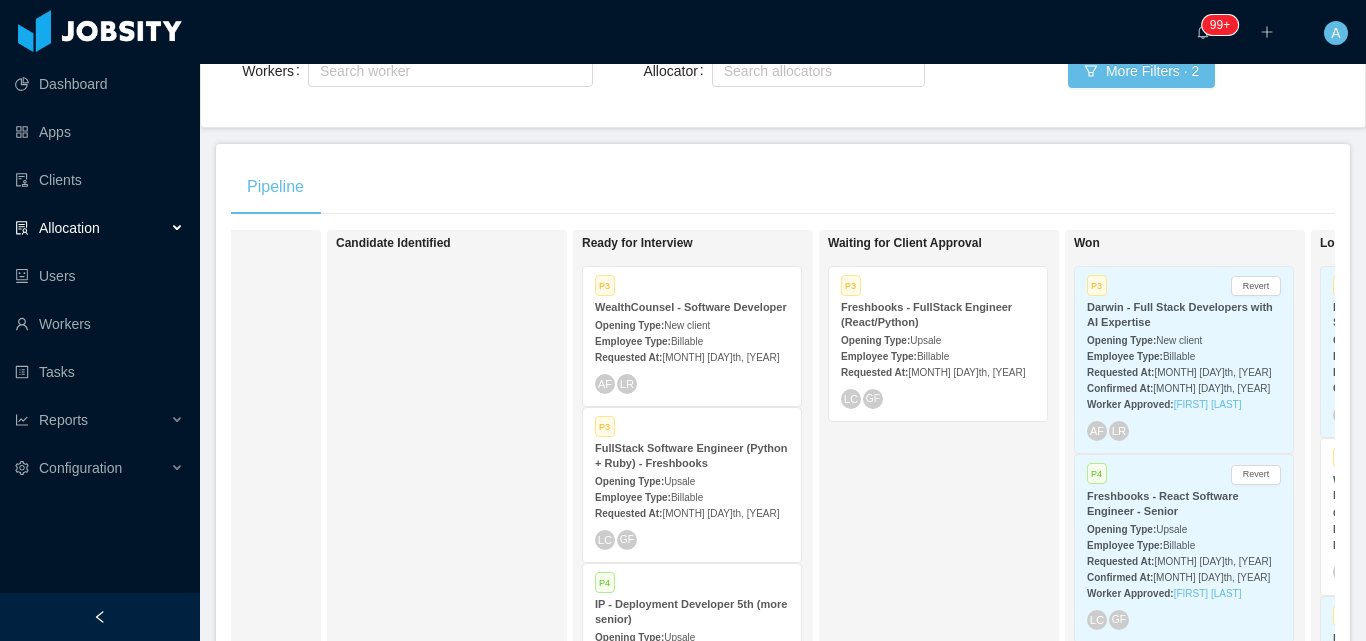 click on "Requested At:   Jul 10th, 2025" at bounding box center (938, 371) 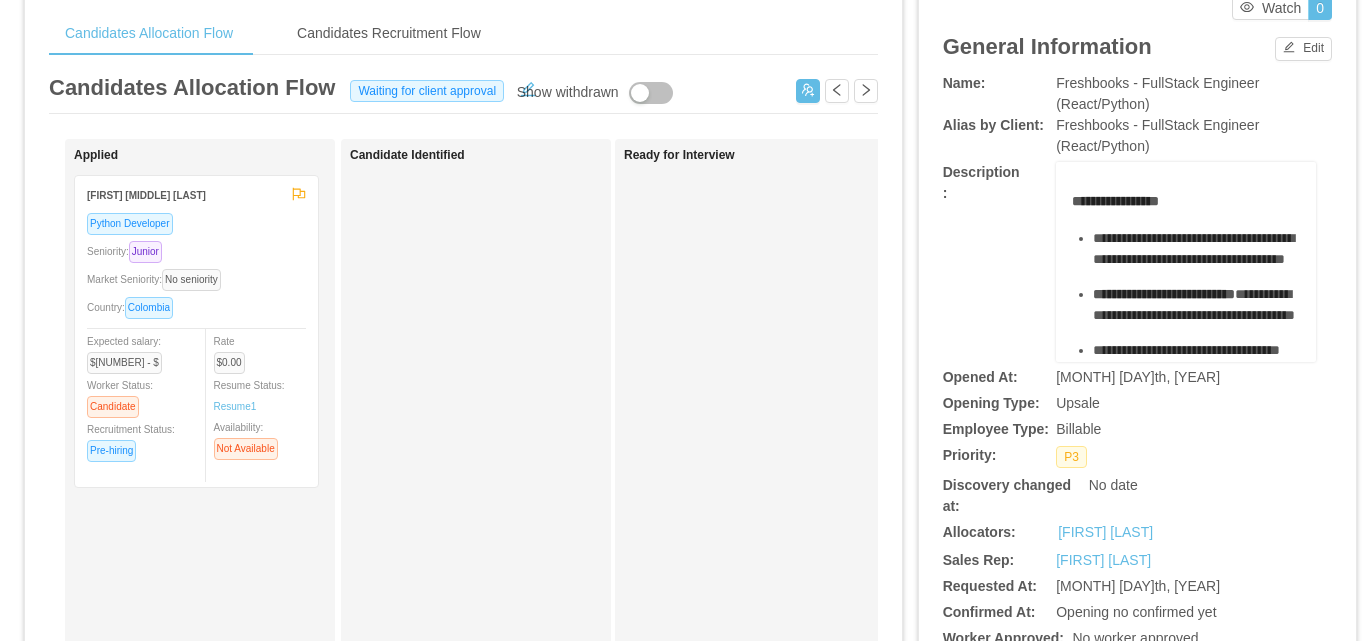 scroll, scrollTop: 0, scrollLeft: 0, axis: both 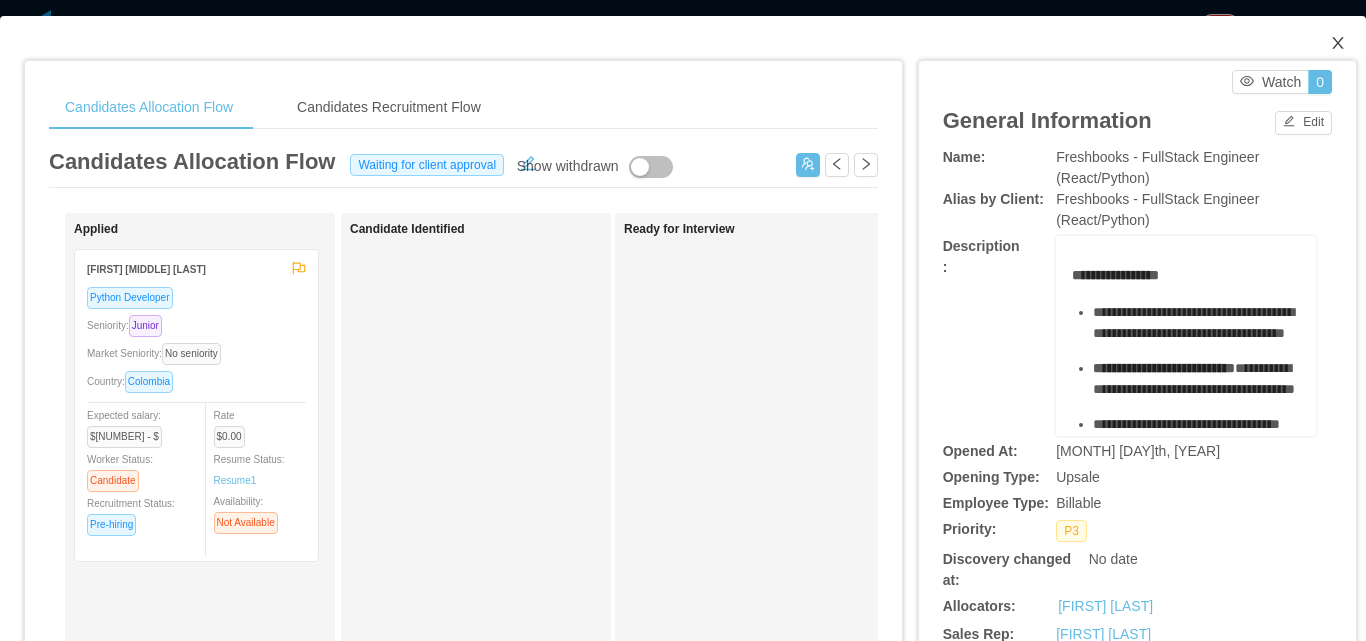 click at bounding box center [1338, 44] 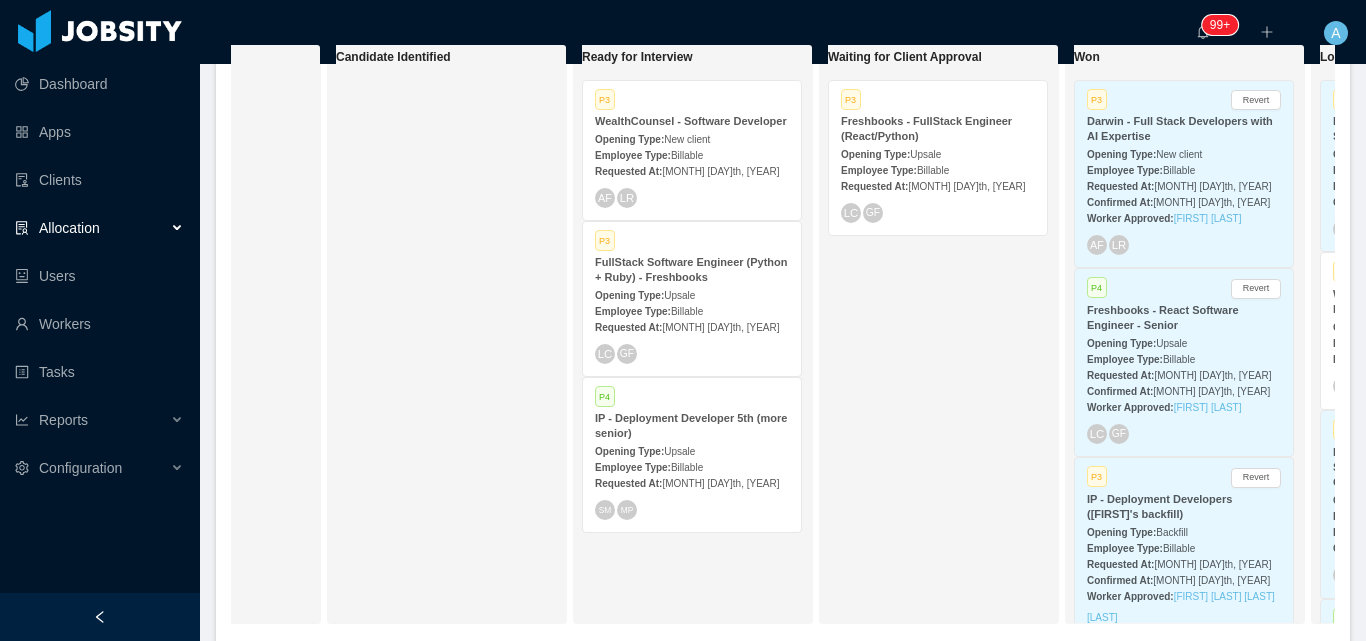 scroll, scrollTop: 467, scrollLeft: 0, axis: vertical 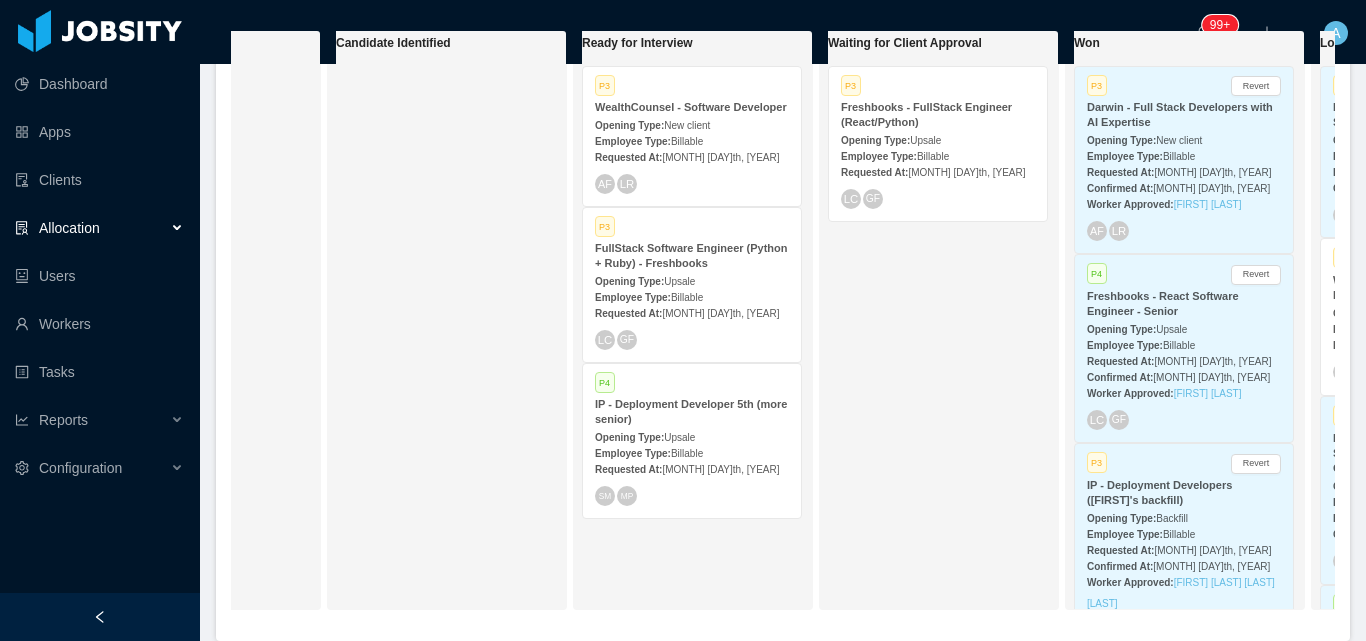 click on "Requested At:   Jul 11th, 2025" at bounding box center [692, 156] 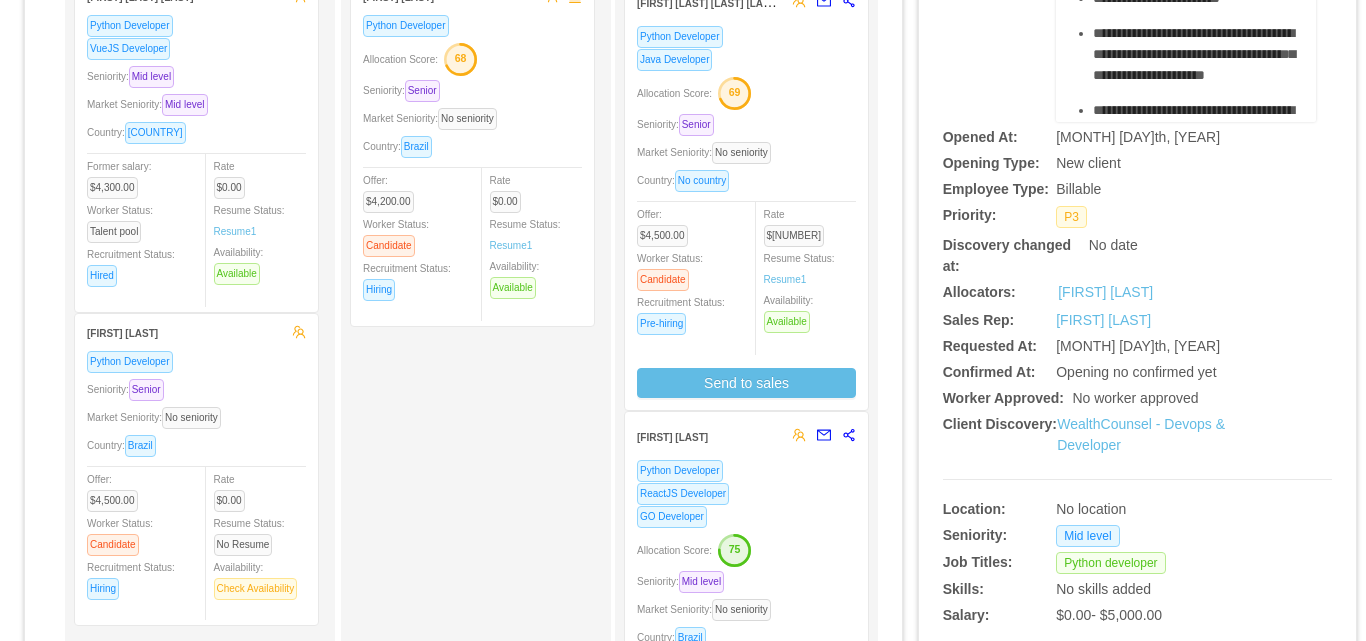 scroll, scrollTop: 0, scrollLeft: 0, axis: both 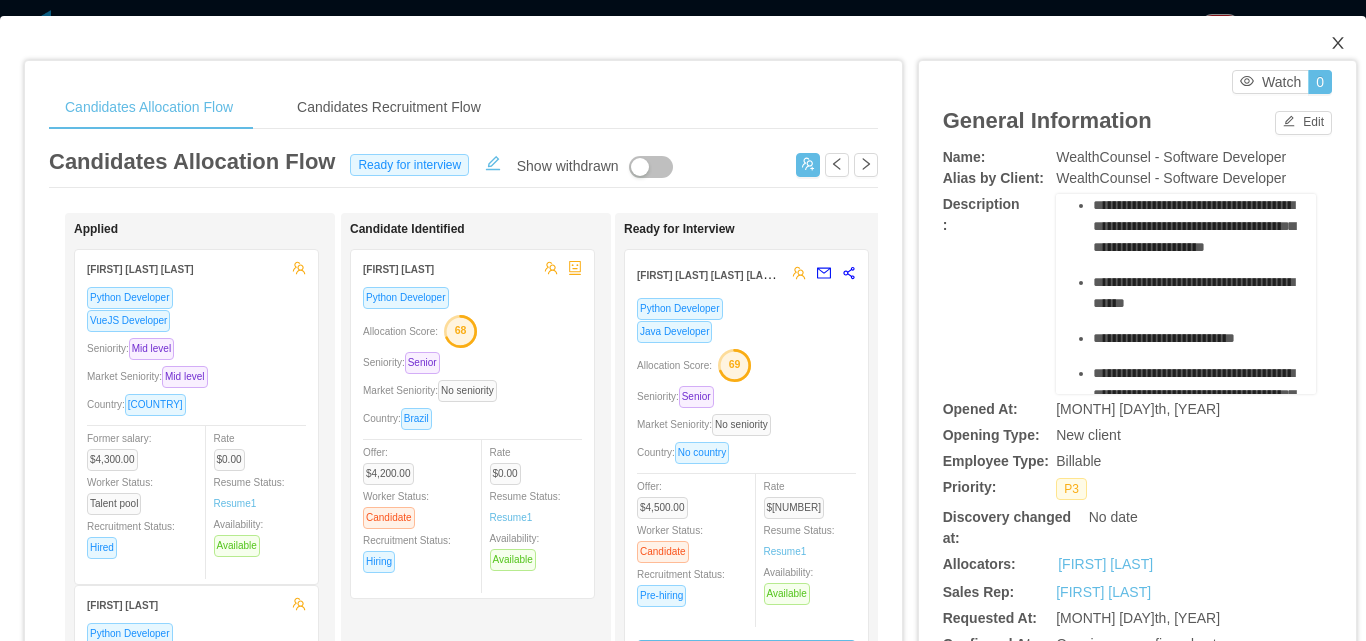 click 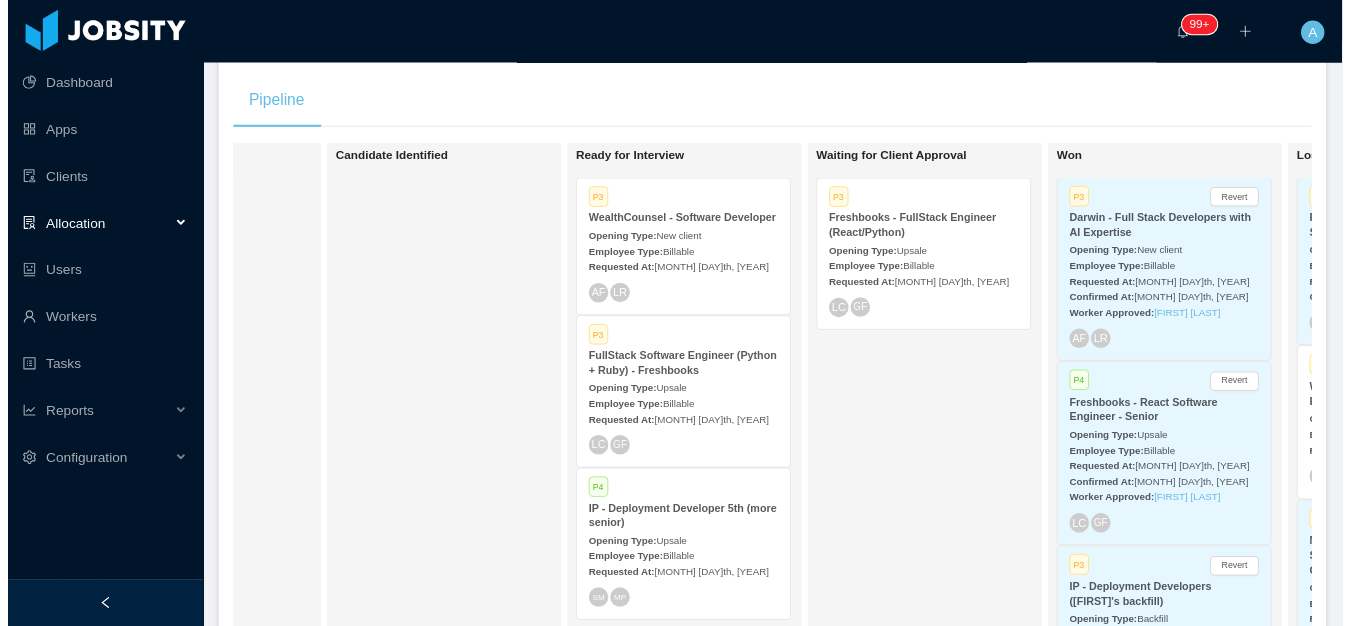 scroll, scrollTop: 167, scrollLeft: 0, axis: vertical 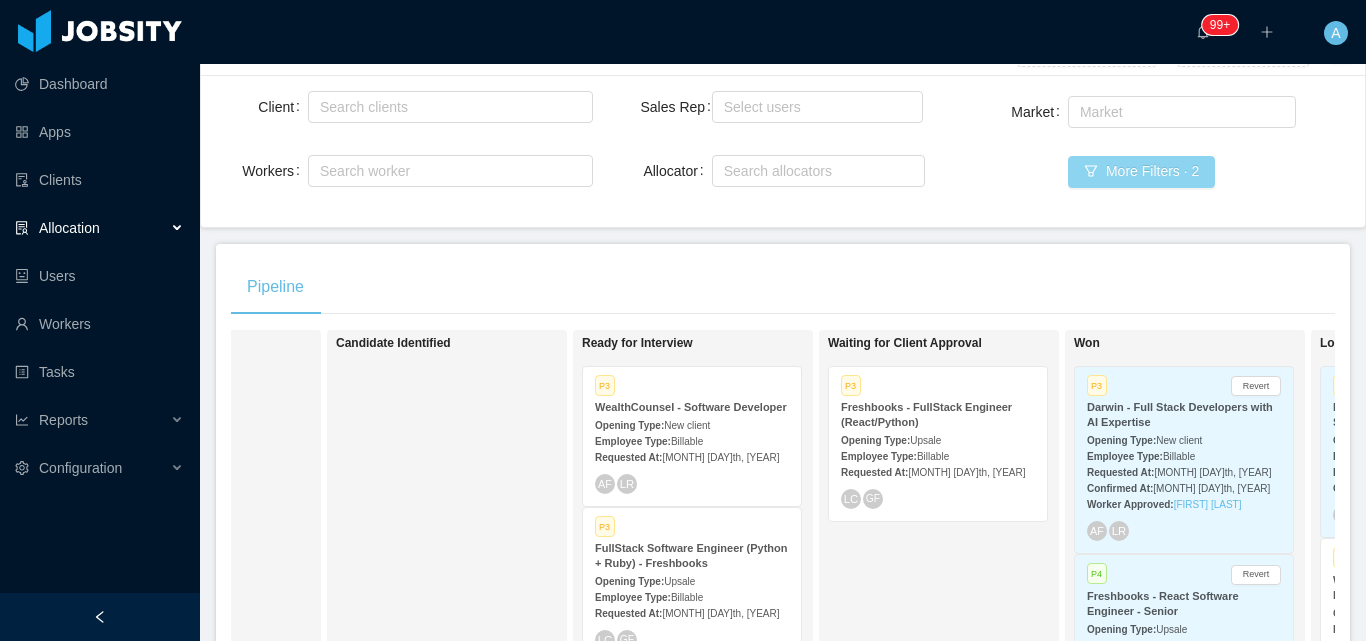 click on "More Filters · 2" at bounding box center [1141, 172] 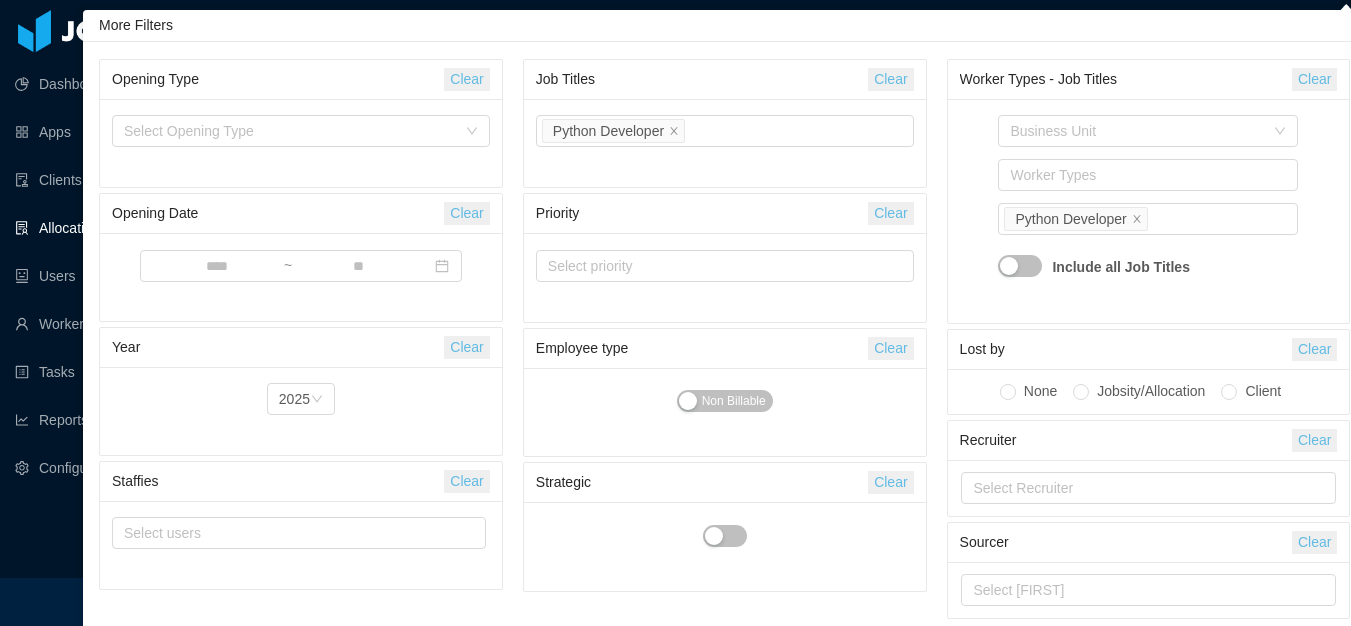 click on "Clear" at bounding box center (890, 79) 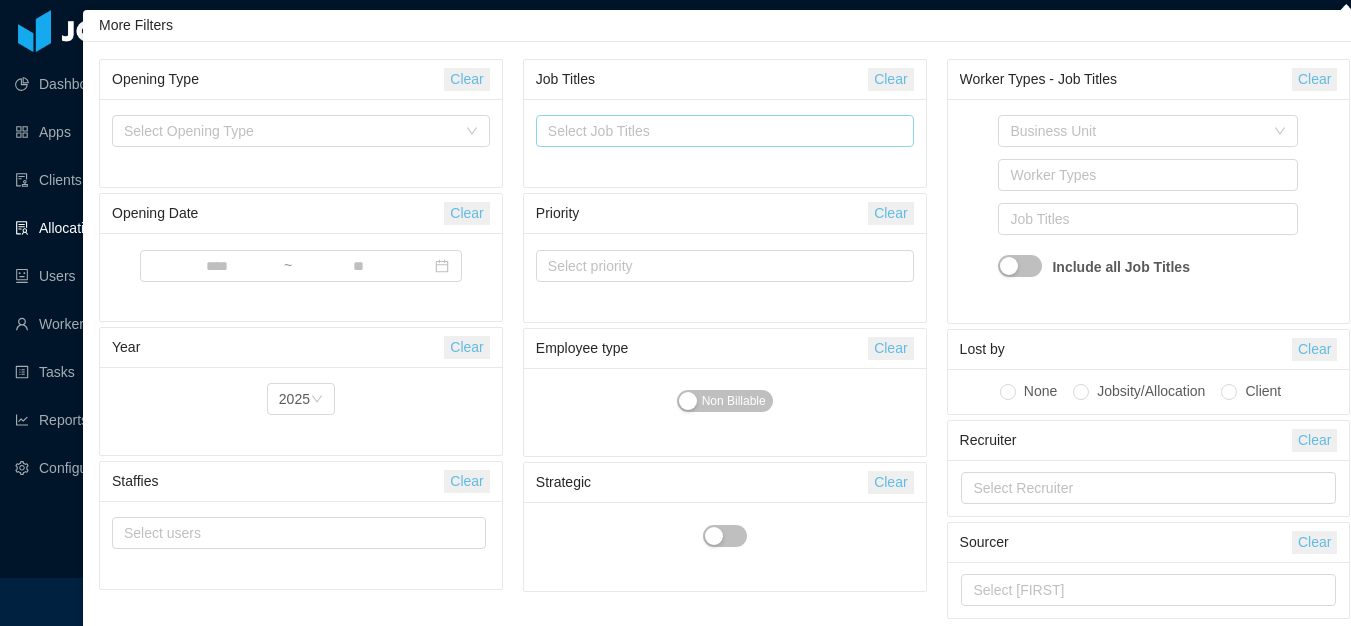 click on "Select Job Titles" at bounding box center [720, 131] 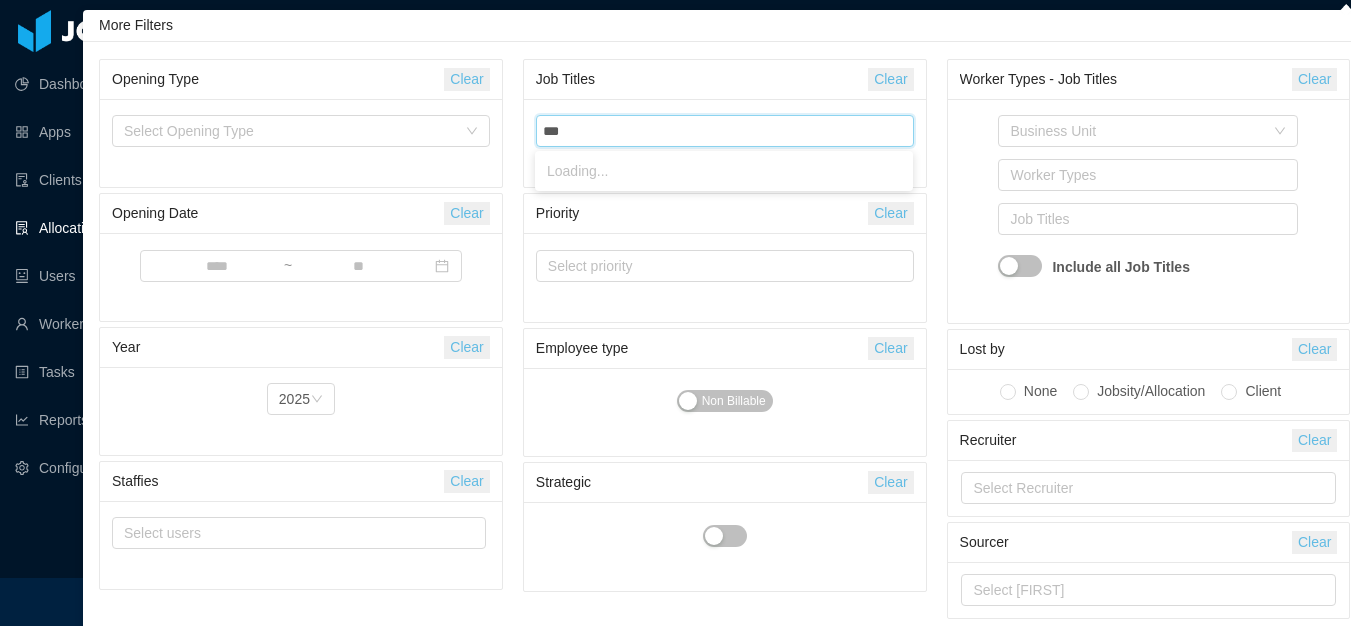 type on "****" 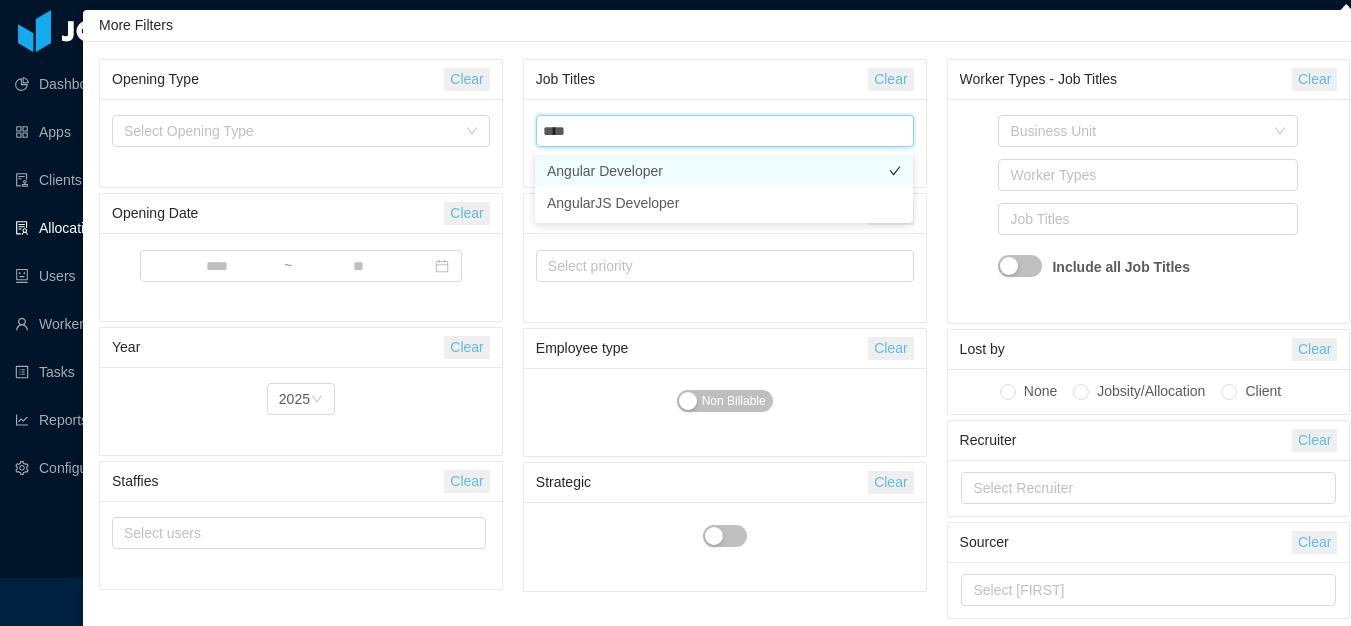 click on "Angular Developer" at bounding box center [724, 171] 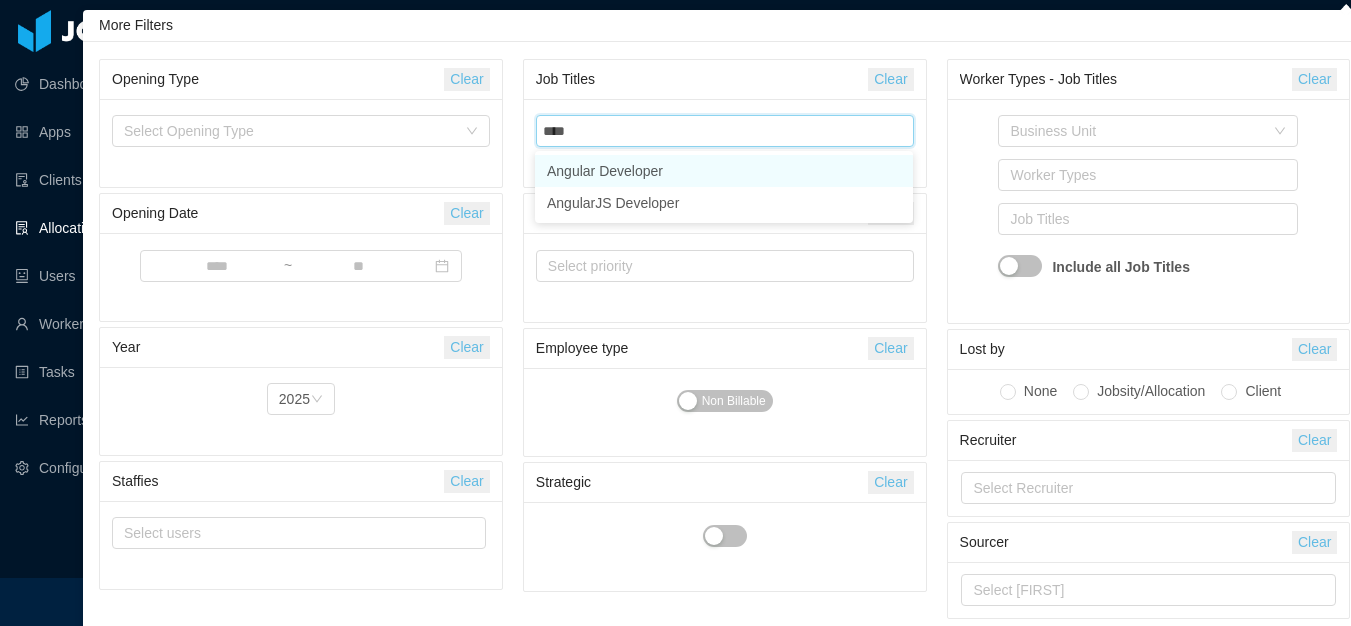 type 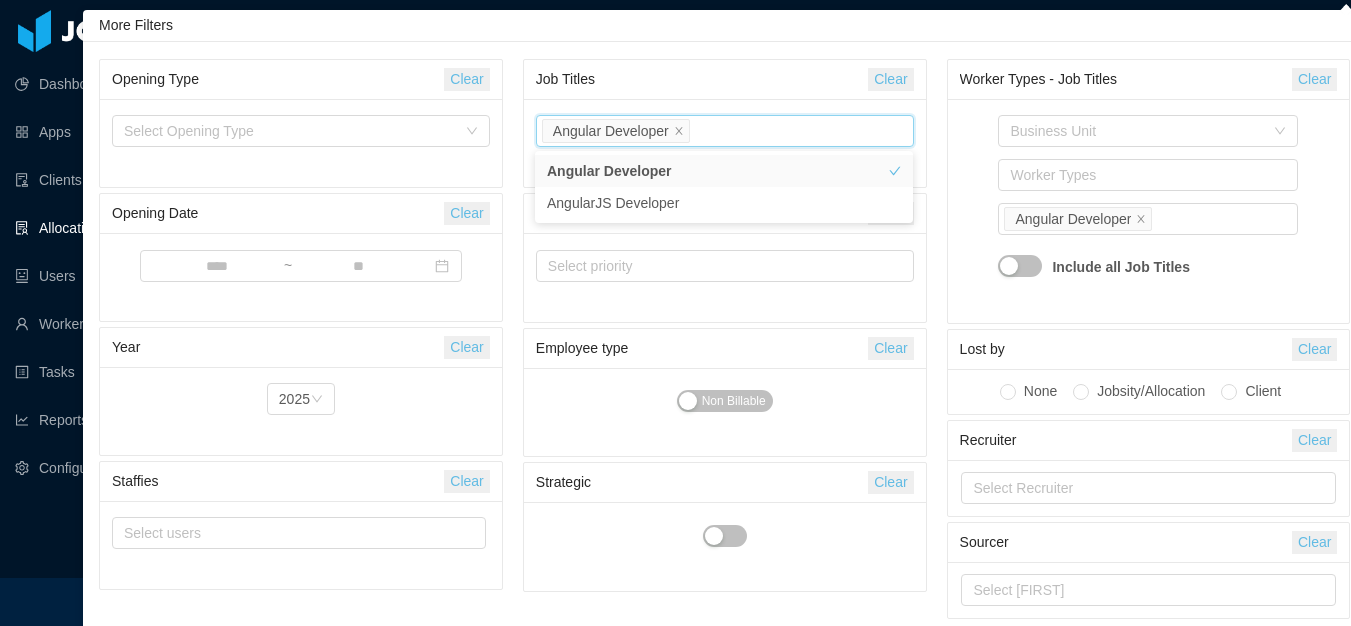 click on "Business Unit Worker Types   Job Titles Angular Developer    Include all Job Titles" at bounding box center (1149, 211) 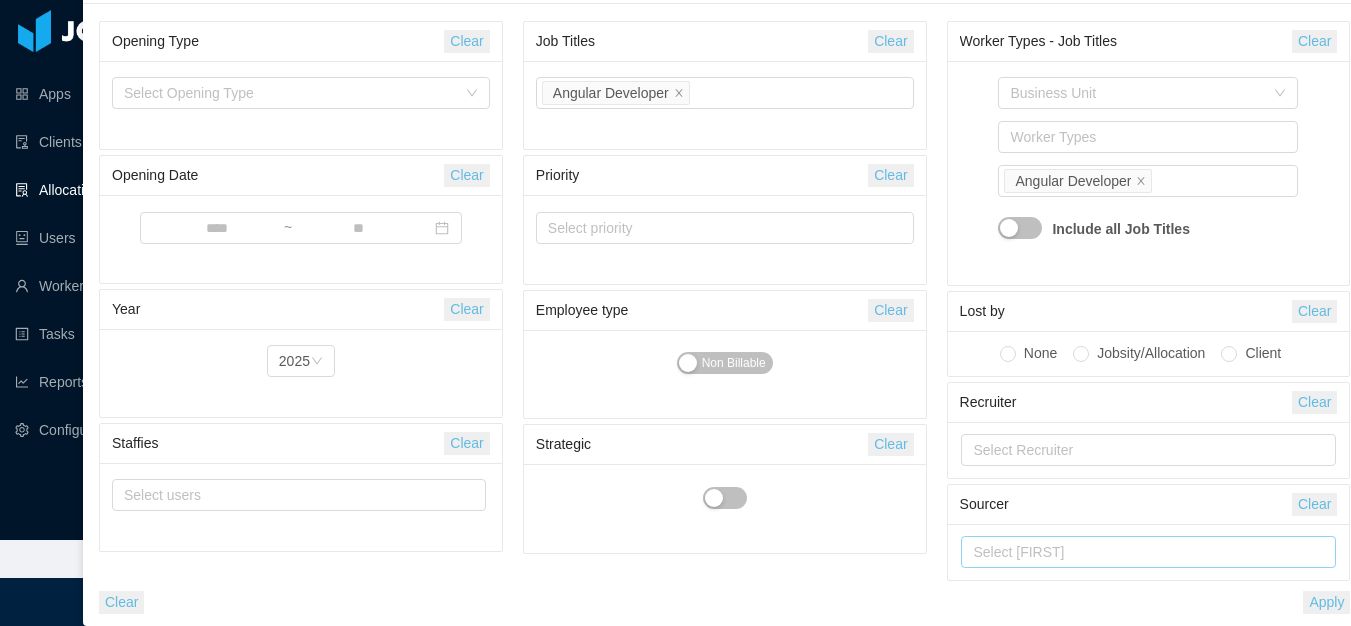 scroll, scrollTop: 0, scrollLeft: 0, axis: both 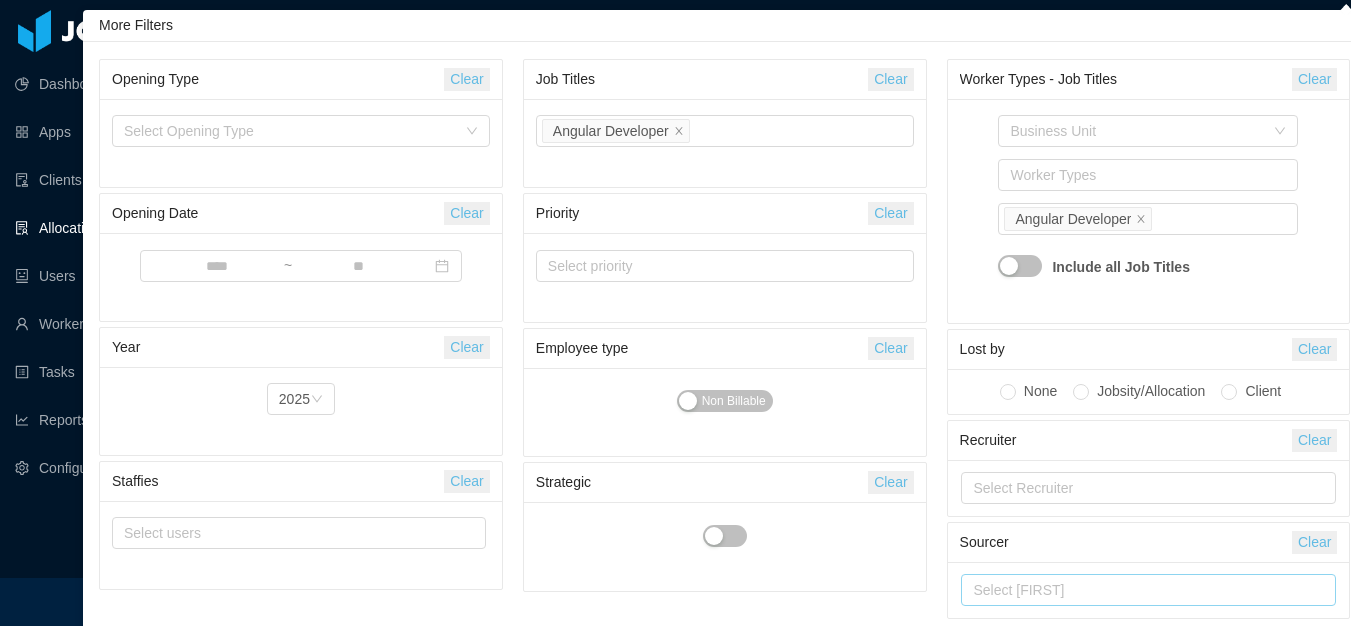click on "Select Sourcer" at bounding box center (1148, 590) 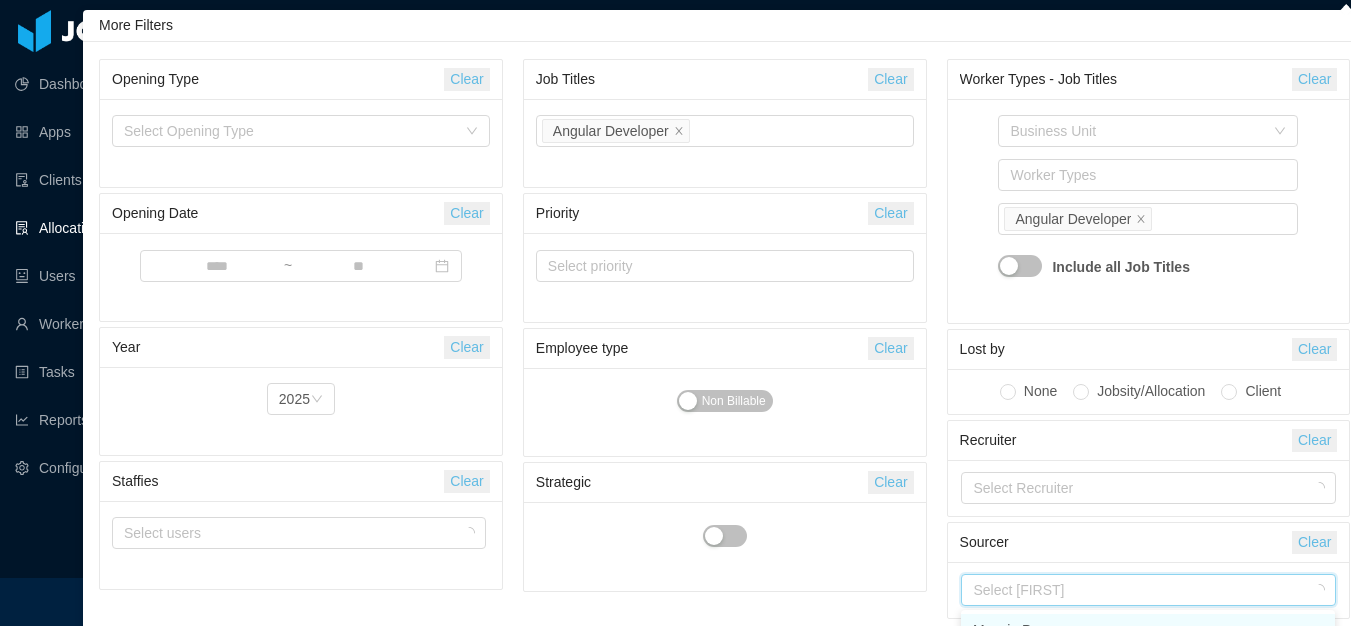 scroll, scrollTop: 38, scrollLeft: 0, axis: vertical 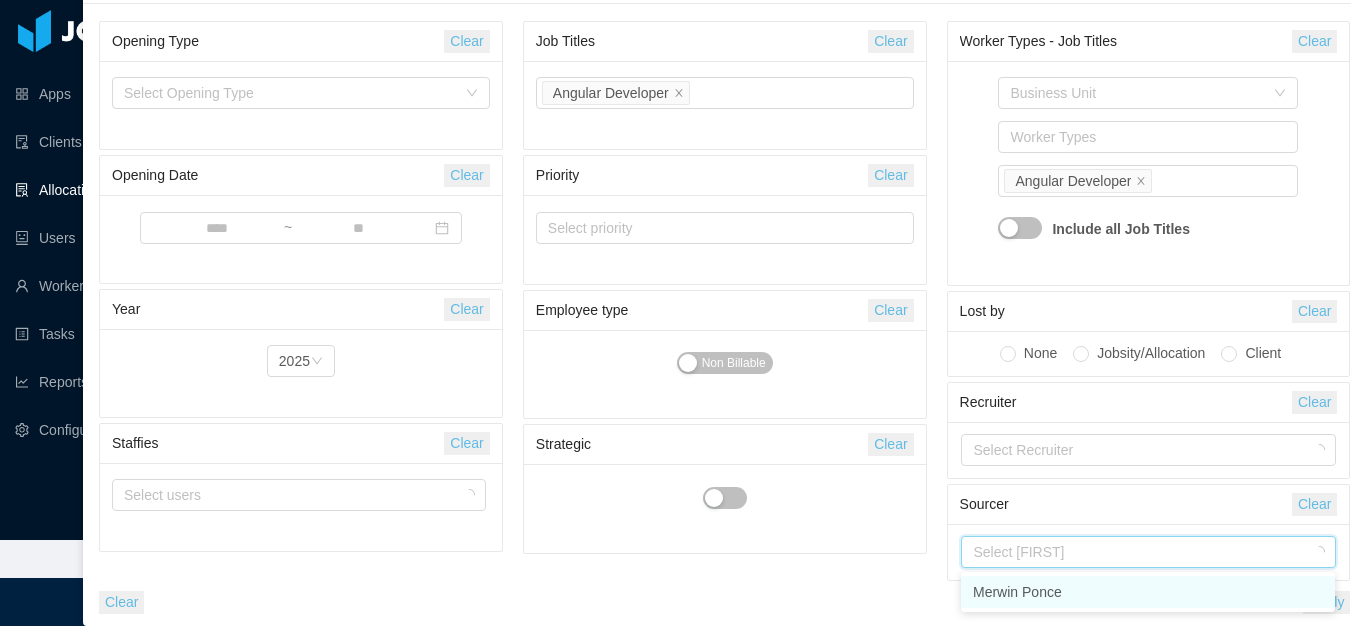 click on "Merwin Ponce" at bounding box center (1148, 592) 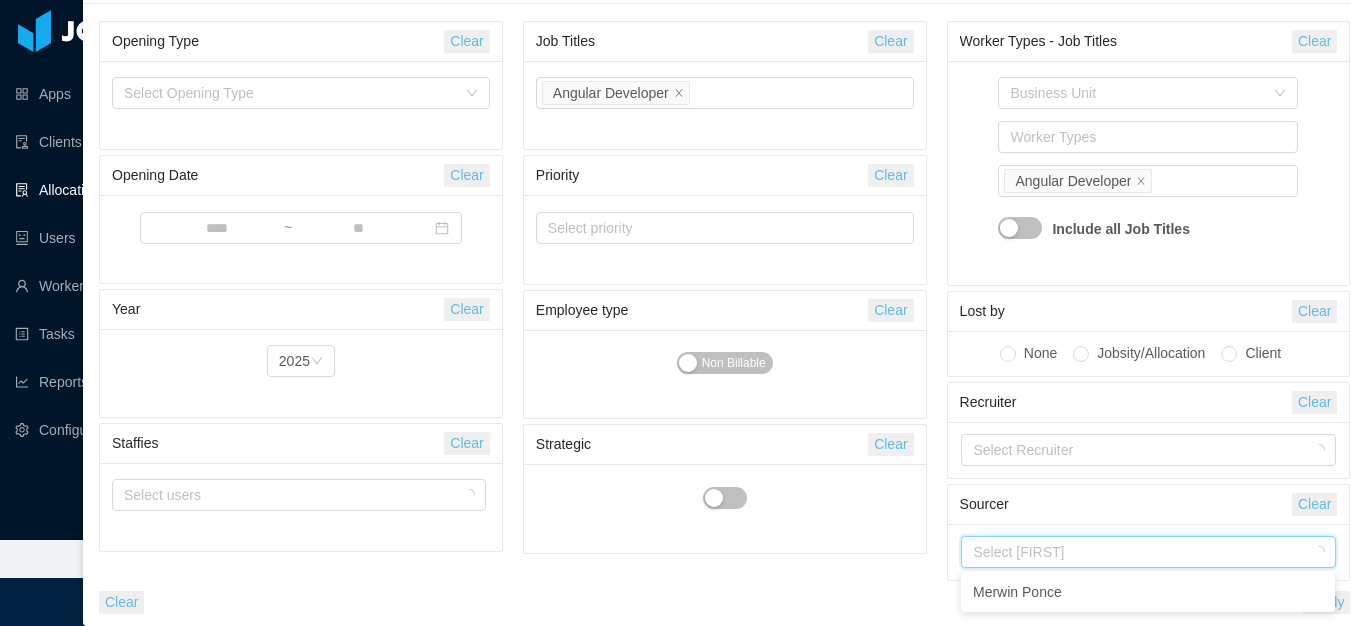 click at bounding box center [725, 508] 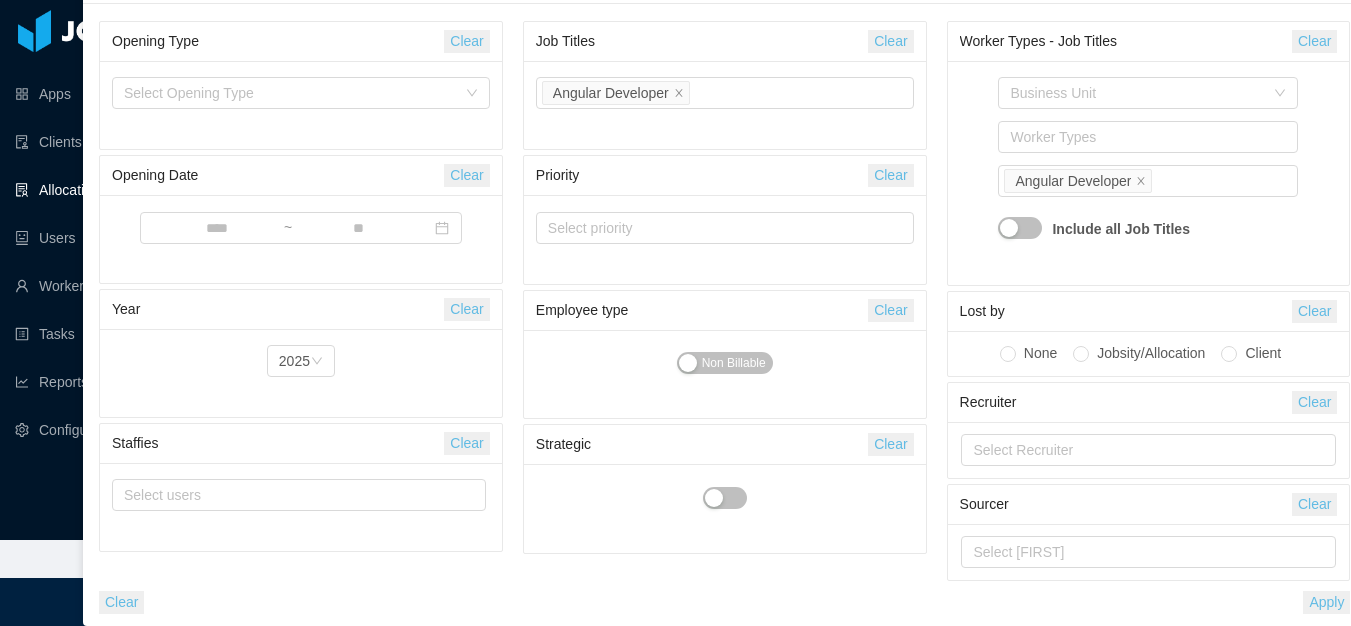 click on "Apply" at bounding box center (1326, 602) 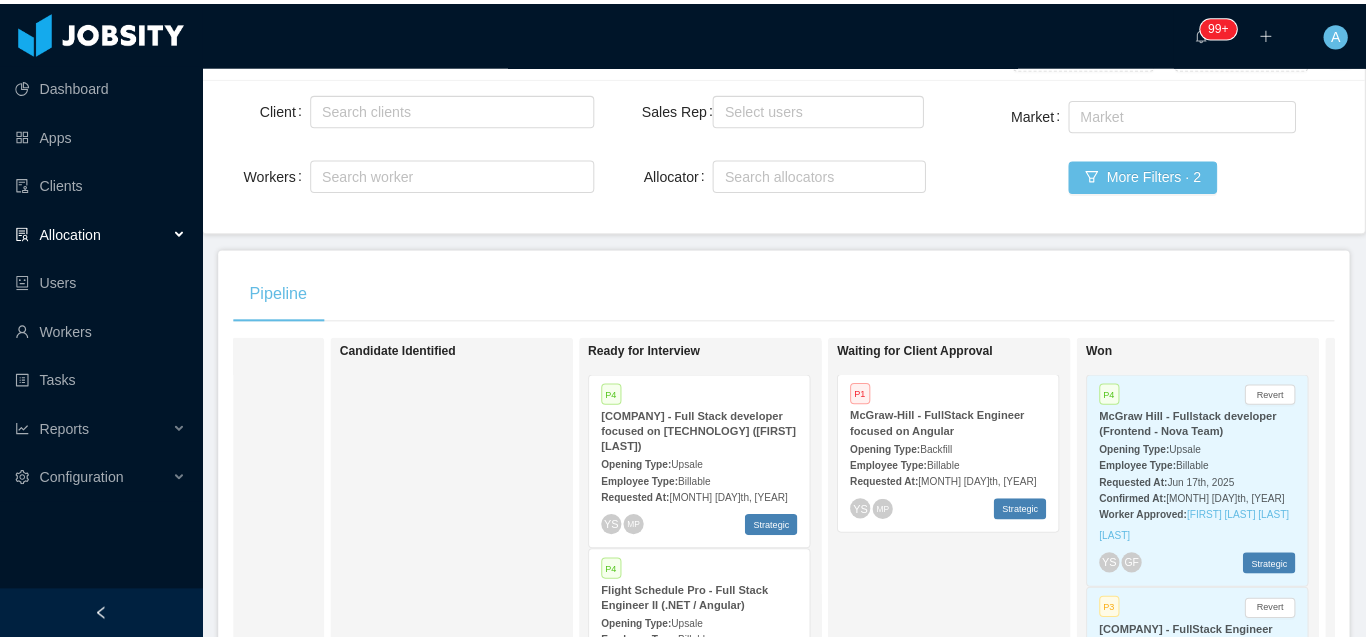scroll, scrollTop: 0, scrollLeft: 0, axis: both 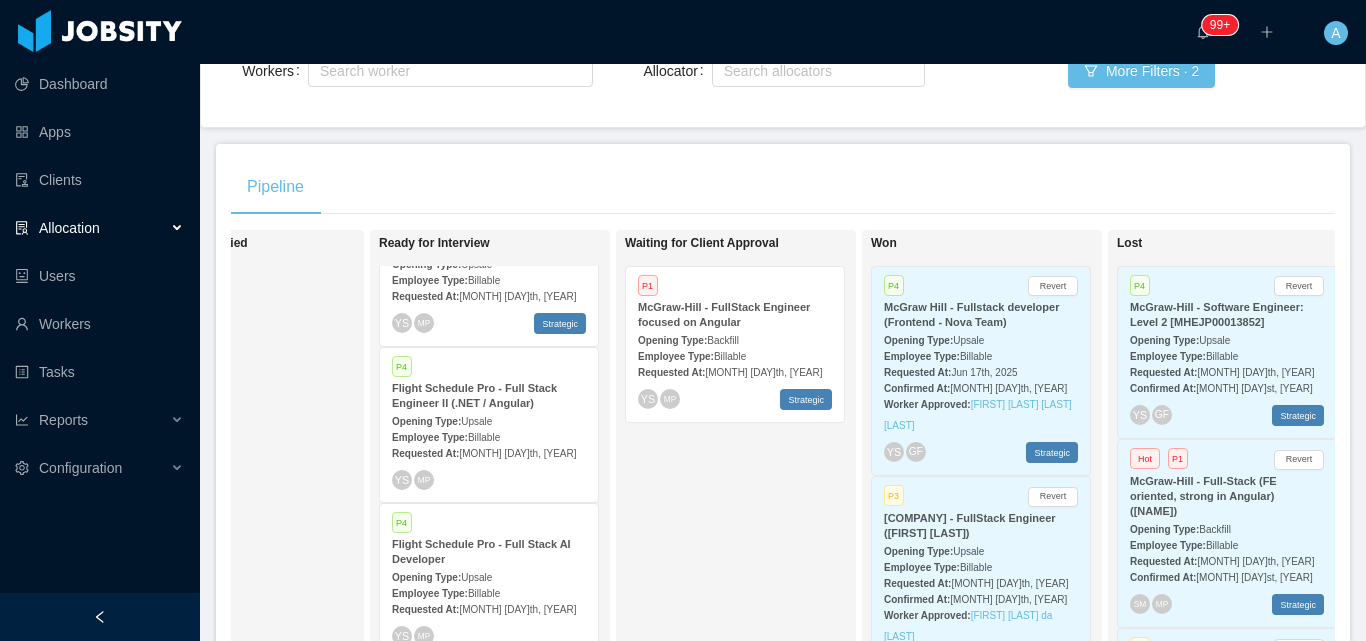 click on "McGraw-Hill - FullStack Engineer focused on Angular" at bounding box center (724, 314) 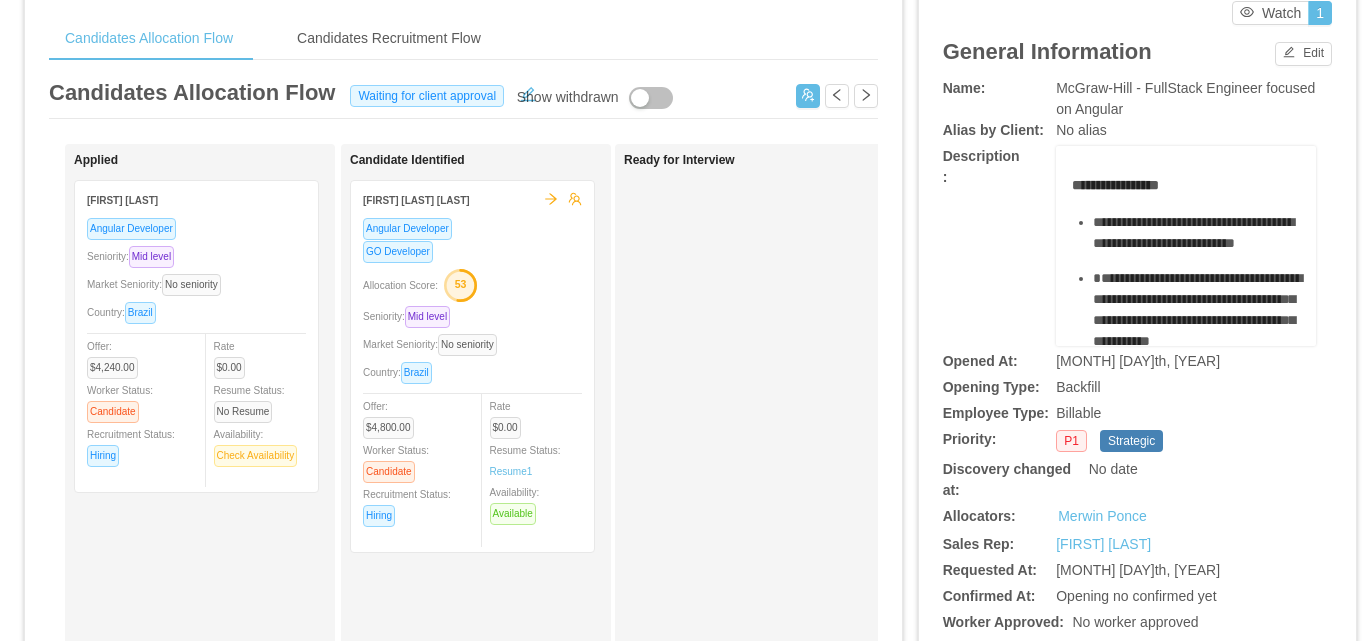 scroll, scrollTop: 60, scrollLeft: 0, axis: vertical 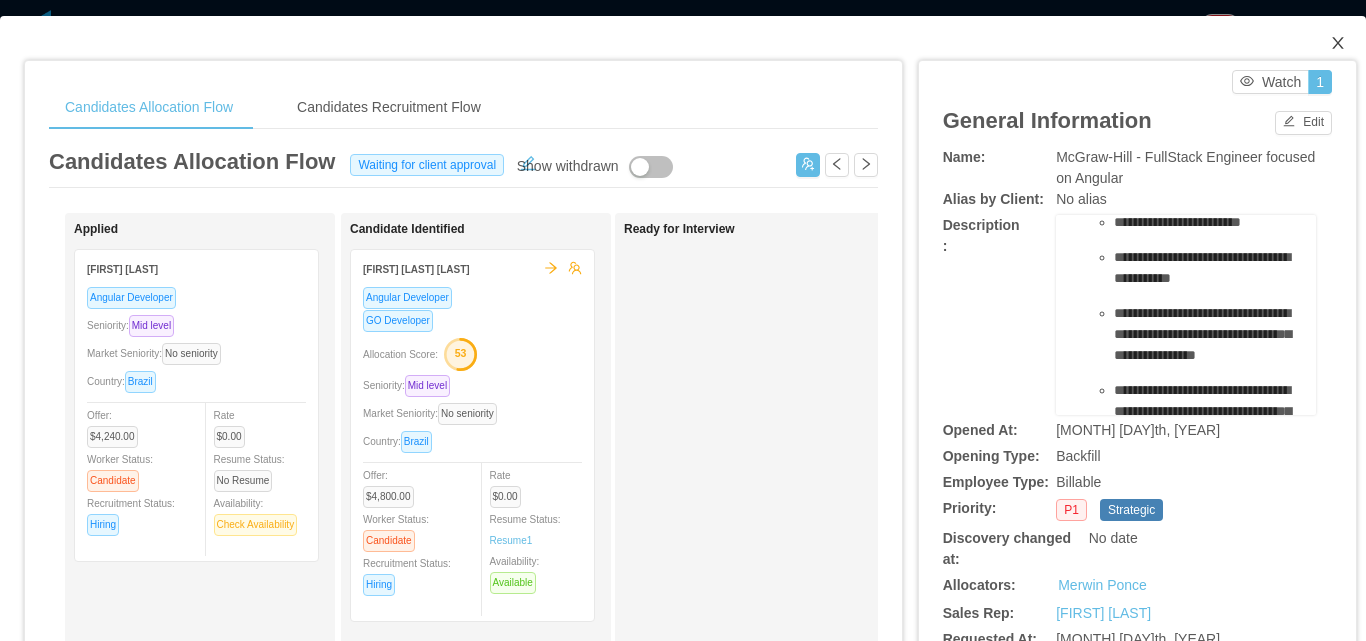 click 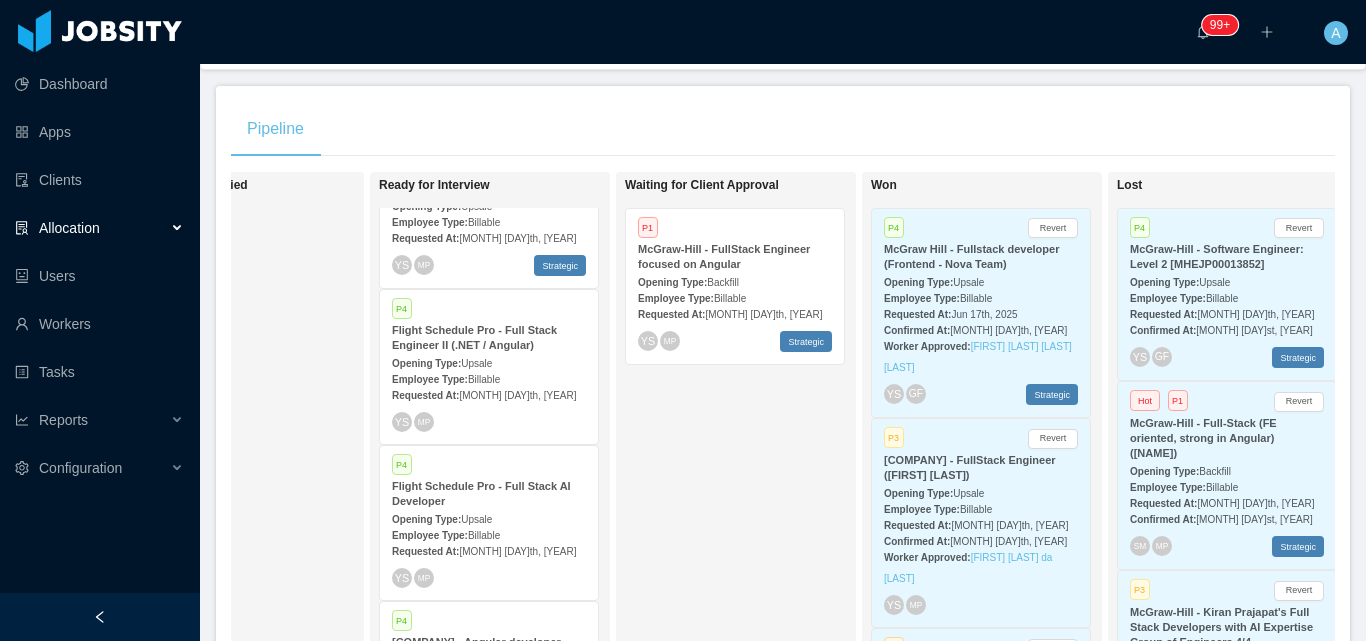 scroll, scrollTop: 467, scrollLeft: 0, axis: vertical 